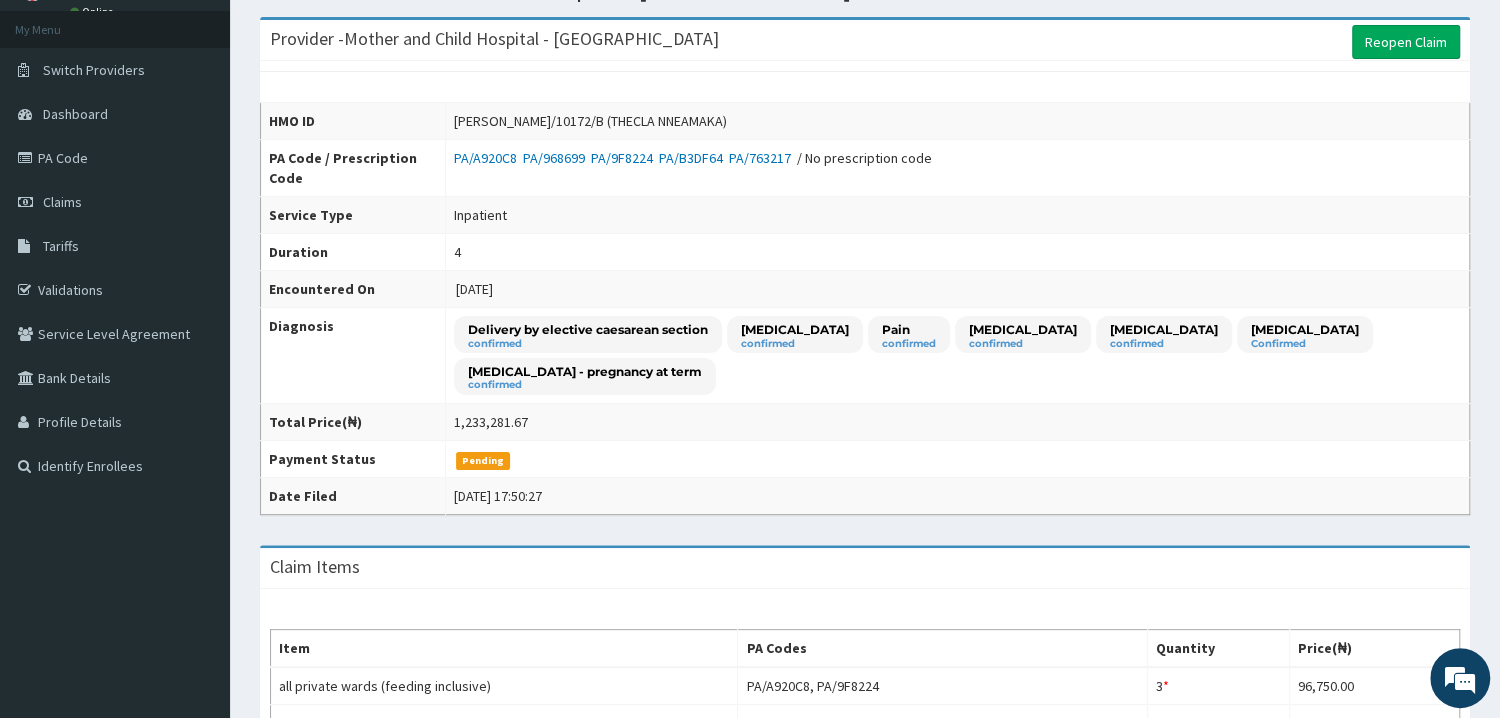 scroll, scrollTop: 0, scrollLeft: 0, axis: both 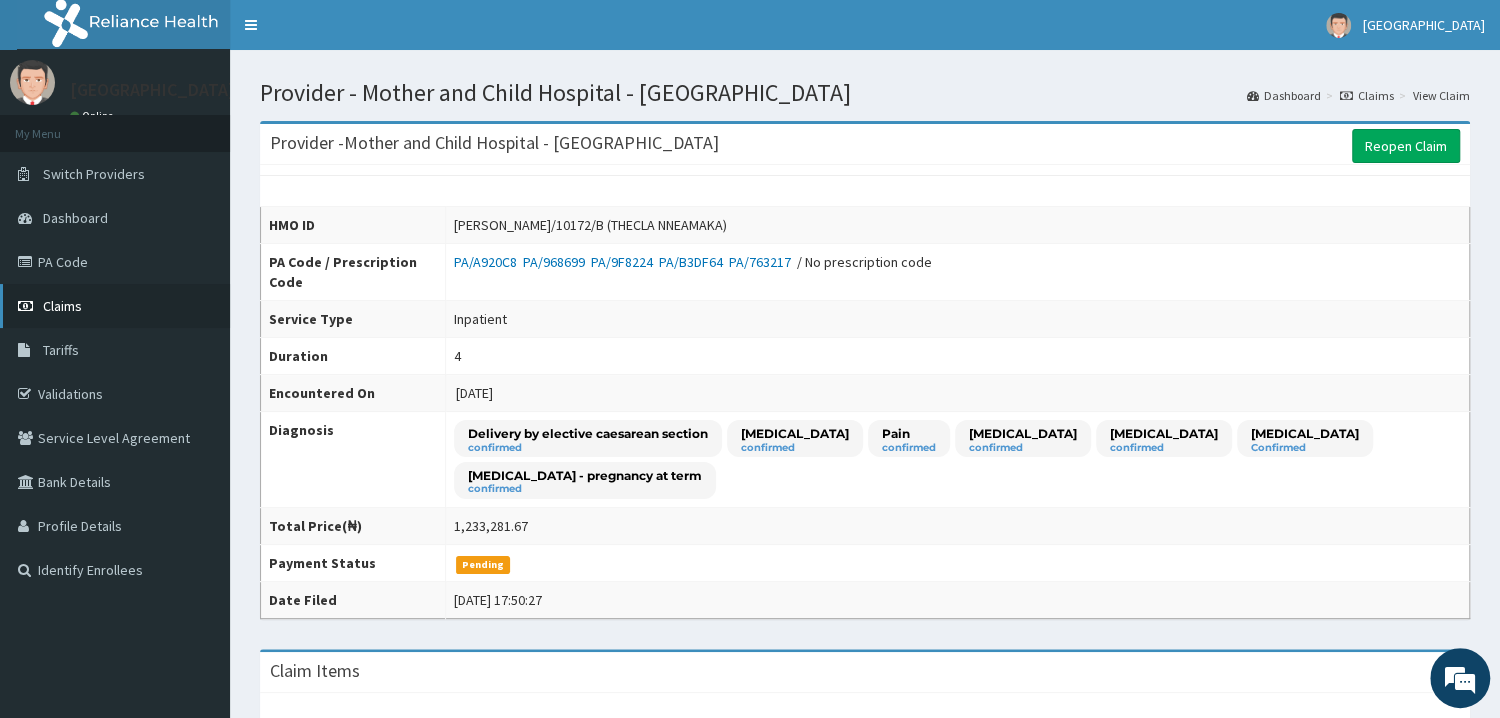 click on "Claims" at bounding box center (115, 306) 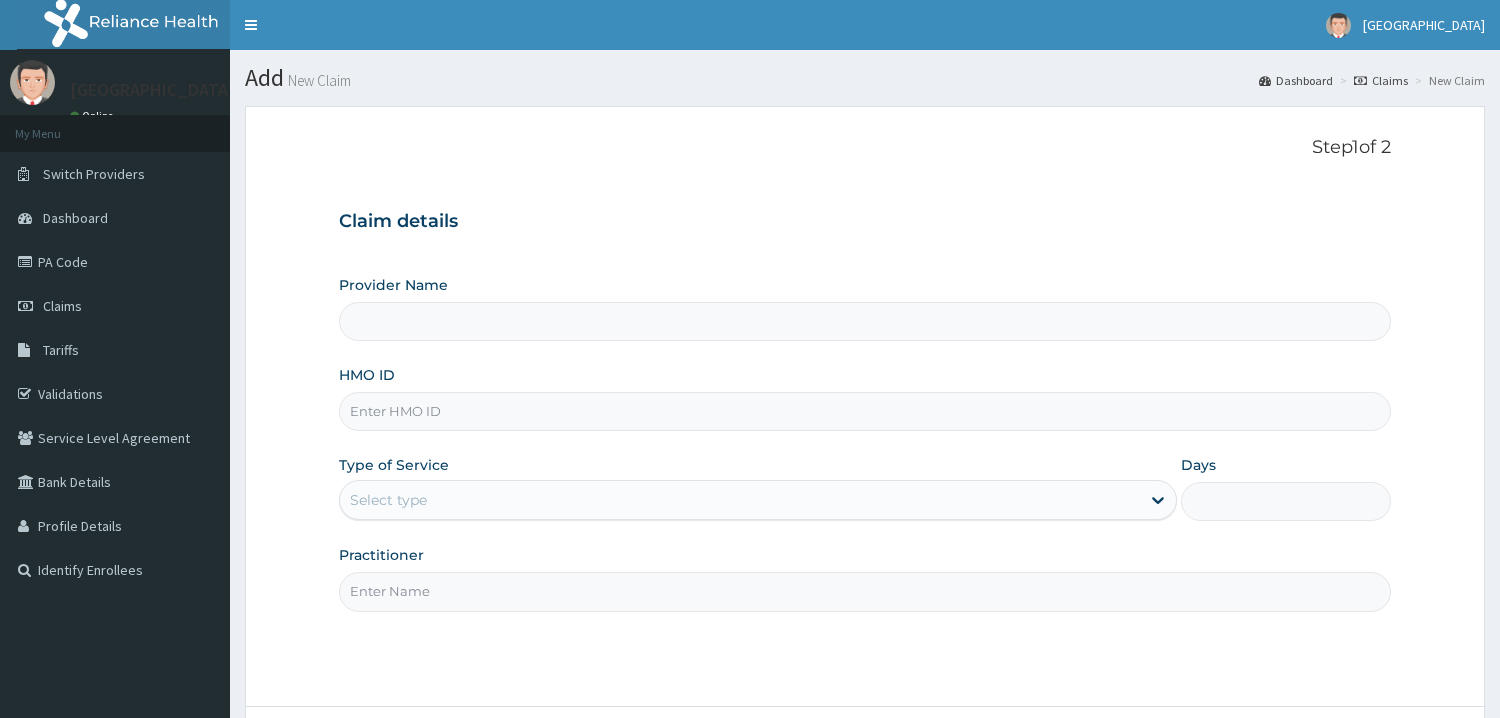 scroll, scrollTop: 0, scrollLeft: 0, axis: both 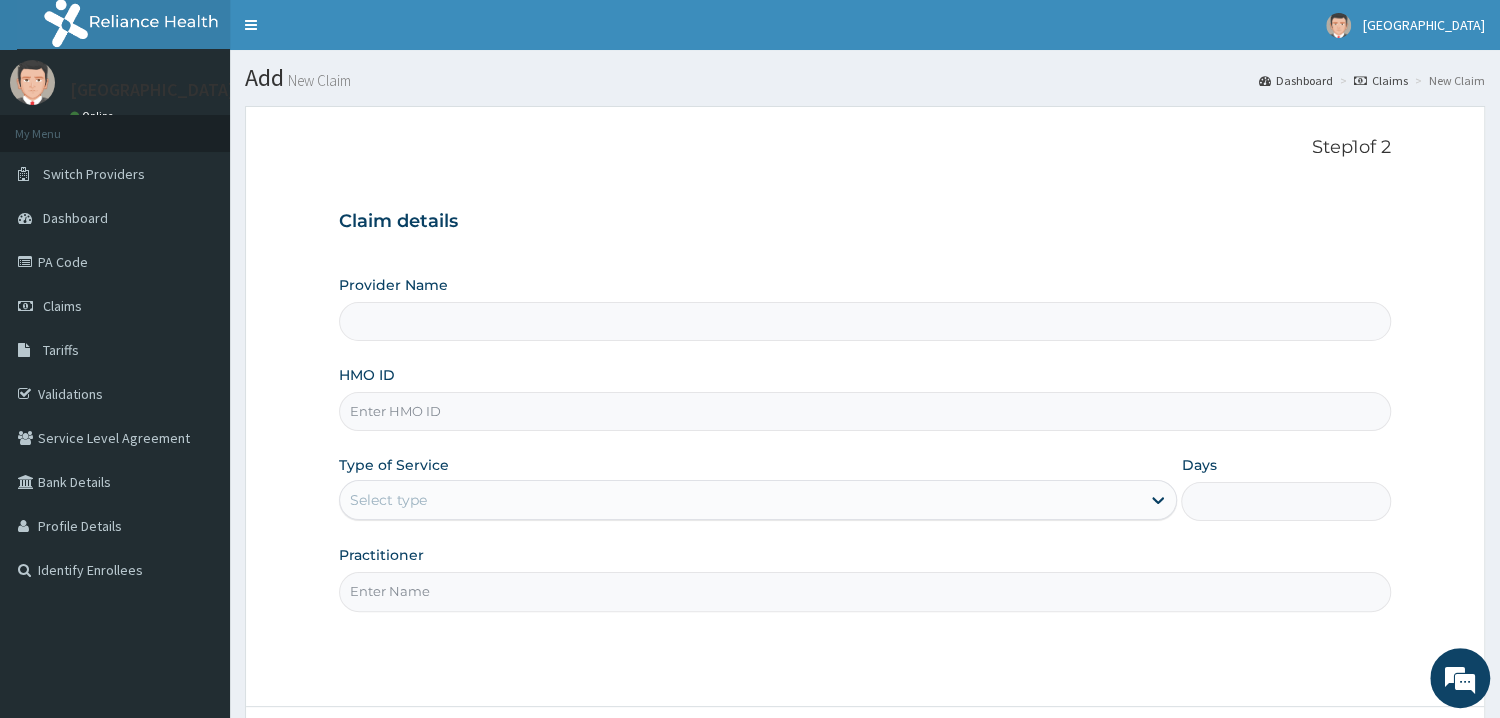 type on "Mother and Child Hospital - [GEOGRAPHIC_DATA]" 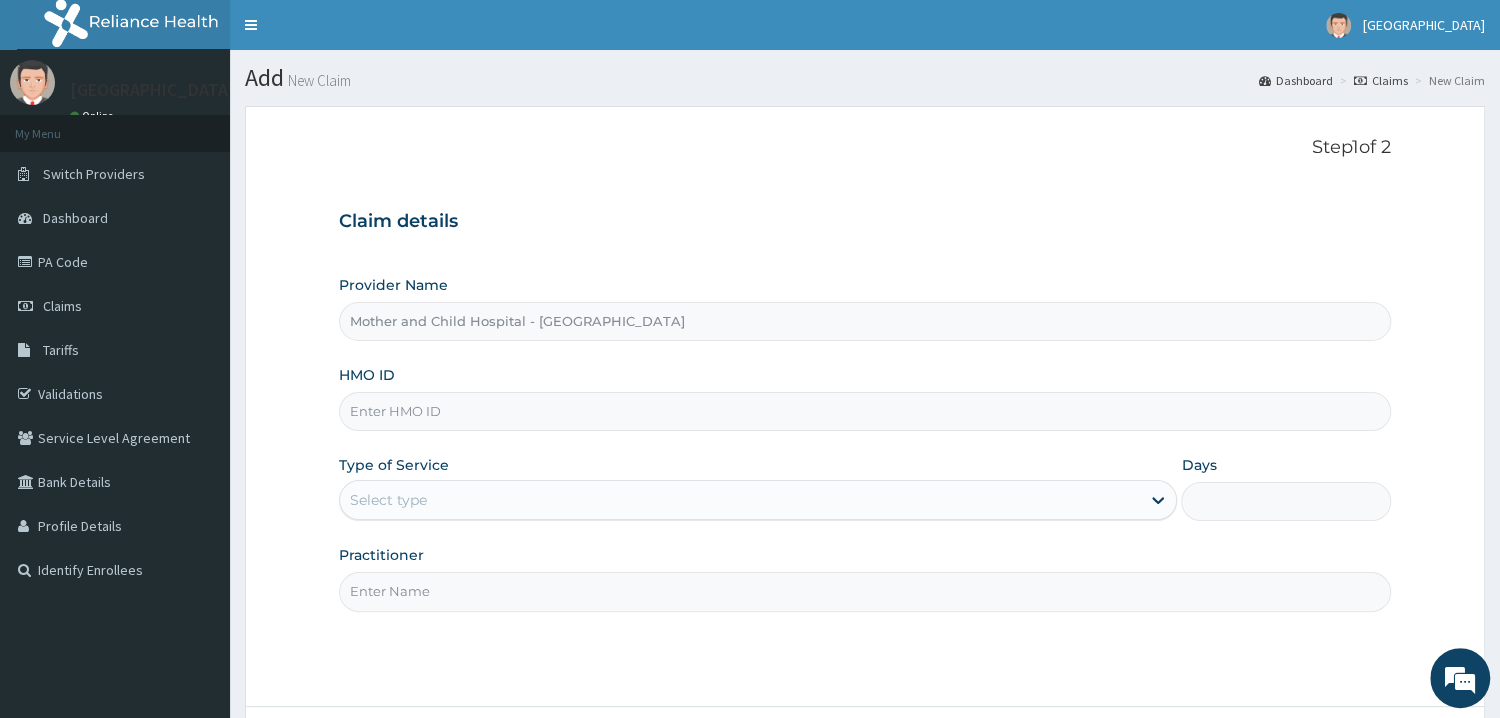 click on "HMO ID" at bounding box center (865, 411) 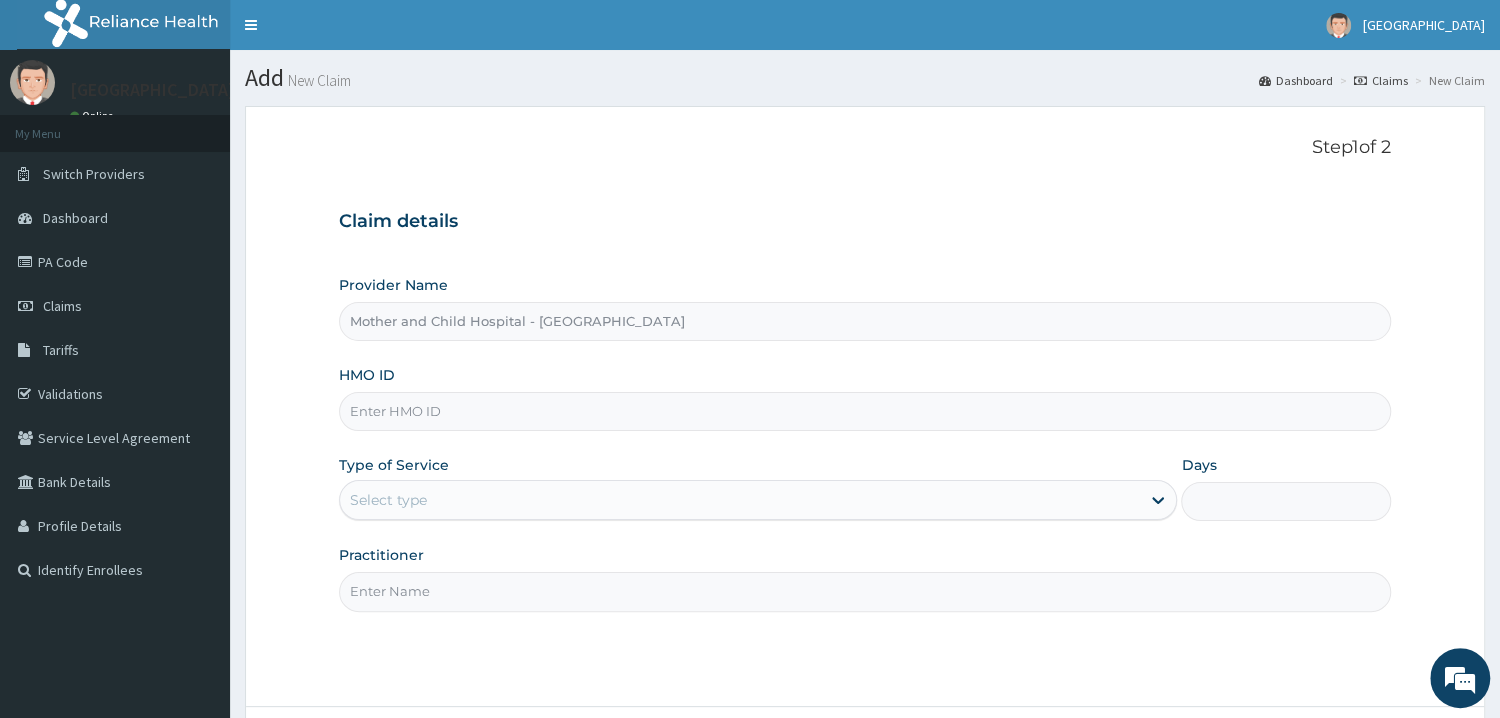 paste on "ALS/10094/C" 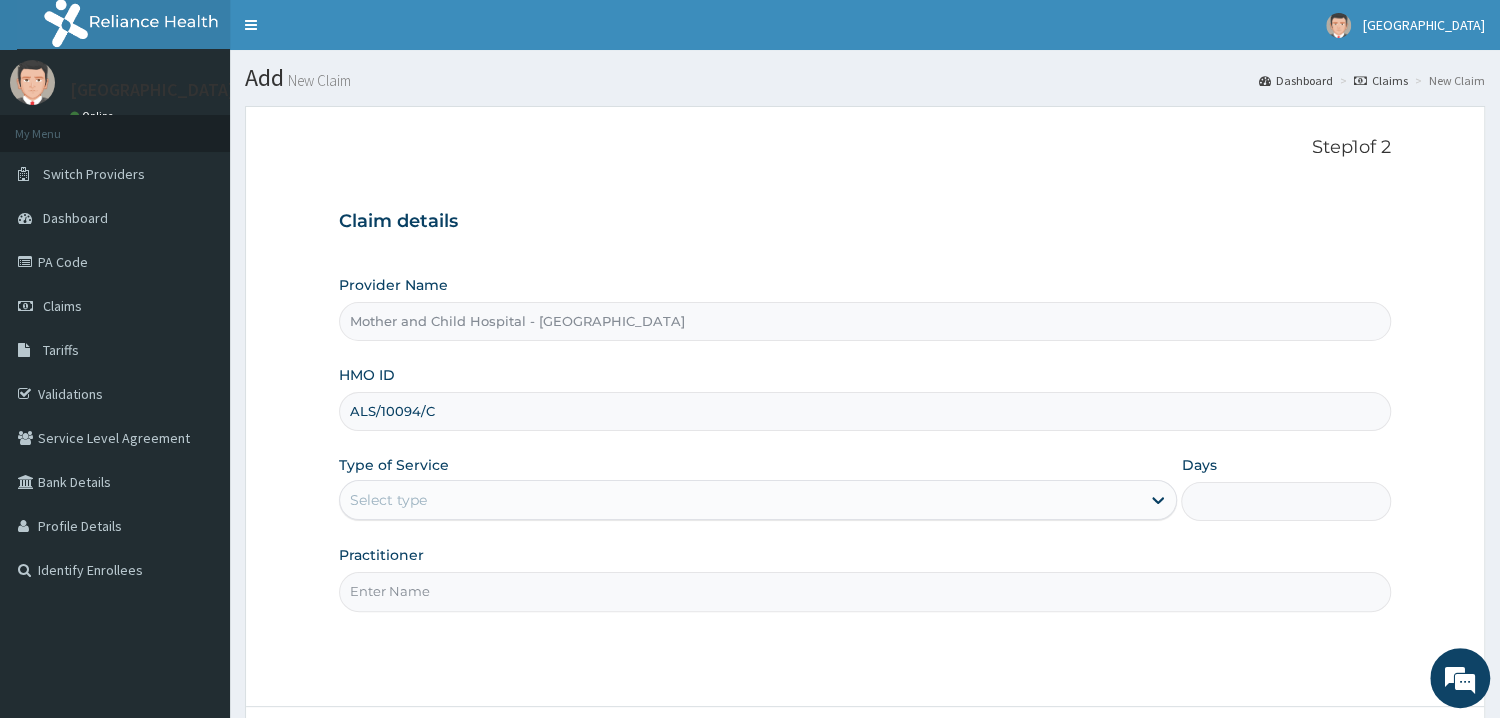 type on "ALS/10094/C" 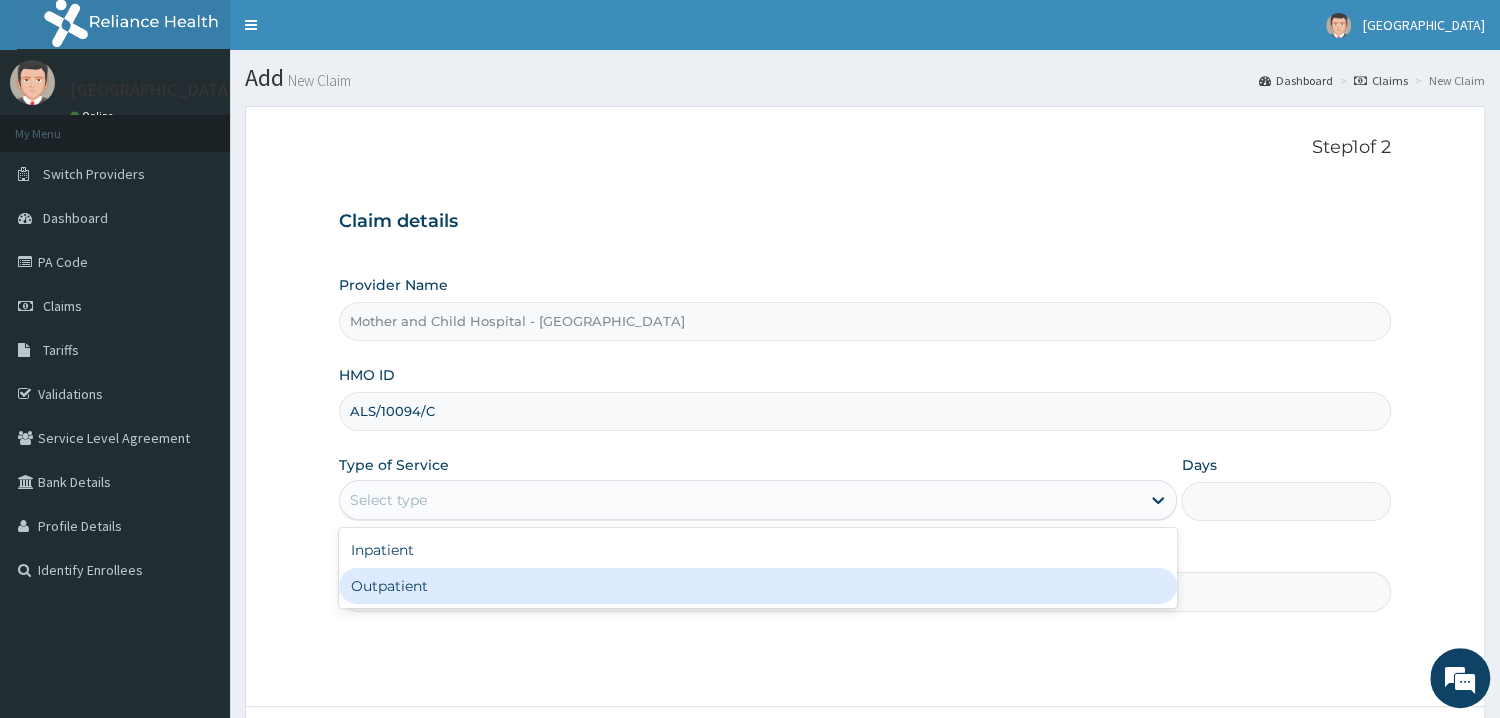 click on "Outpatient" at bounding box center (758, 586) 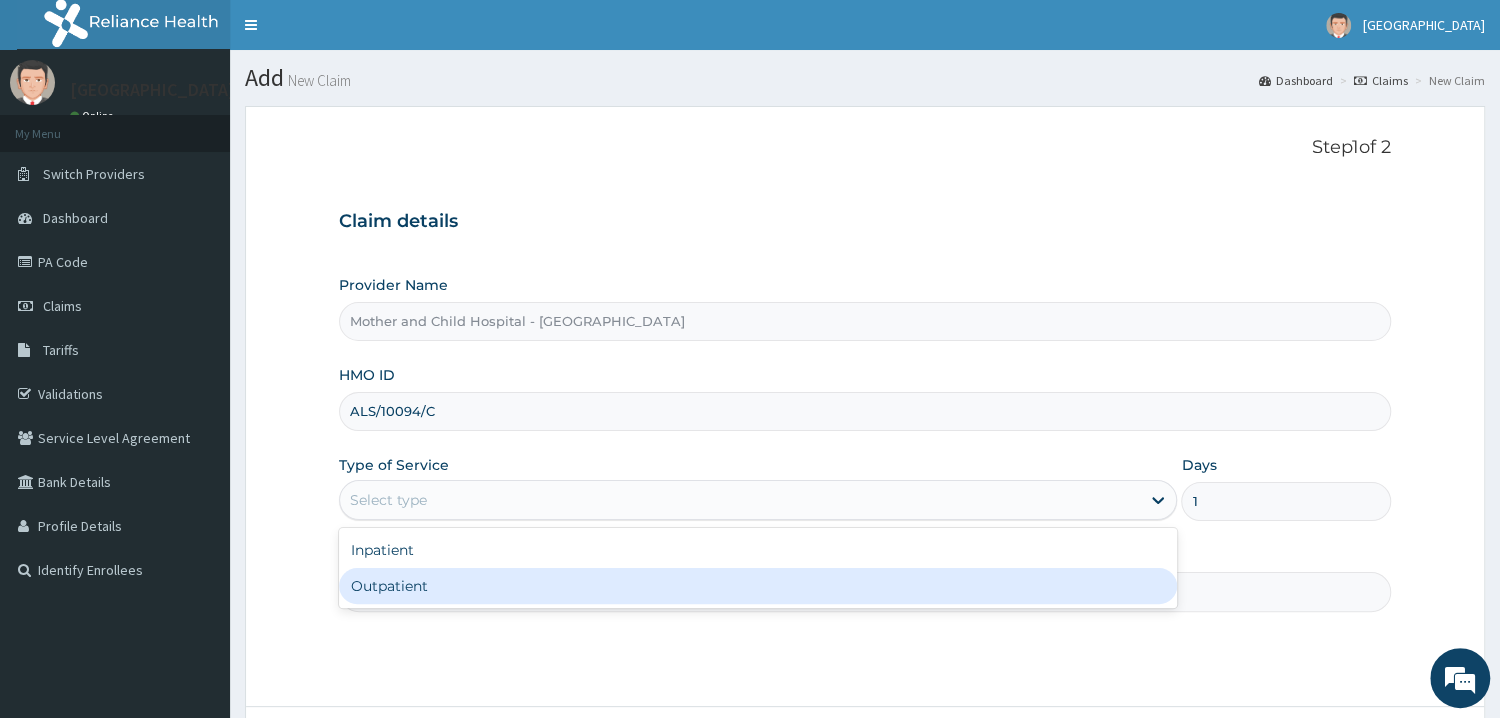 click on "Practitioner" at bounding box center [865, 591] 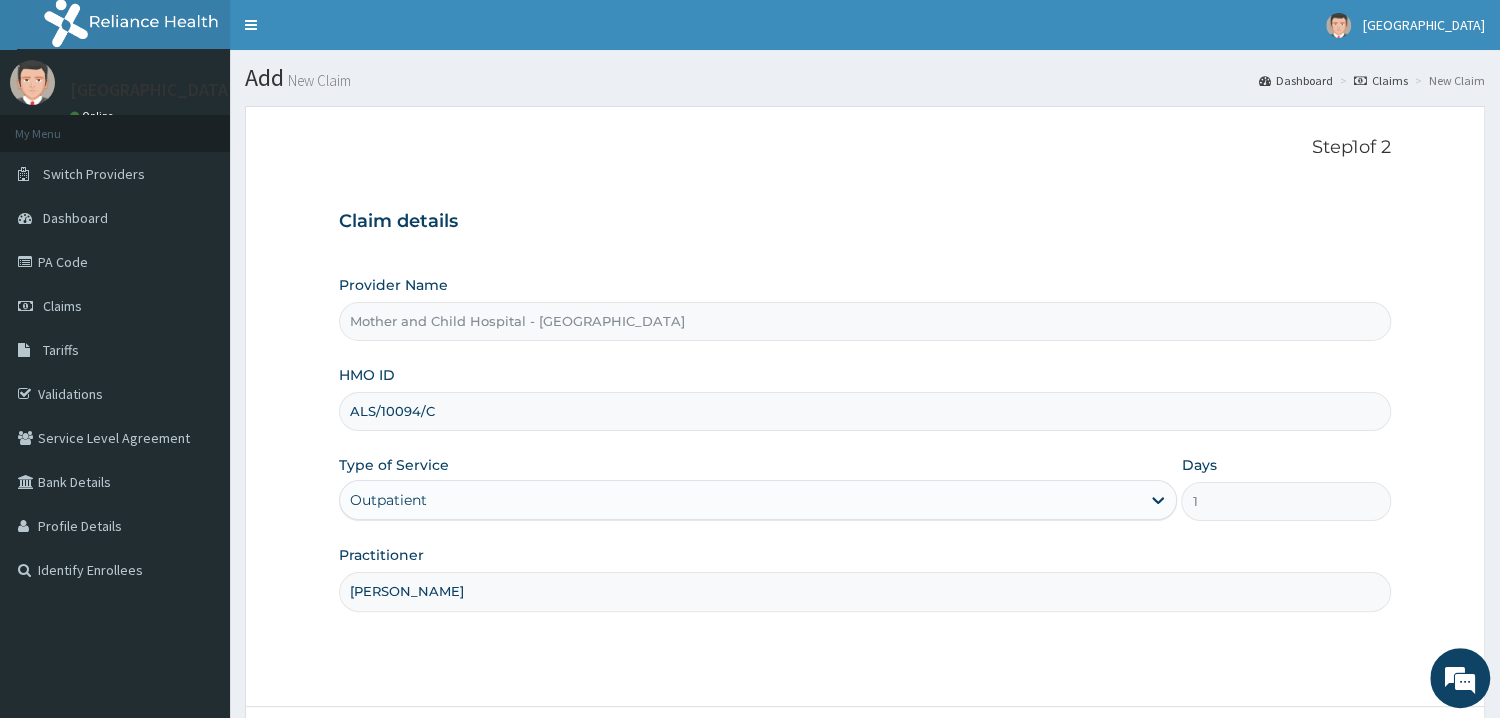 type on "DR UGWU" 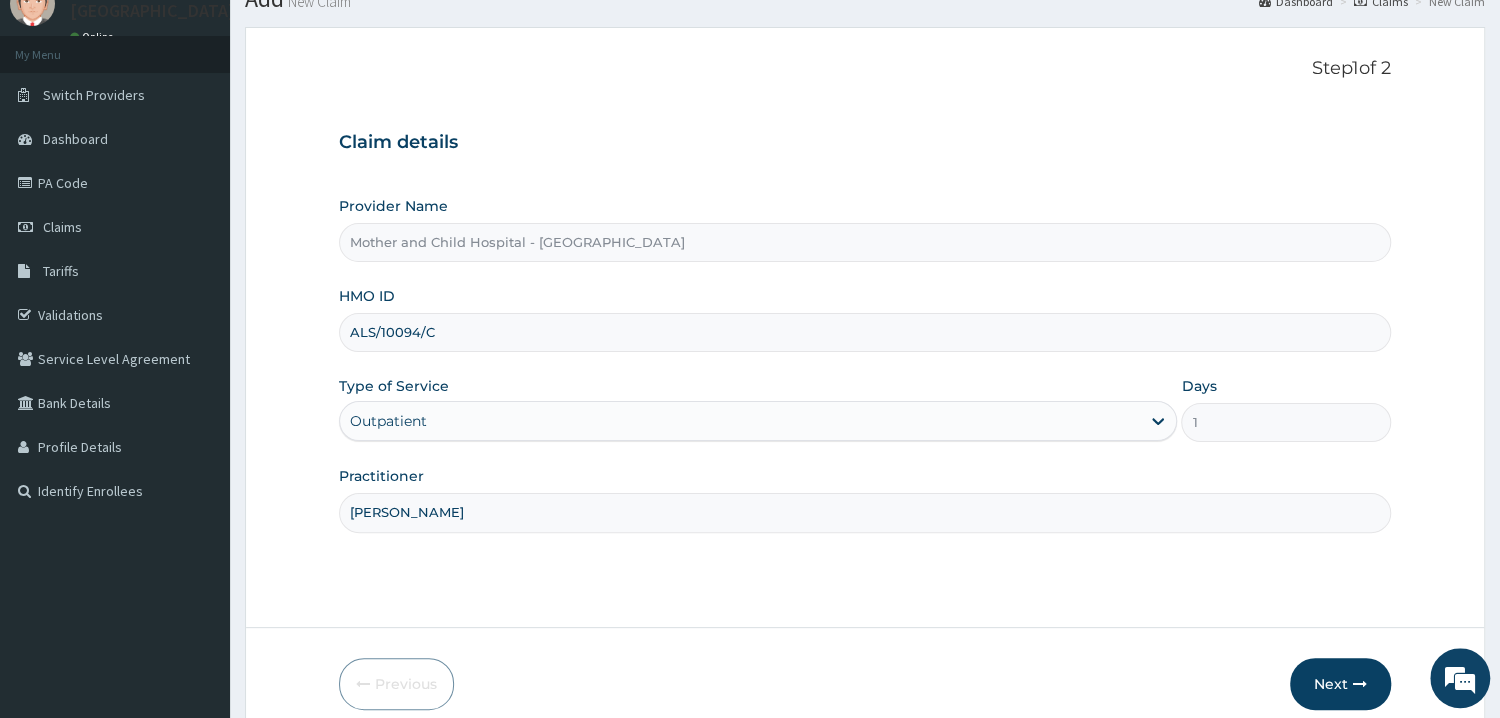 scroll, scrollTop: 168, scrollLeft: 0, axis: vertical 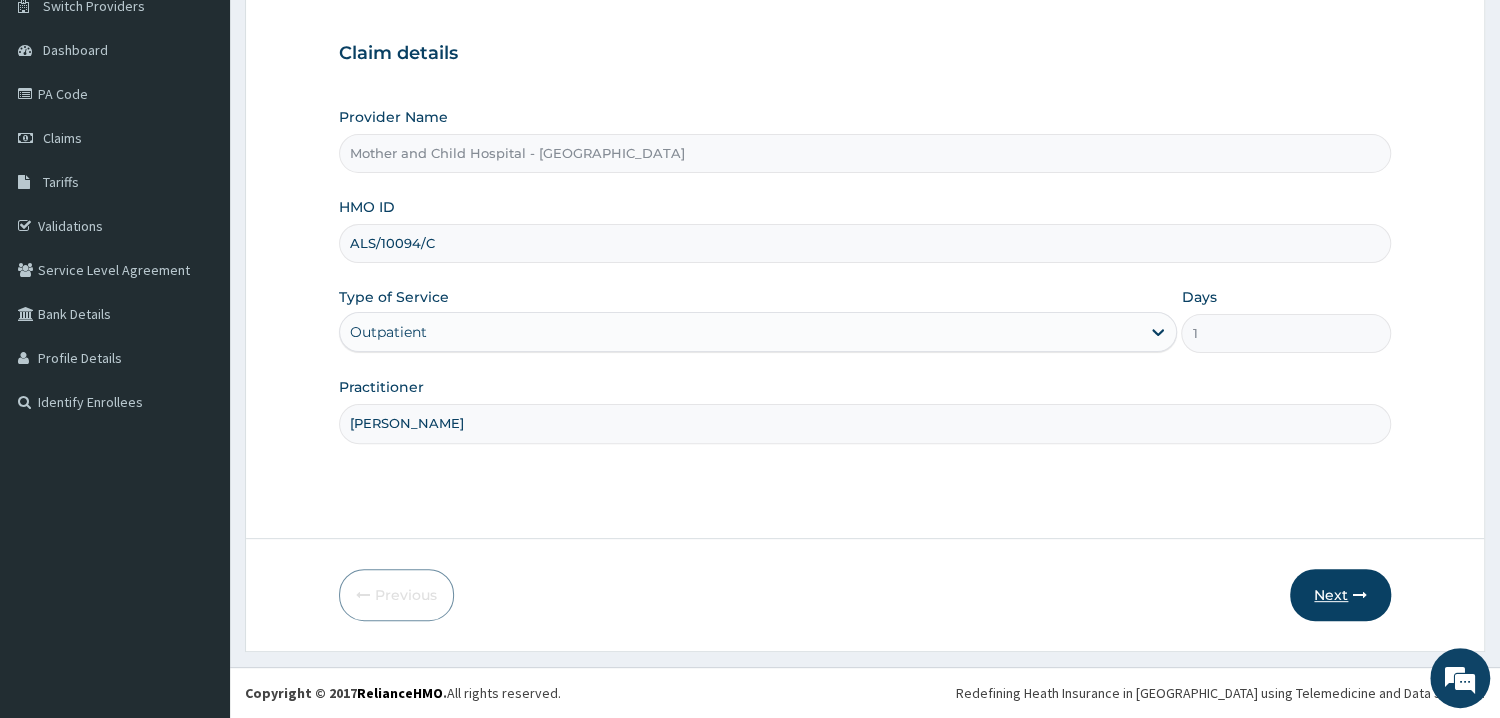 click on "Next" at bounding box center (1340, 595) 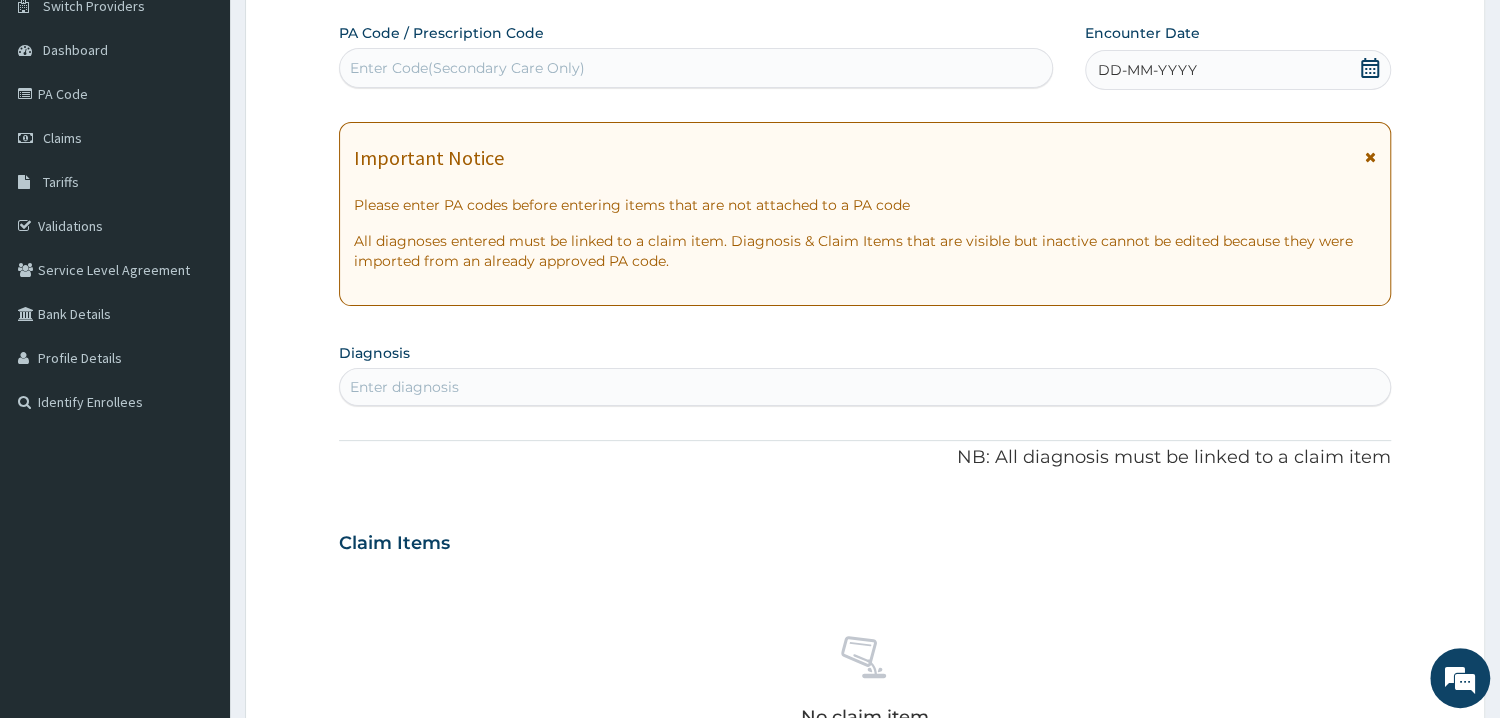 scroll, scrollTop: 0, scrollLeft: 0, axis: both 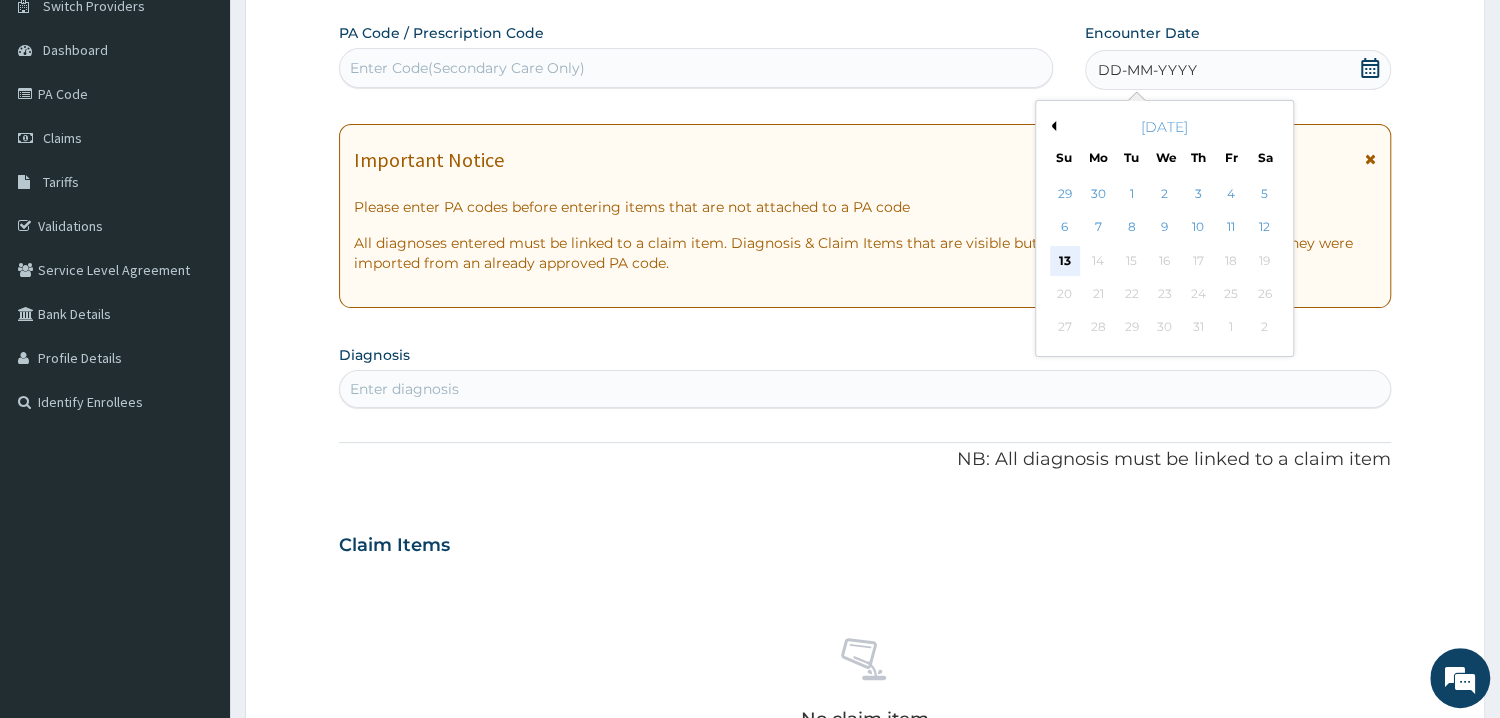 click on "13" at bounding box center (1065, 261) 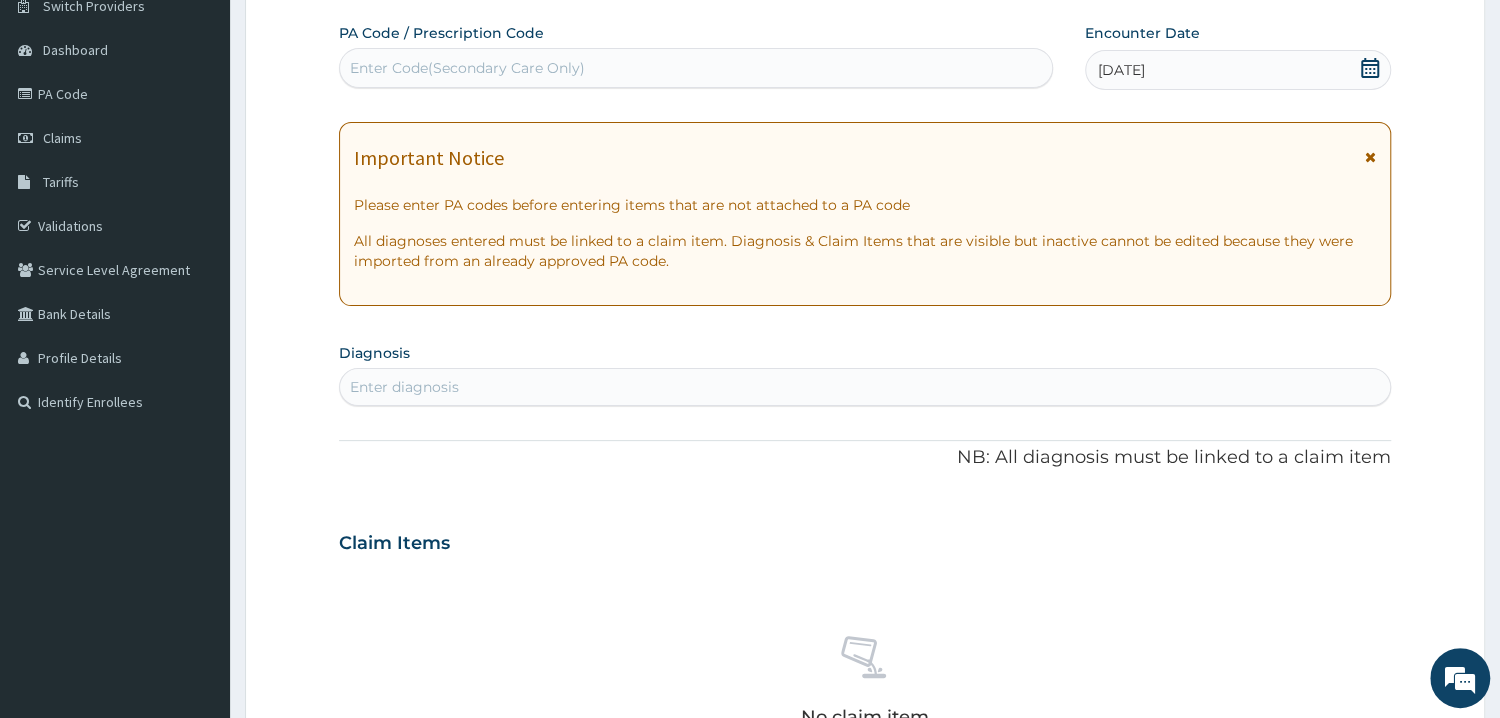 click on "Enter Code(Secondary Care Only)" at bounding box center [696, 68] 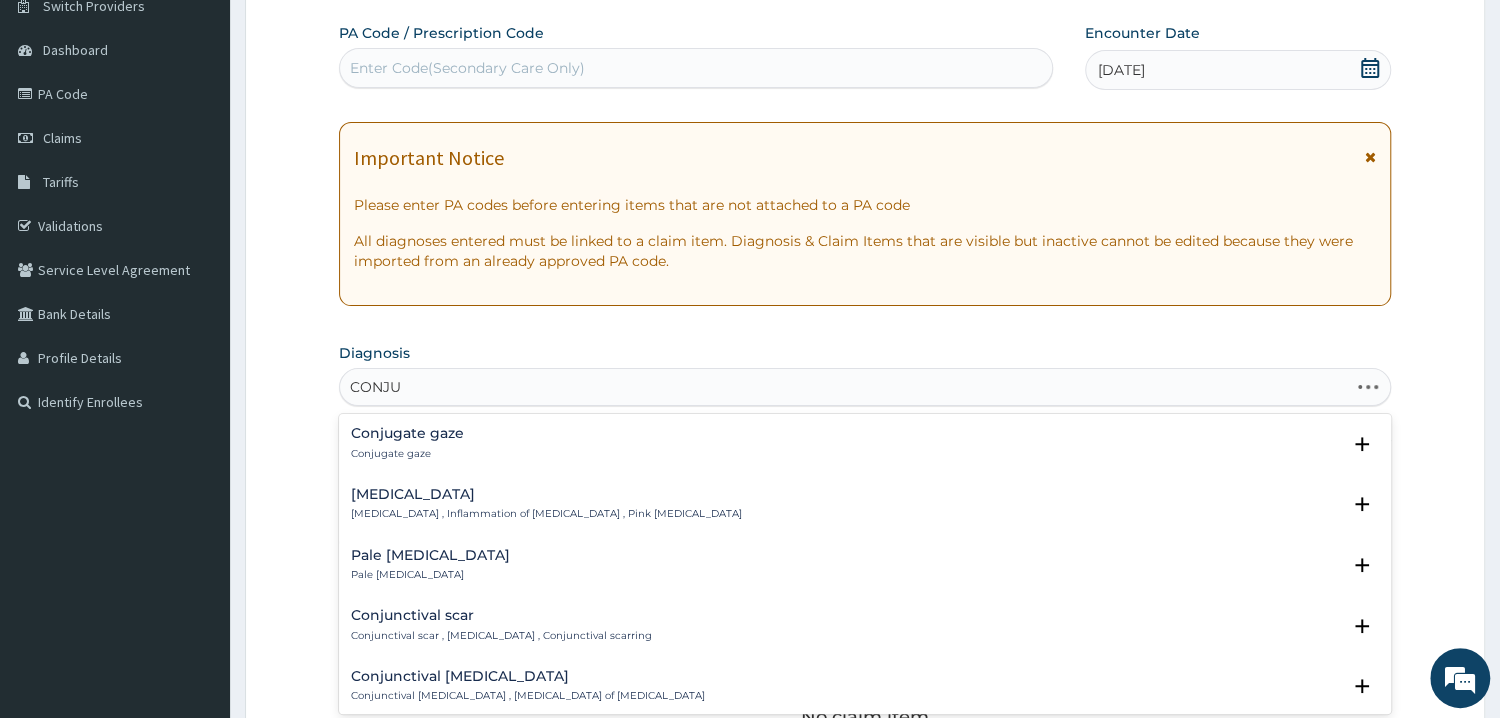 type on "CONJUN" 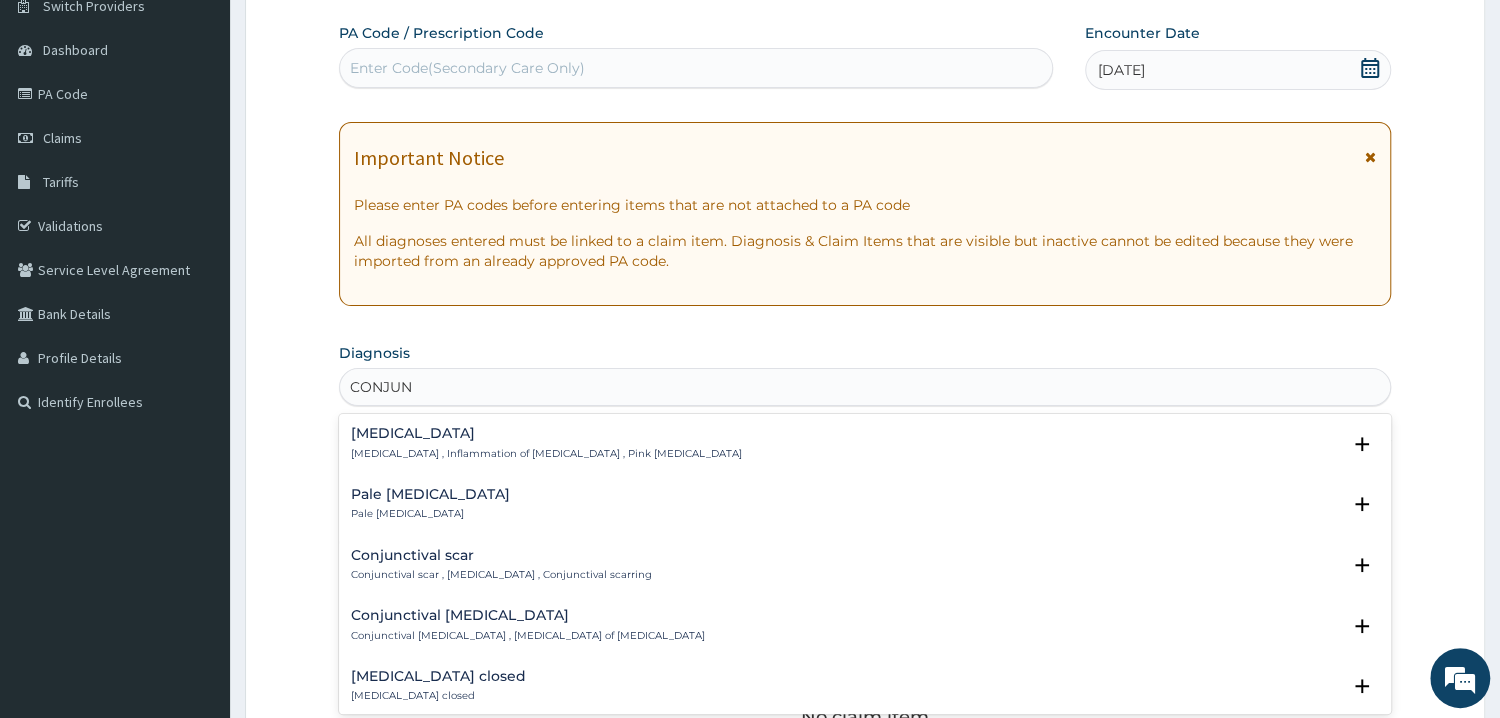click on "Conjunctivitis" at bounding box center (546, 433) 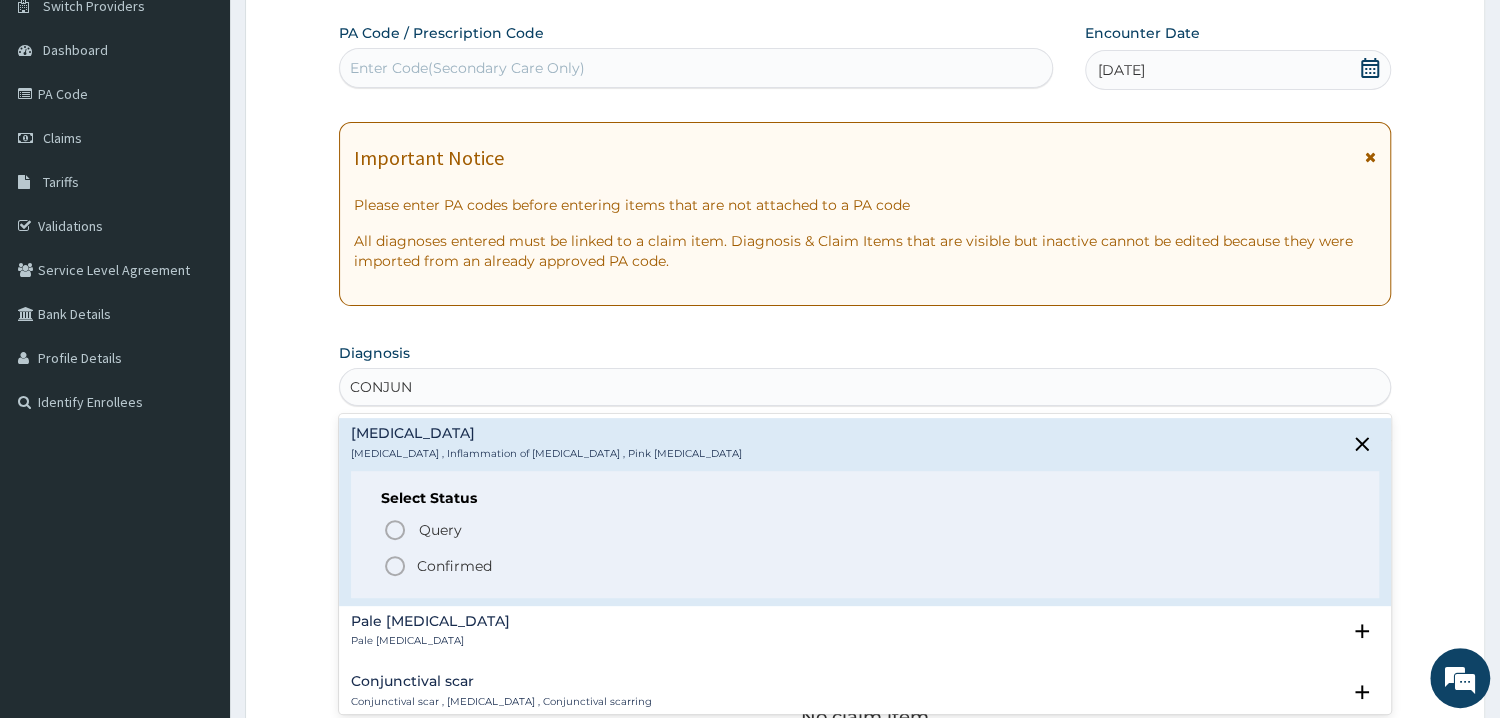 click 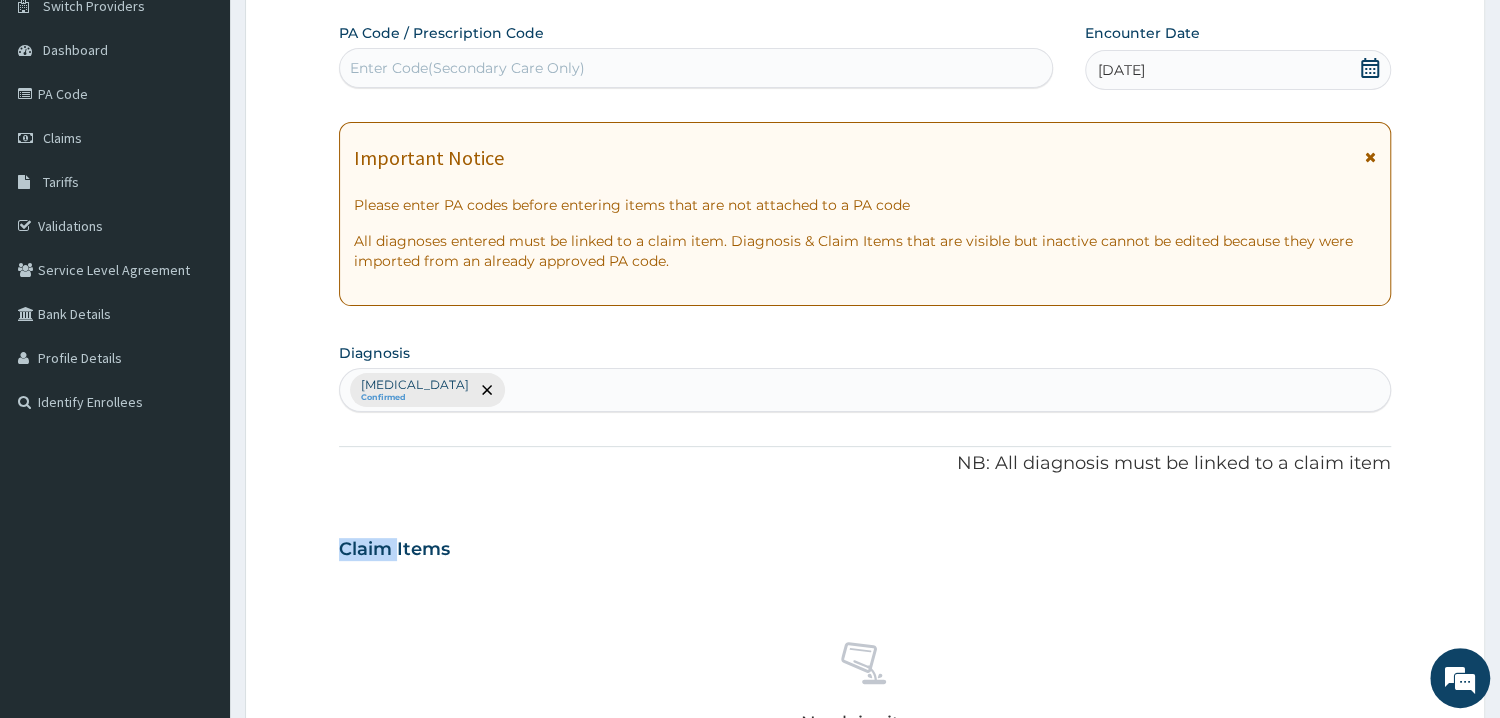 click on "Claim Items" at bounding box center [865, 545] 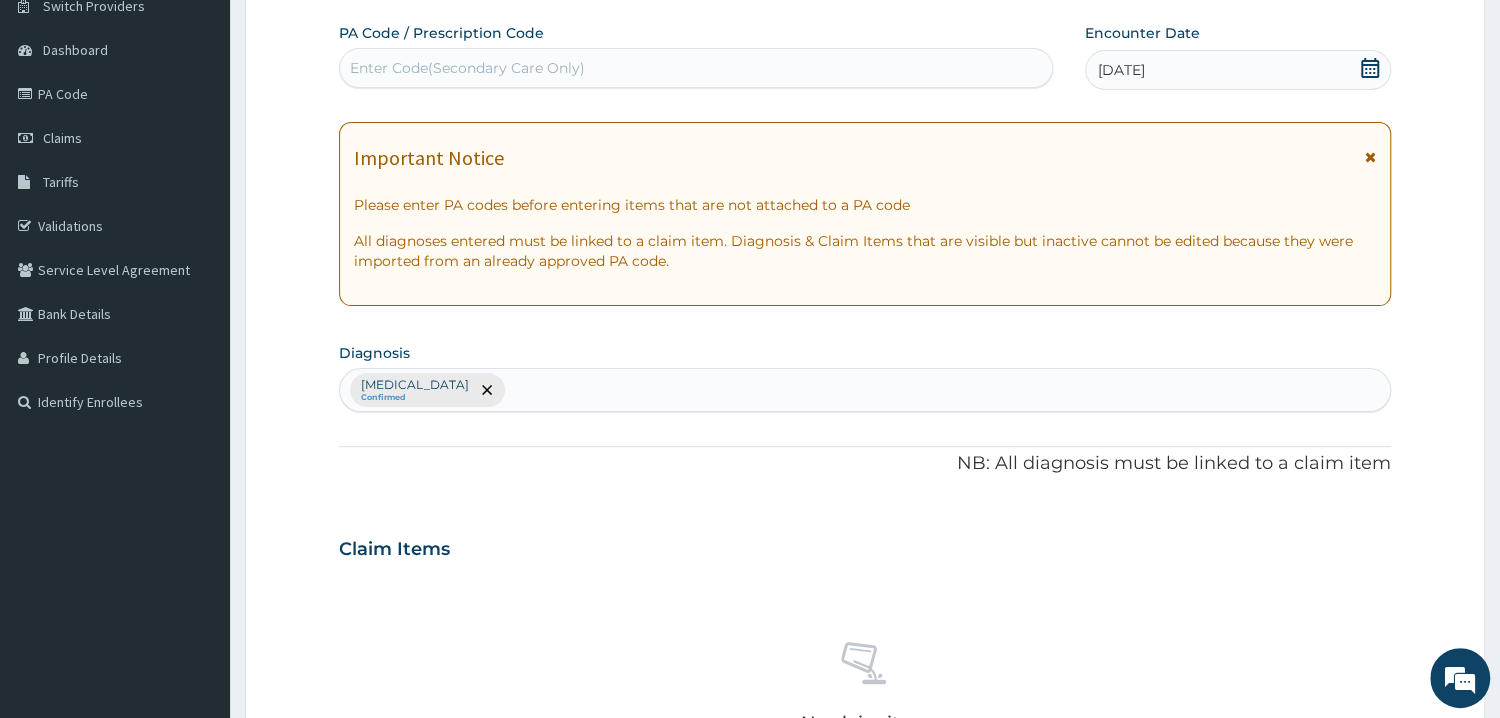 click on "Conjunctivitis Confirmed" at bounding box center (865, 390) 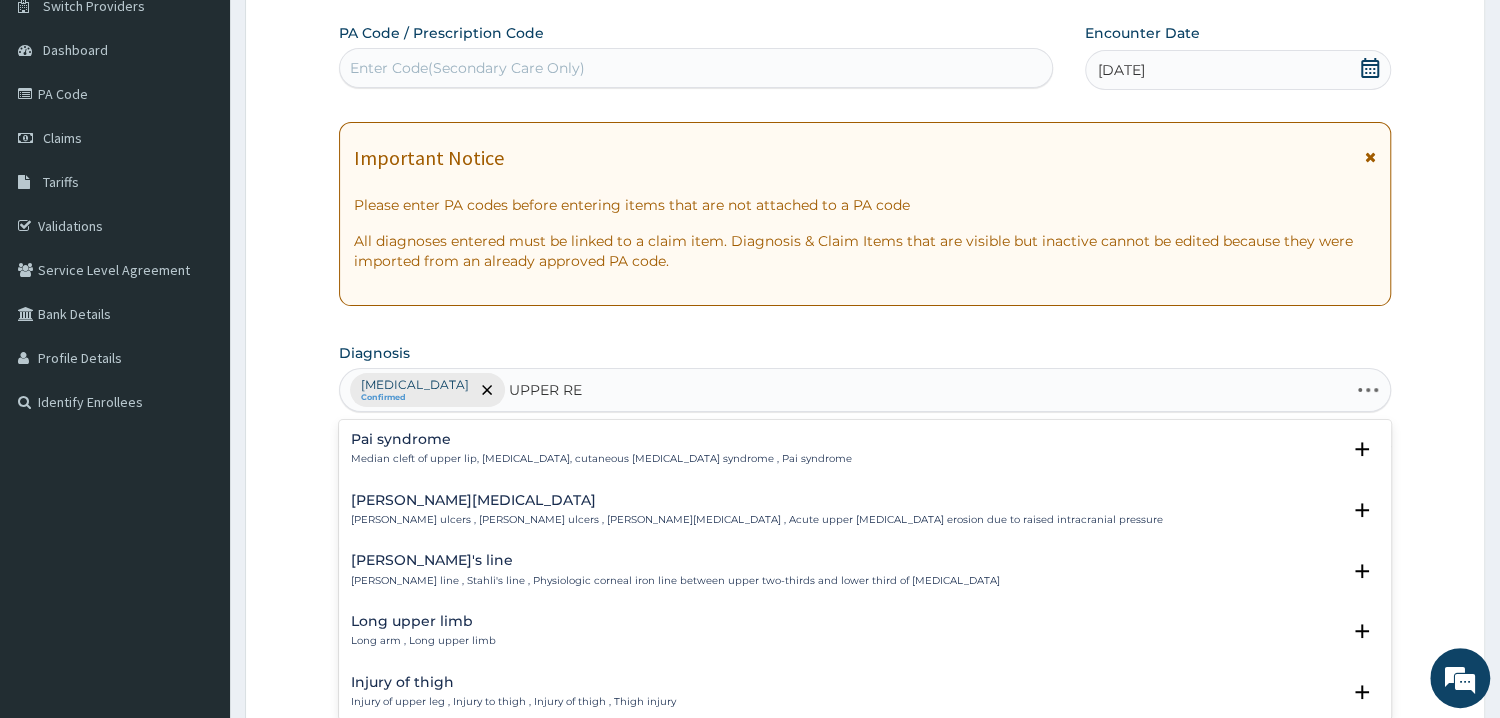 type on "UPPER RES" 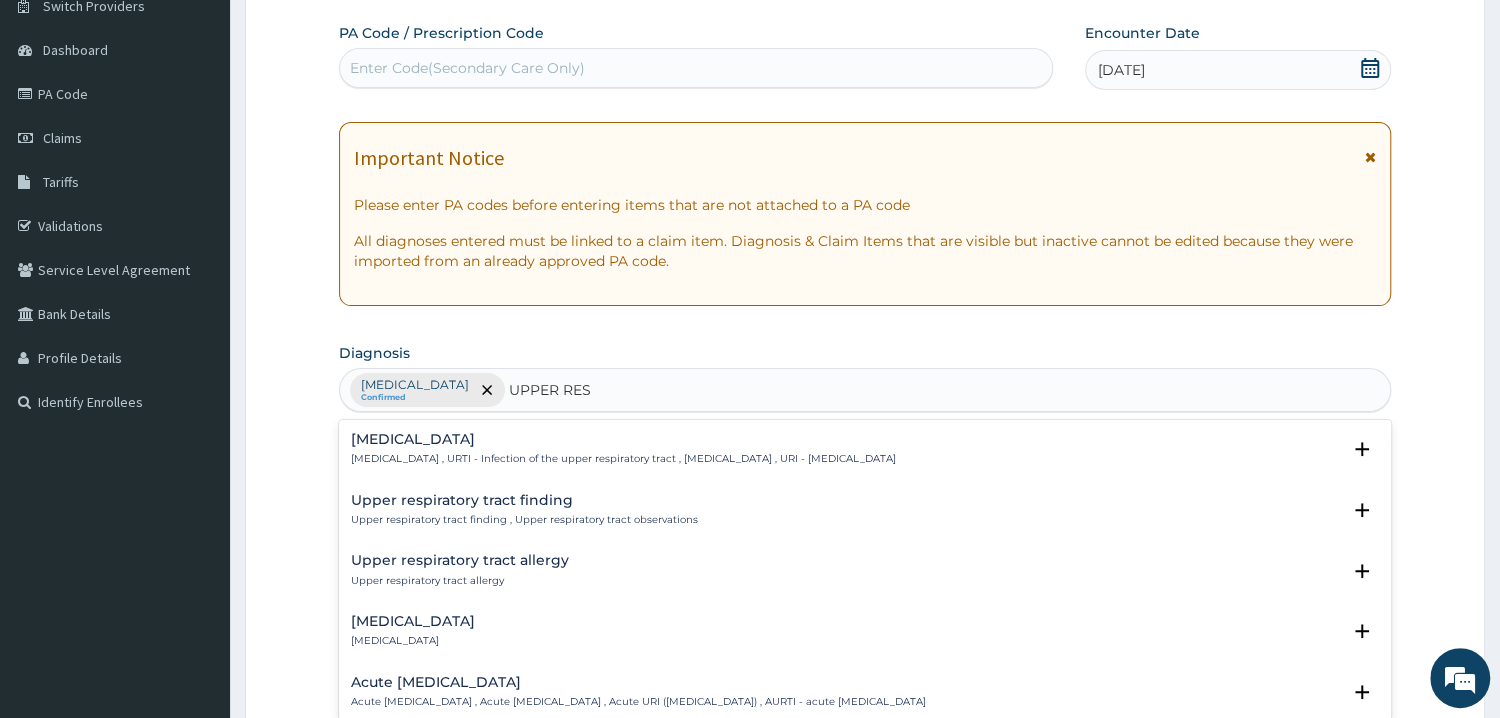 click on "Upper respiratory infection Upper respiratory infection , URTI - Infection of the upper respiratory tract , Upper respiratory tract infection , URI - Upper respiratory infection" at bounding box center [623, 449] 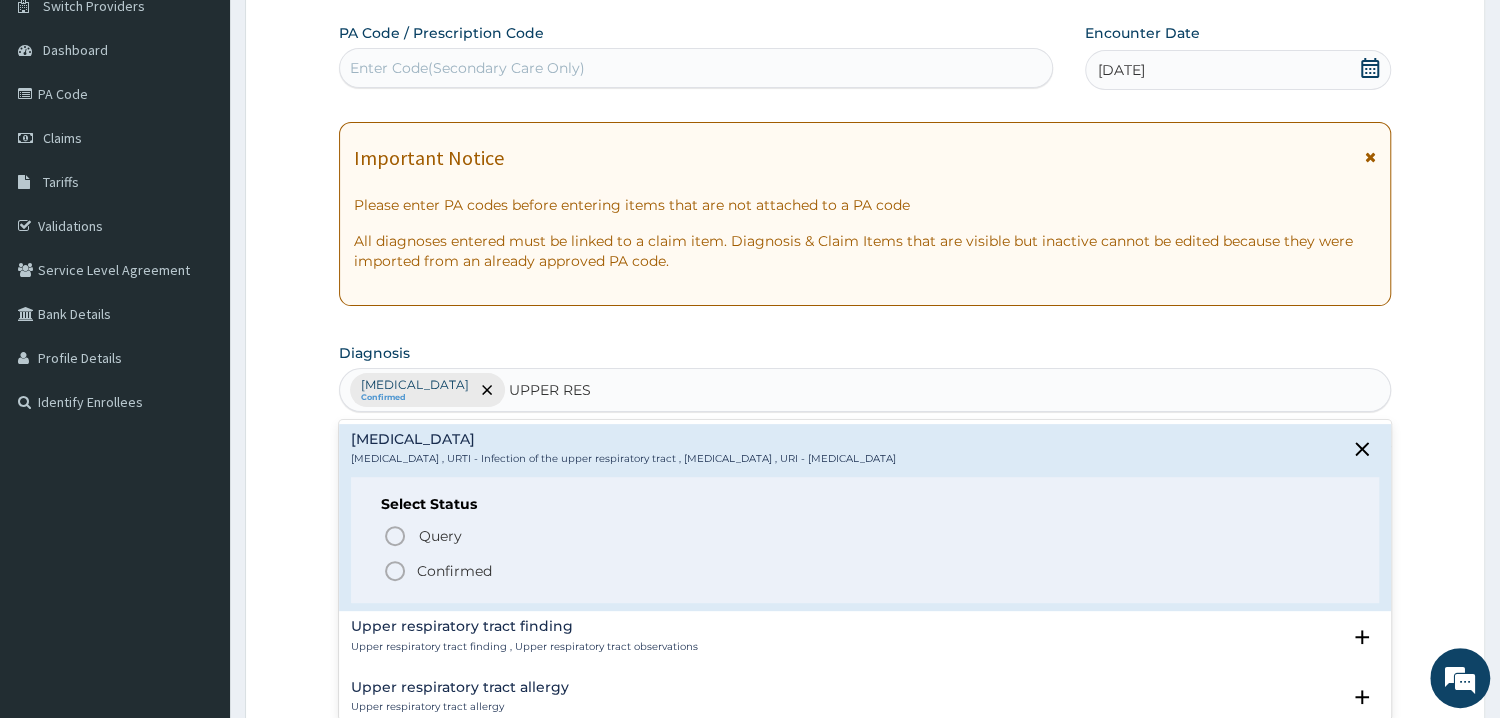 click 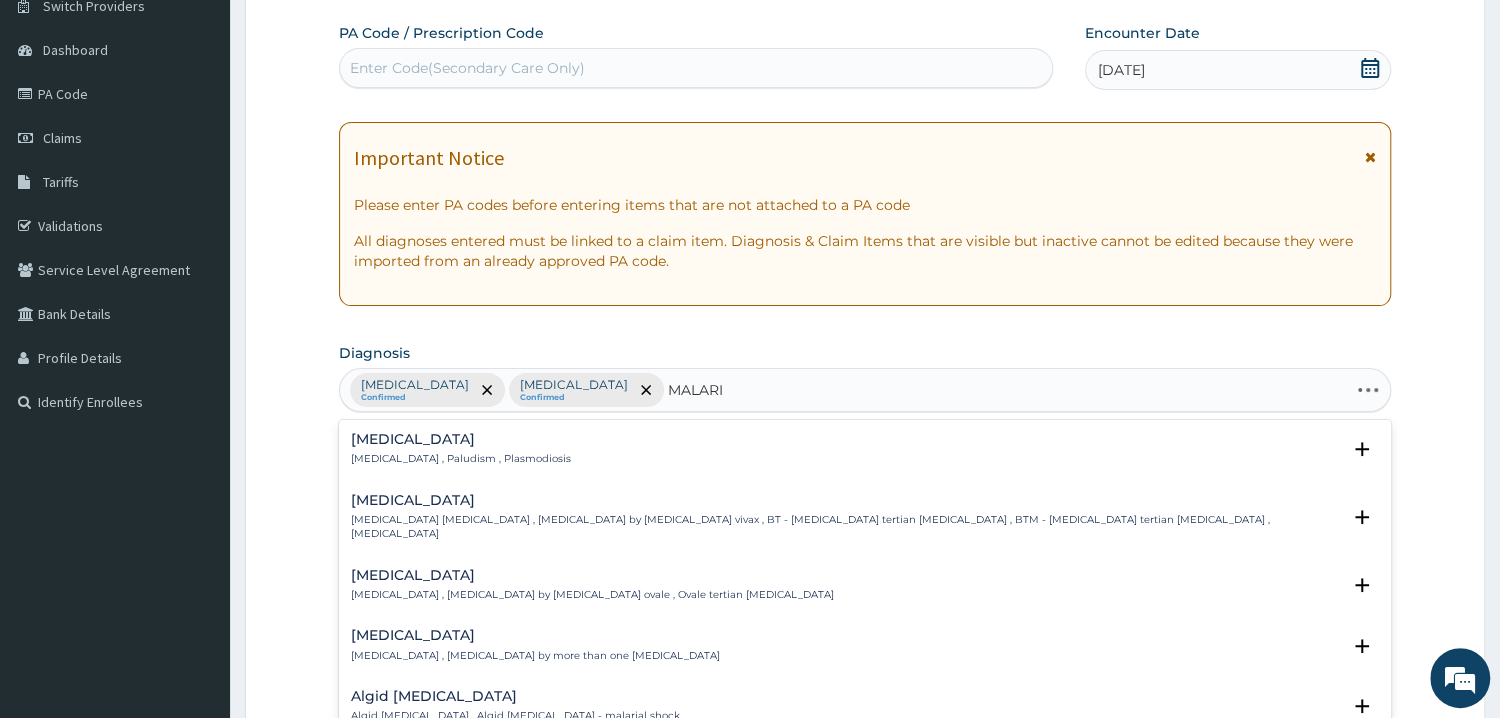 type on "MALARIA" 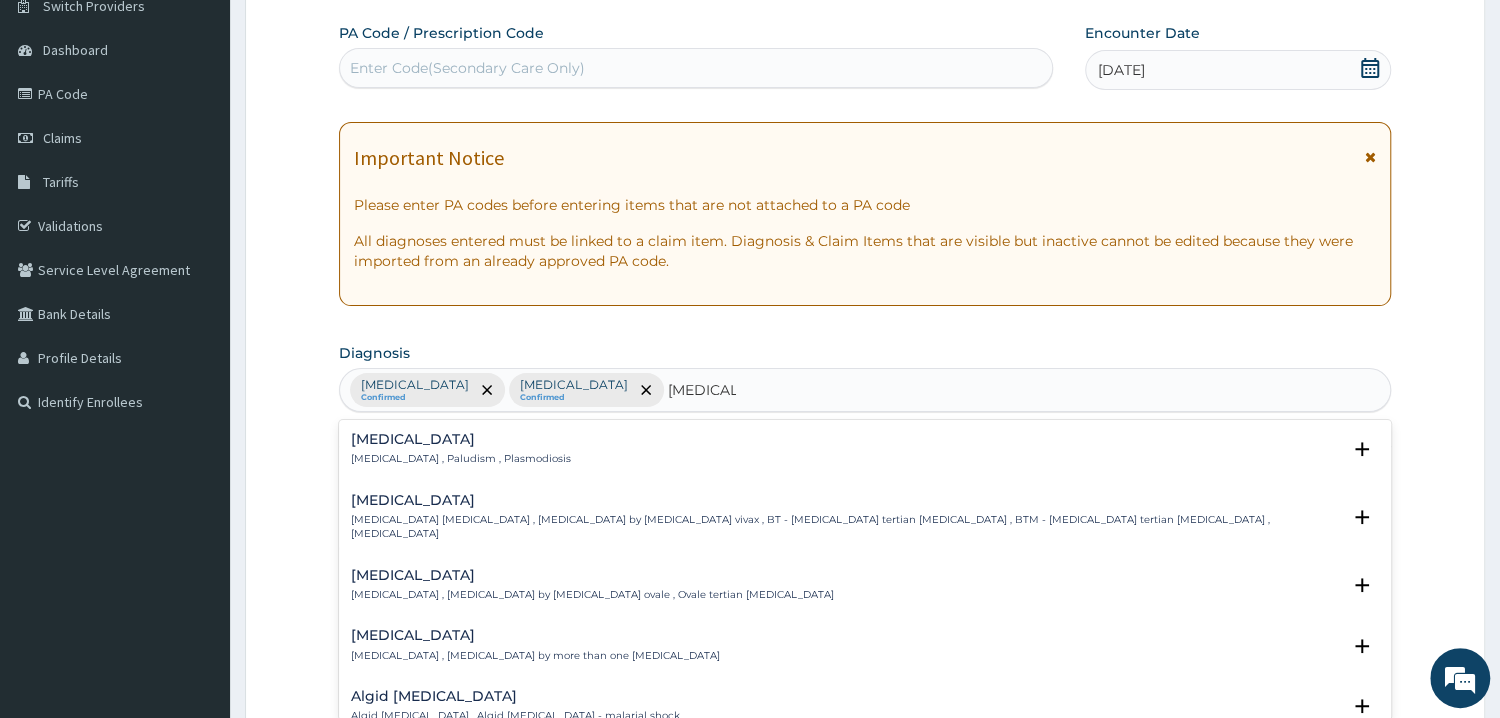 click on "Malaria" at bounding box center (461, 439) 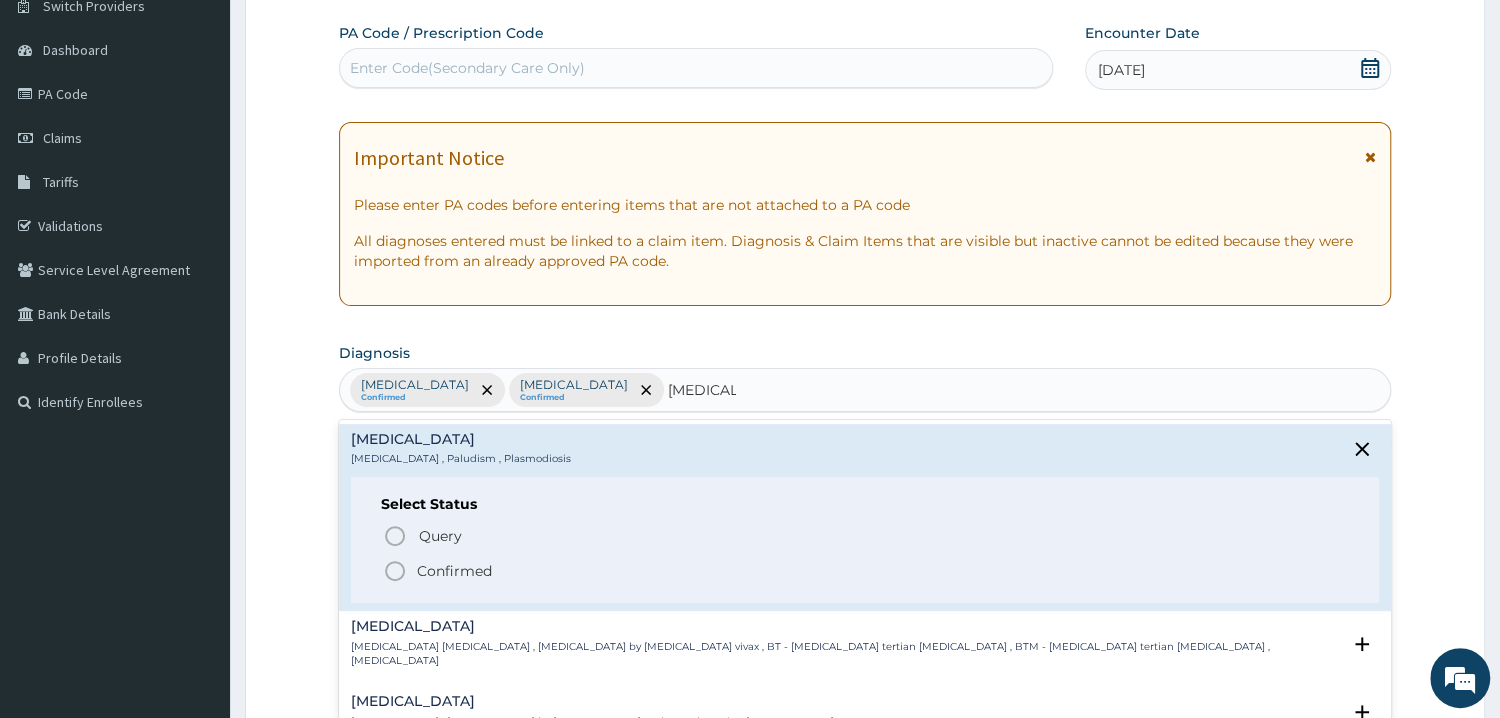click 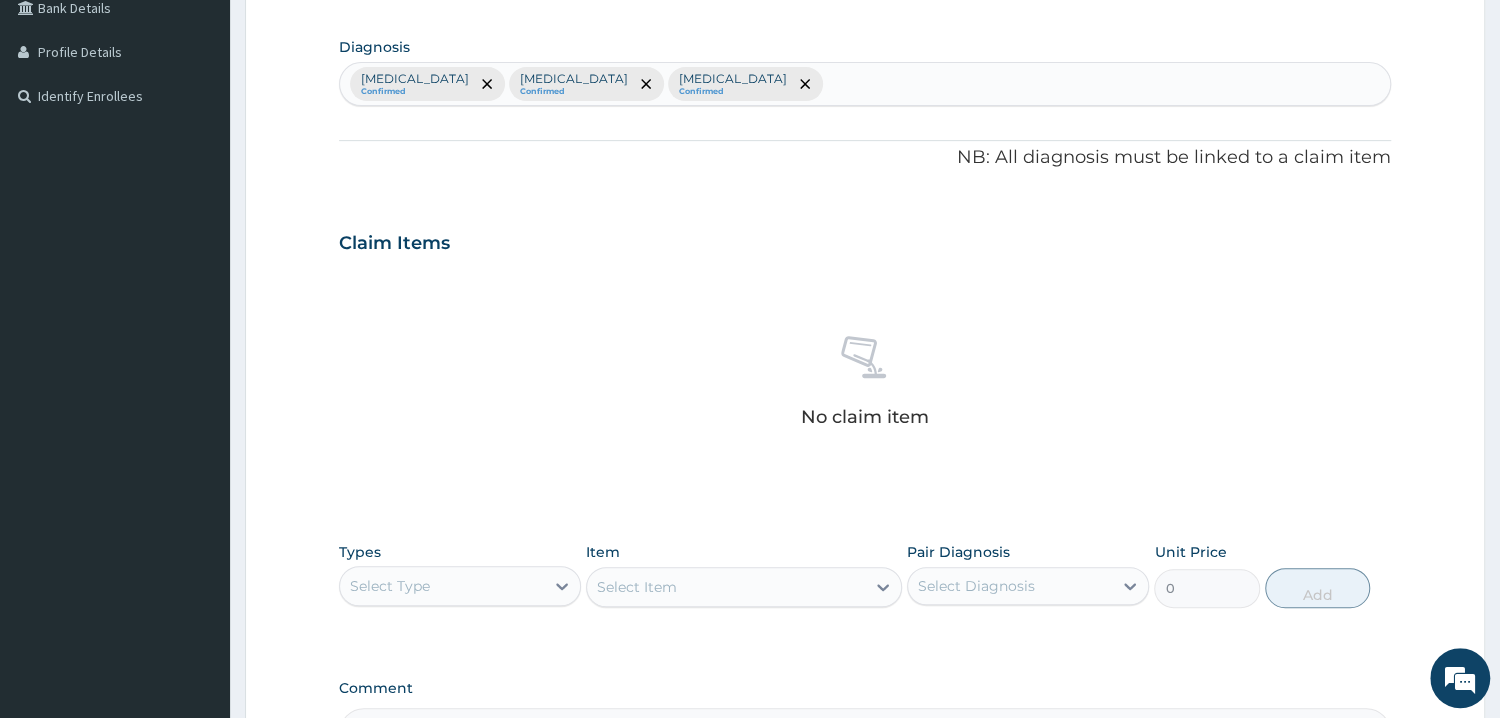 scroll, scrollTop: 597, scrollLeft: 0, axis: vertical 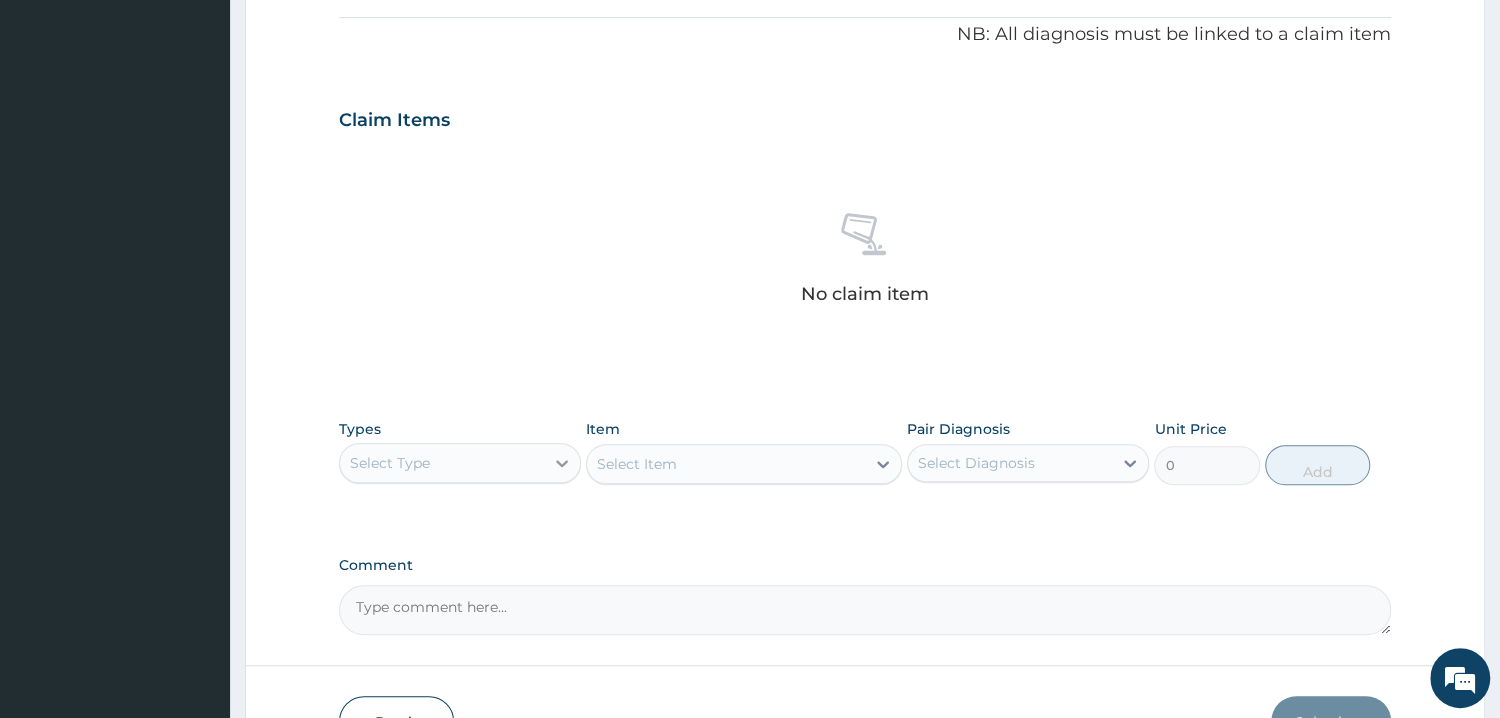 click 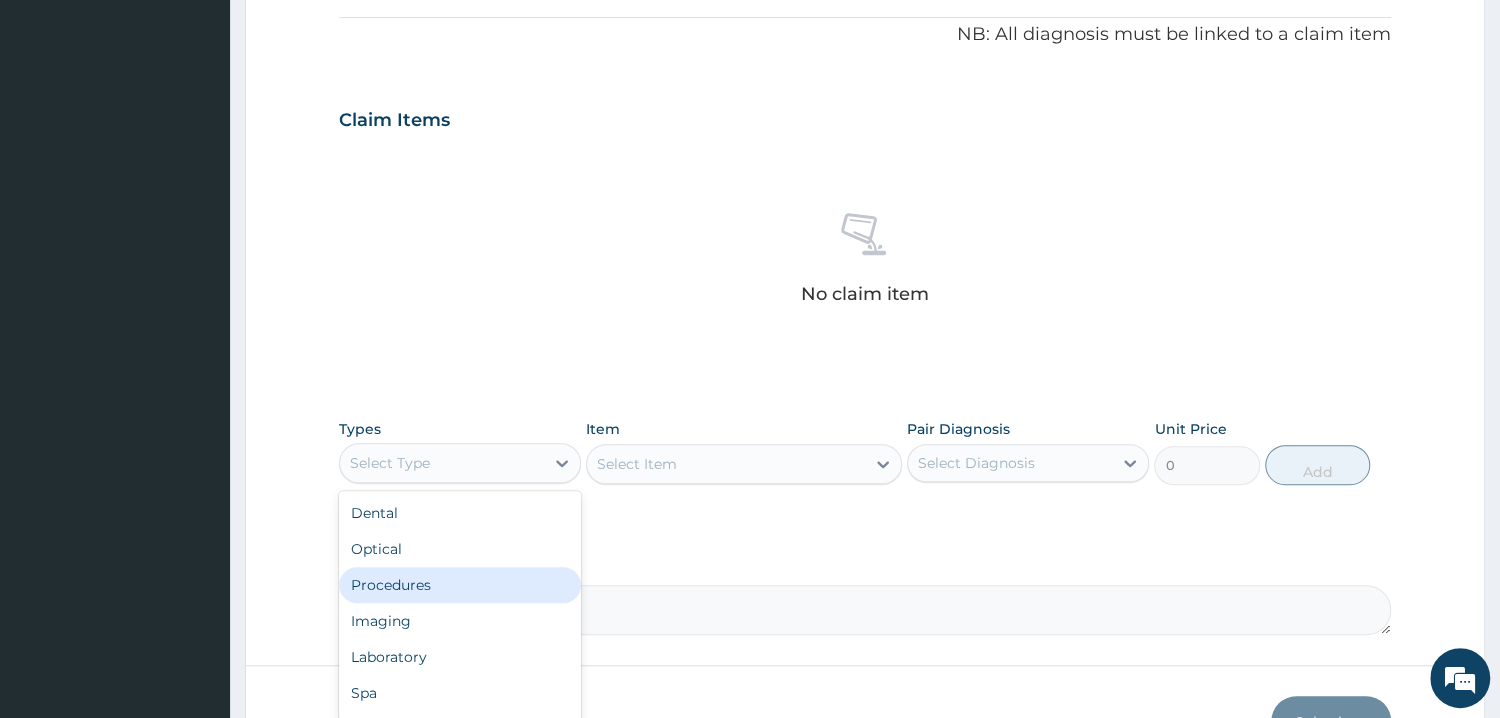 click on "Procedures" at bounding box center (460, 585) 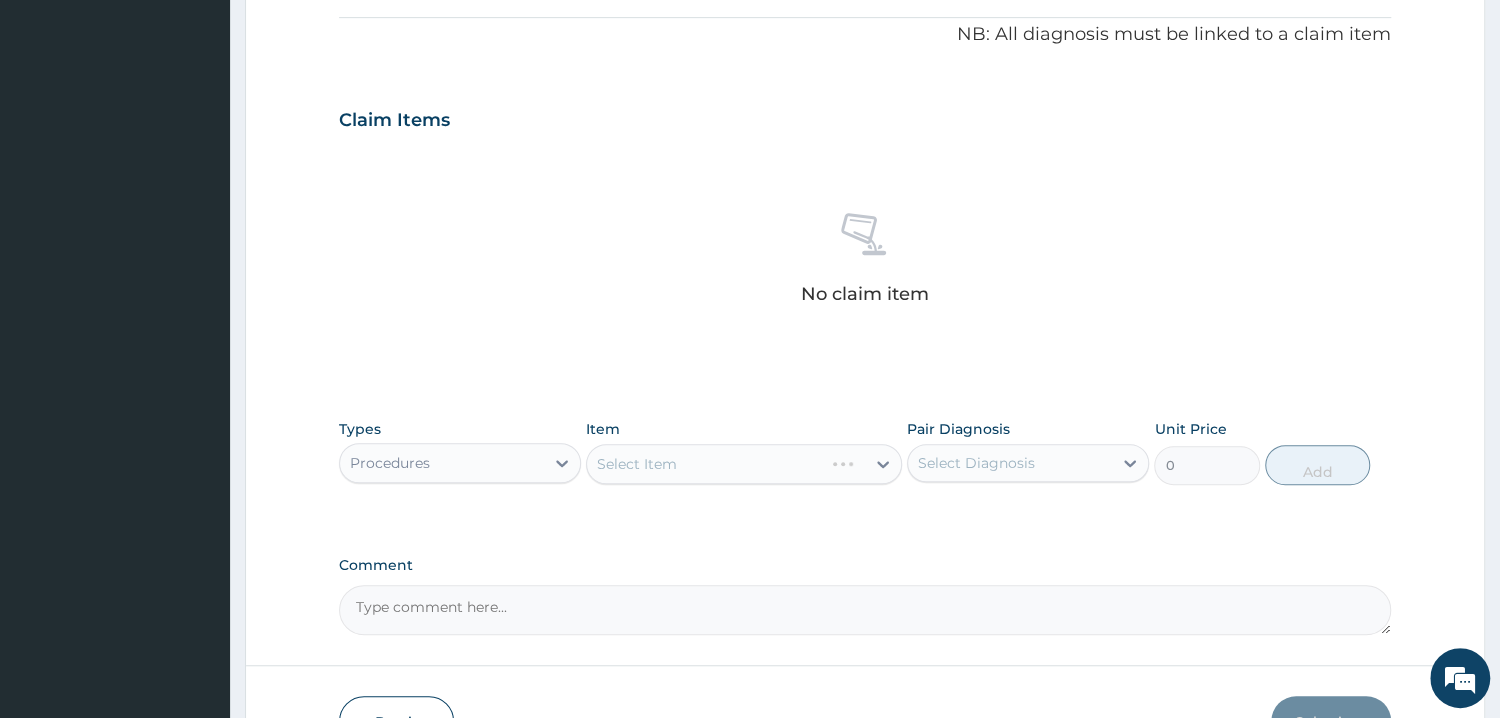 click on "Select Item" at bounding box center (744, 464) 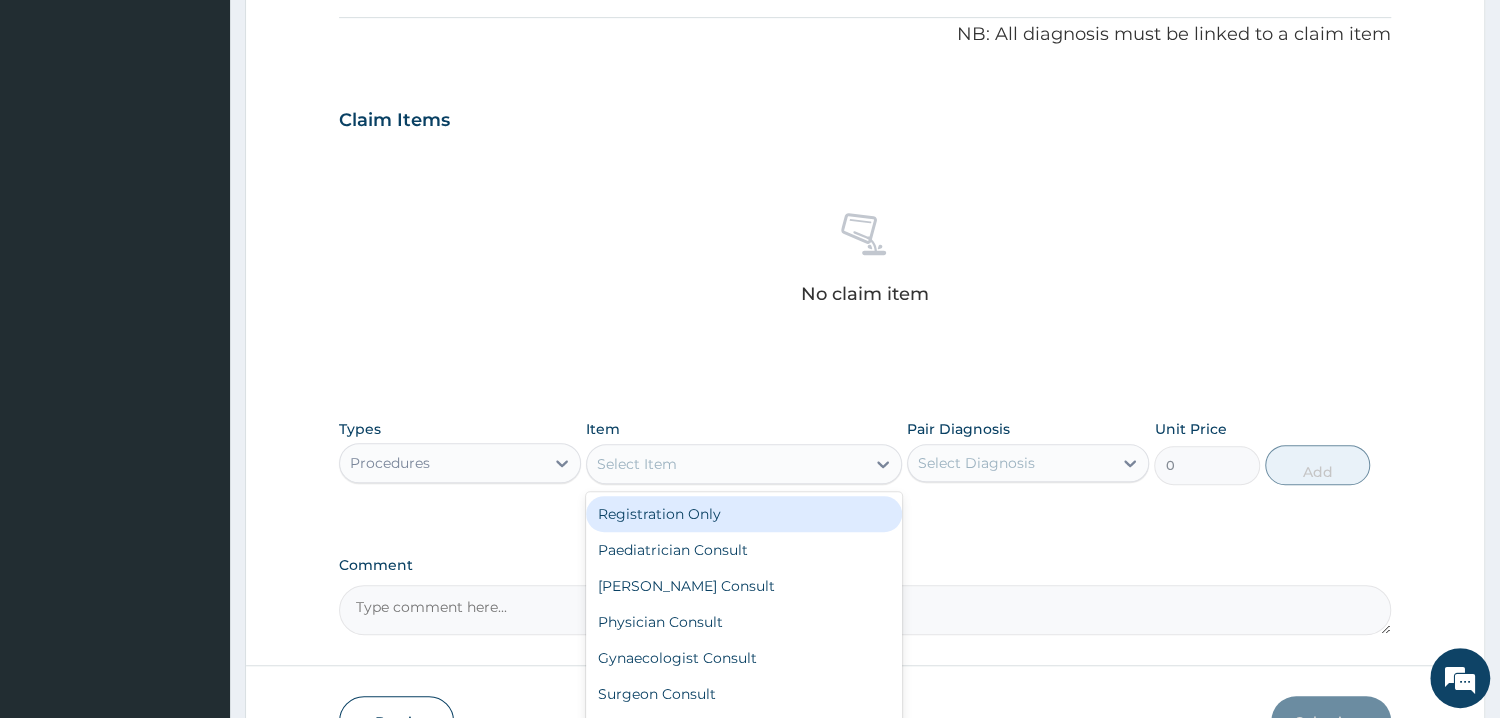 click on "Select Item" at bounding box center (726, 464) 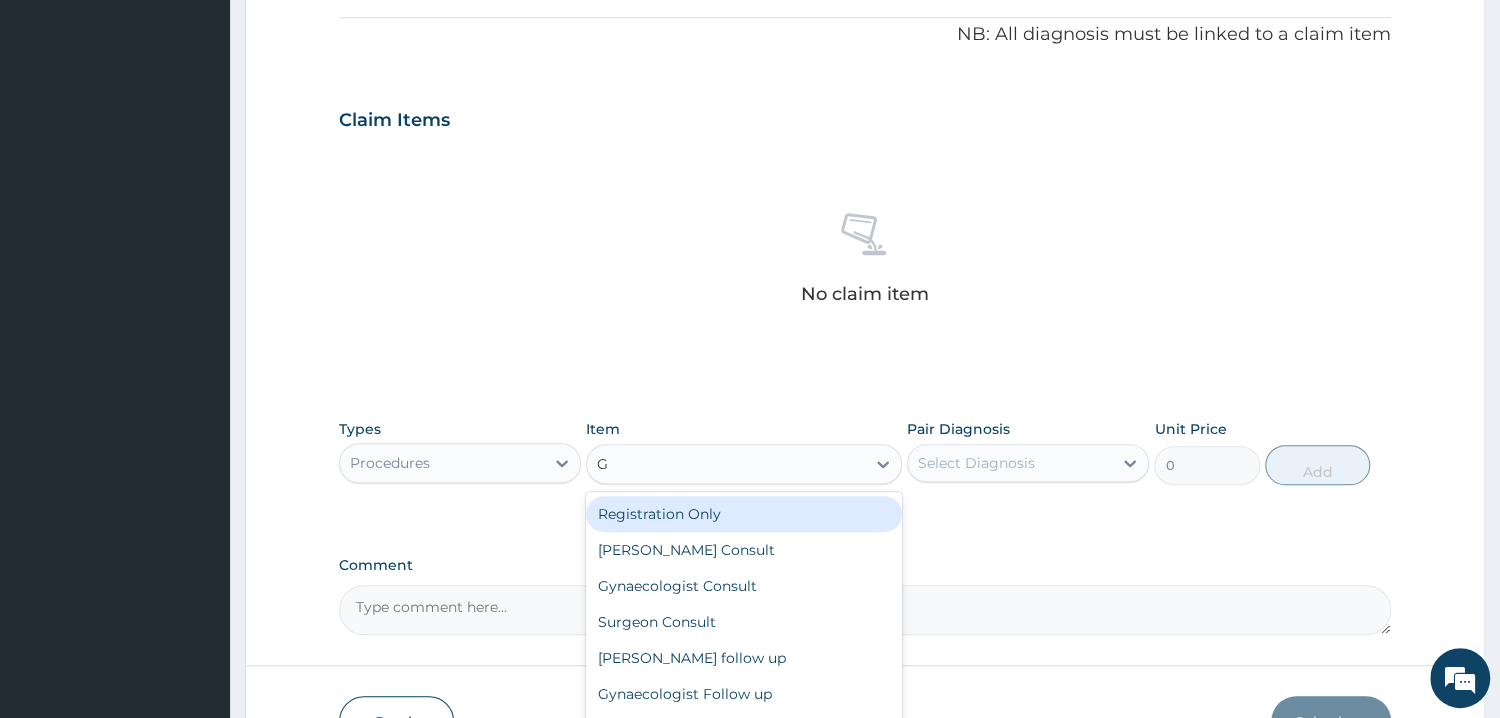 type on "GP" 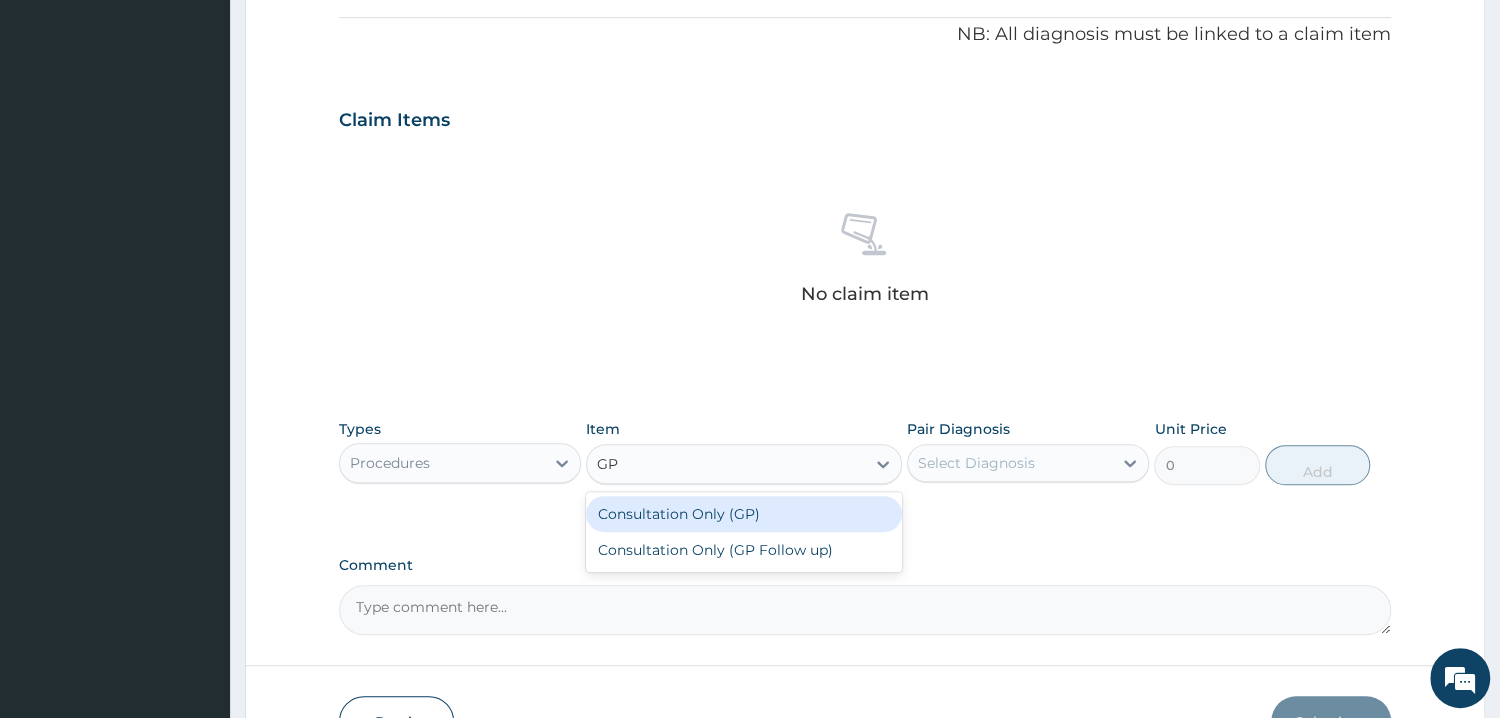 click on "Consultation Only (GP)" at bounding box center (744, 514) 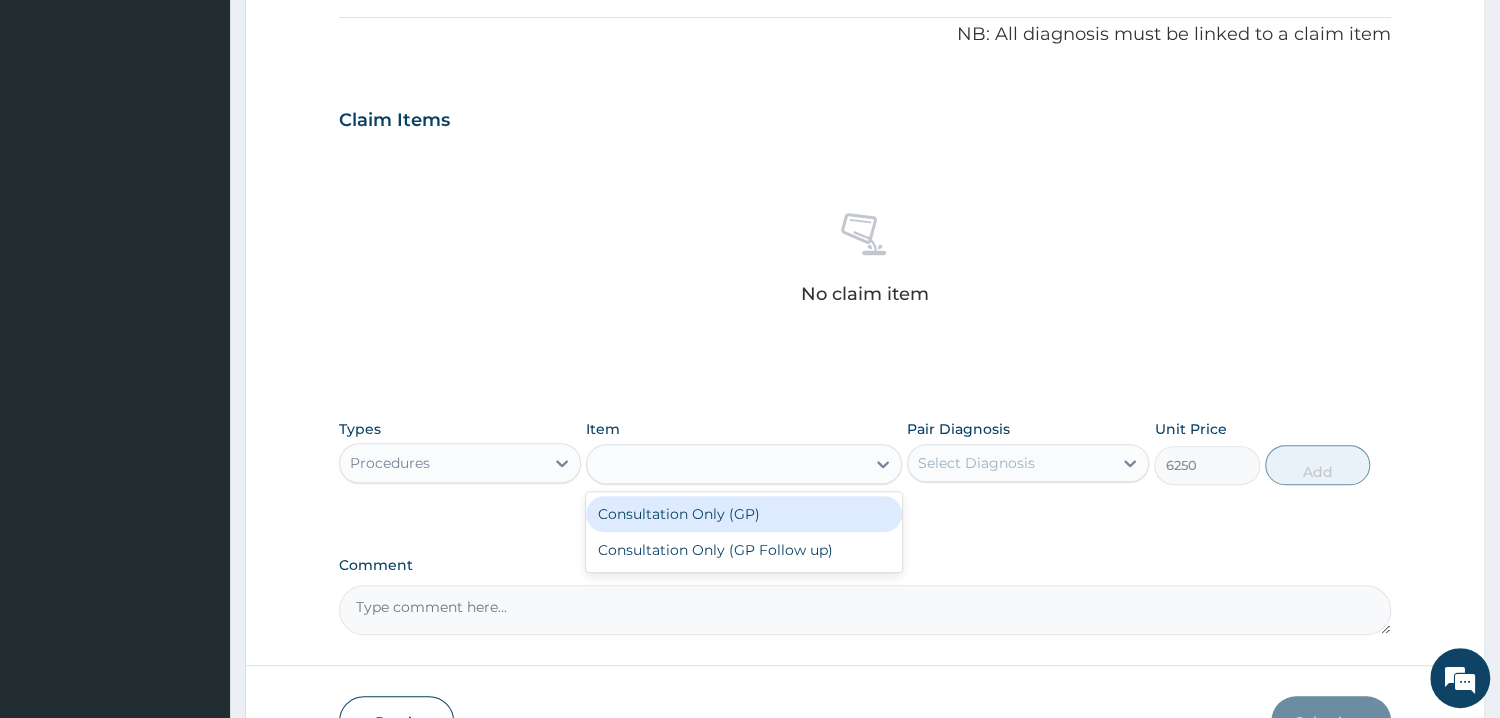 click on "Types Procedures Item option Consultation Only (GP) focused, 12 of 229. 2 results available for search term GP. Use Up and Down to choose options, press Enter to select the currently focused option, press Escape to exit the menu, press Tab to select the option and exit the menu. GP Consultation Only (GP) Consultation Only (GP Follow up) Pair Diagnosis Select Diagnosis Unit Price 6250 Add" at bounding box center (865, 467) 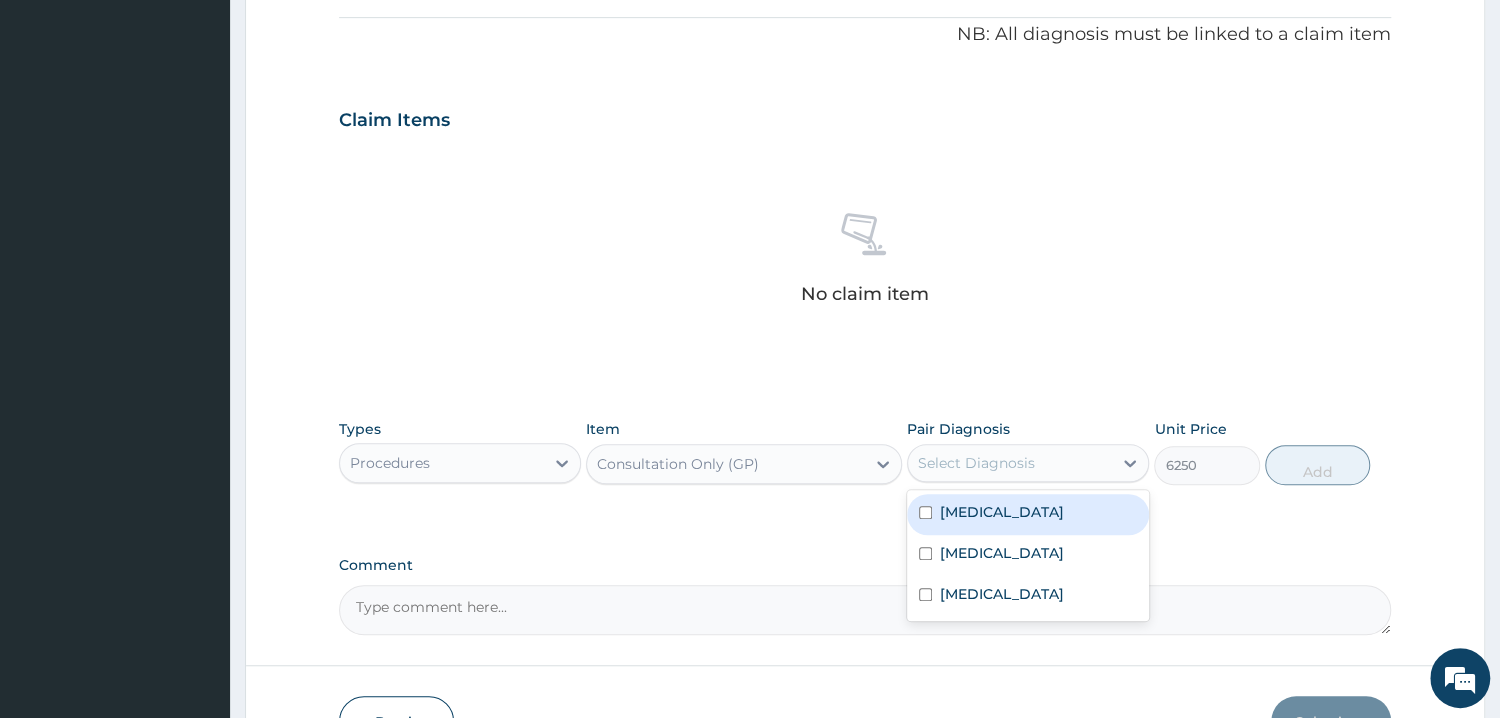drag, startPoint x: 1001, startPoint y: 462, endPoint x: 996, endPoint y: 499, distance: 37.336308 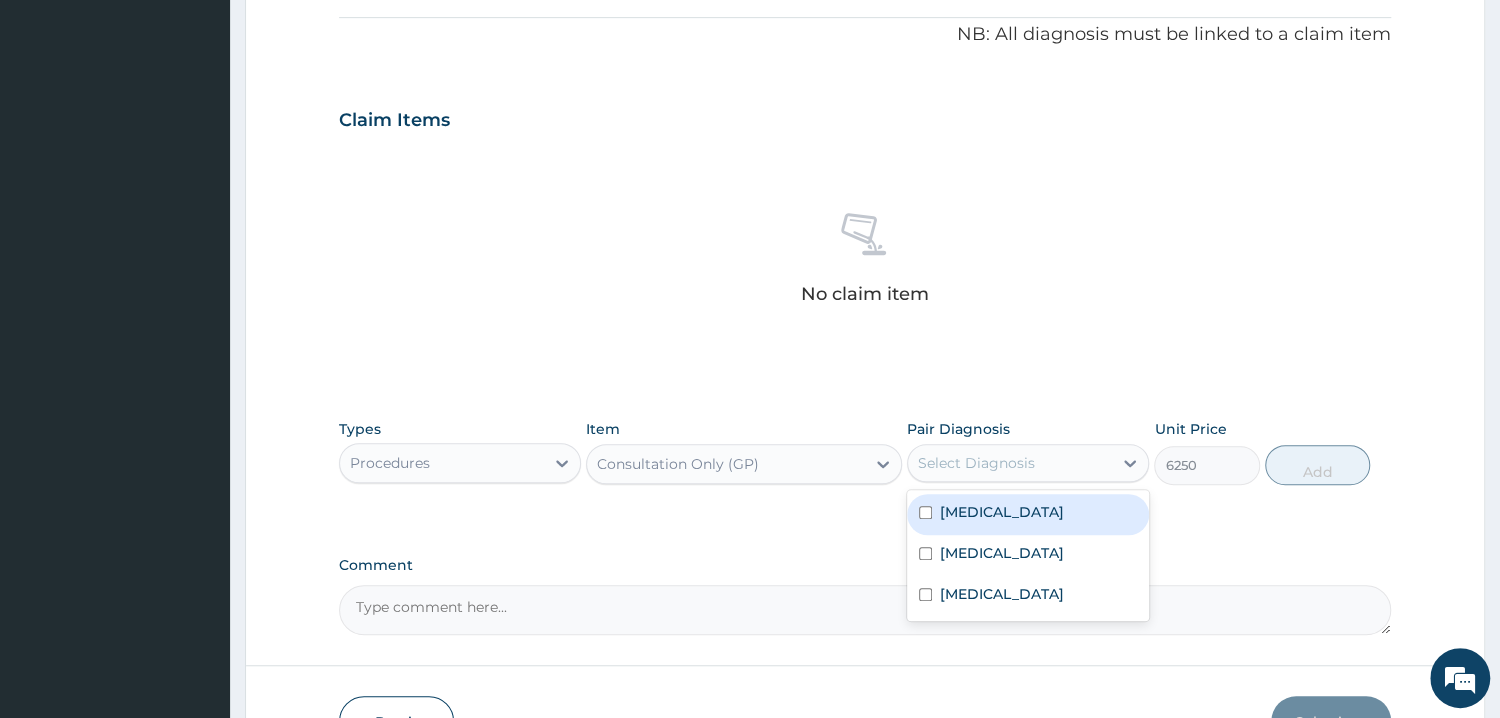 click at bounding box center (925, 512) 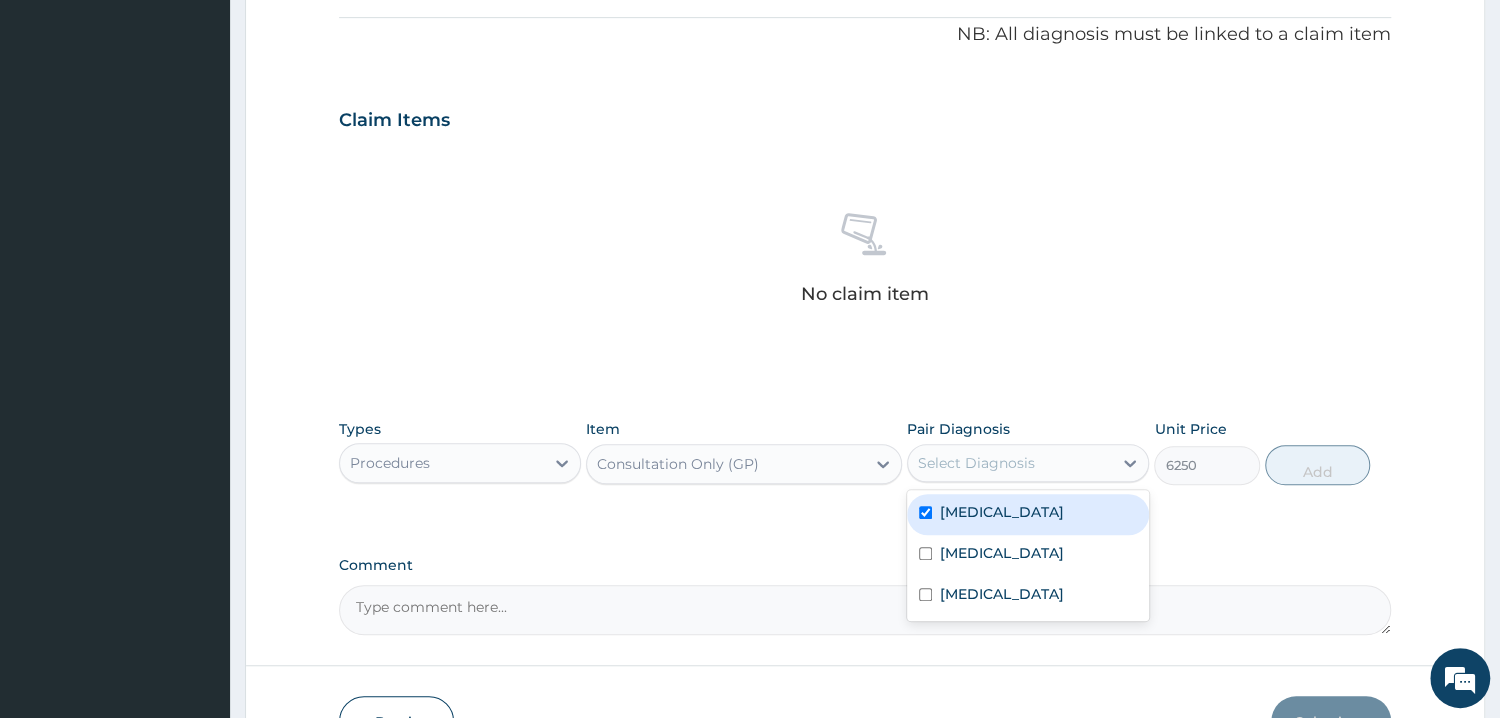 checkbox on "true" 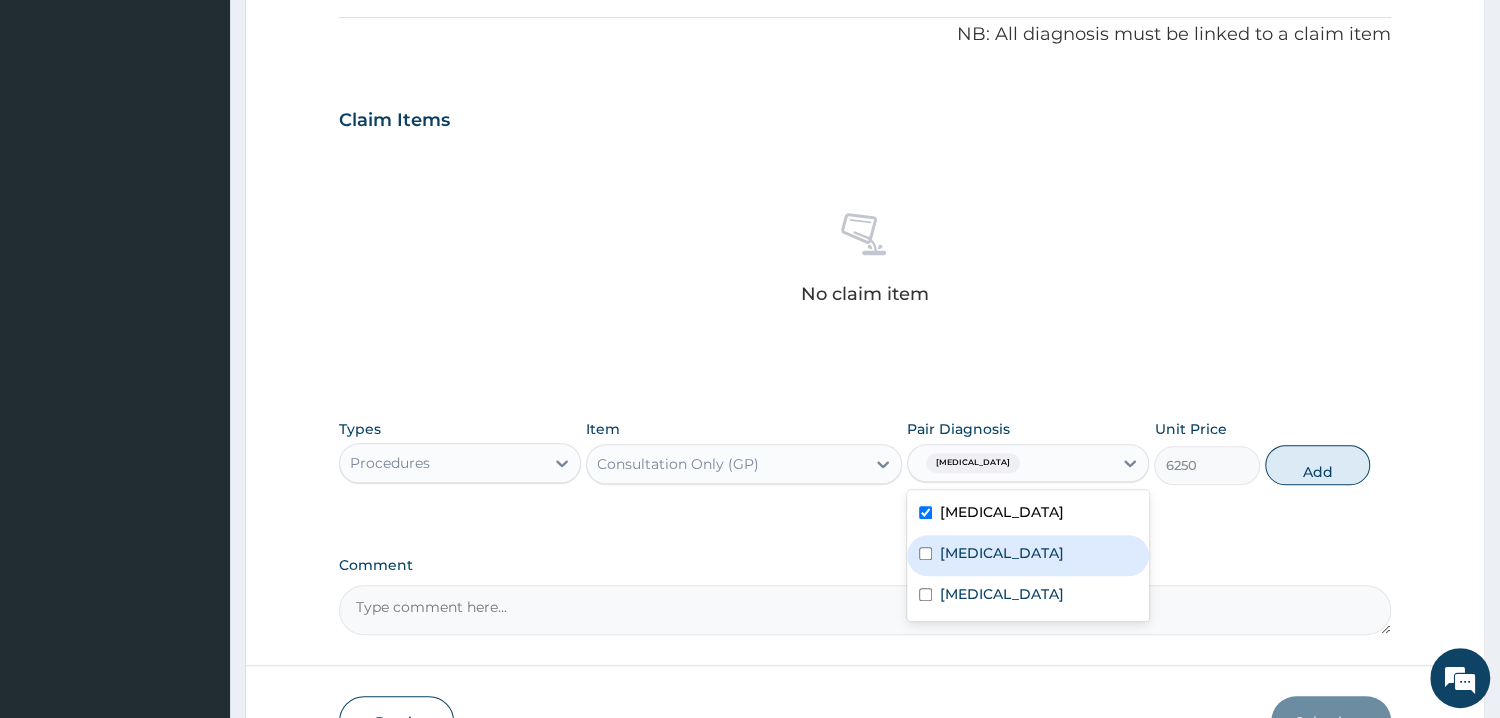 click on "Upper respiratory infection" at bounding box center [1028, 555] 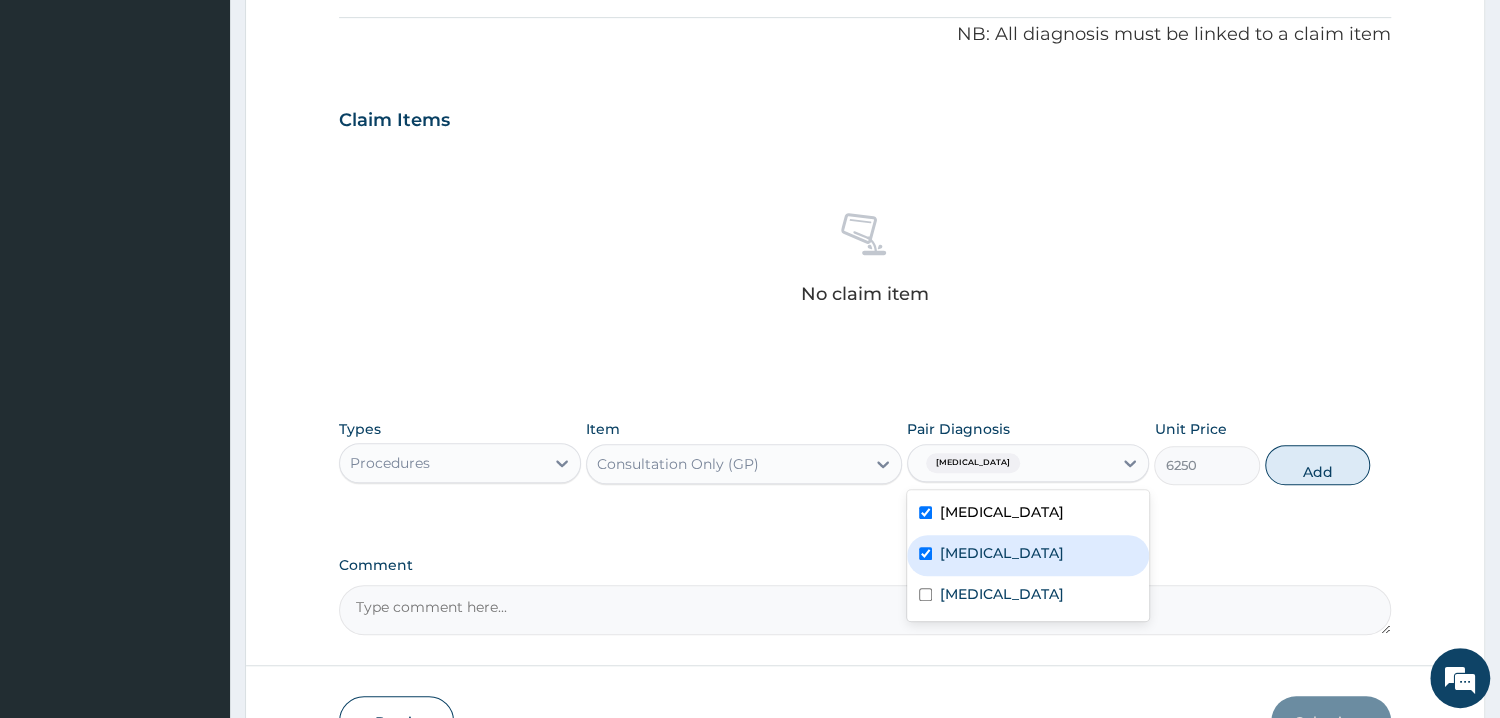 checkbox on "true" 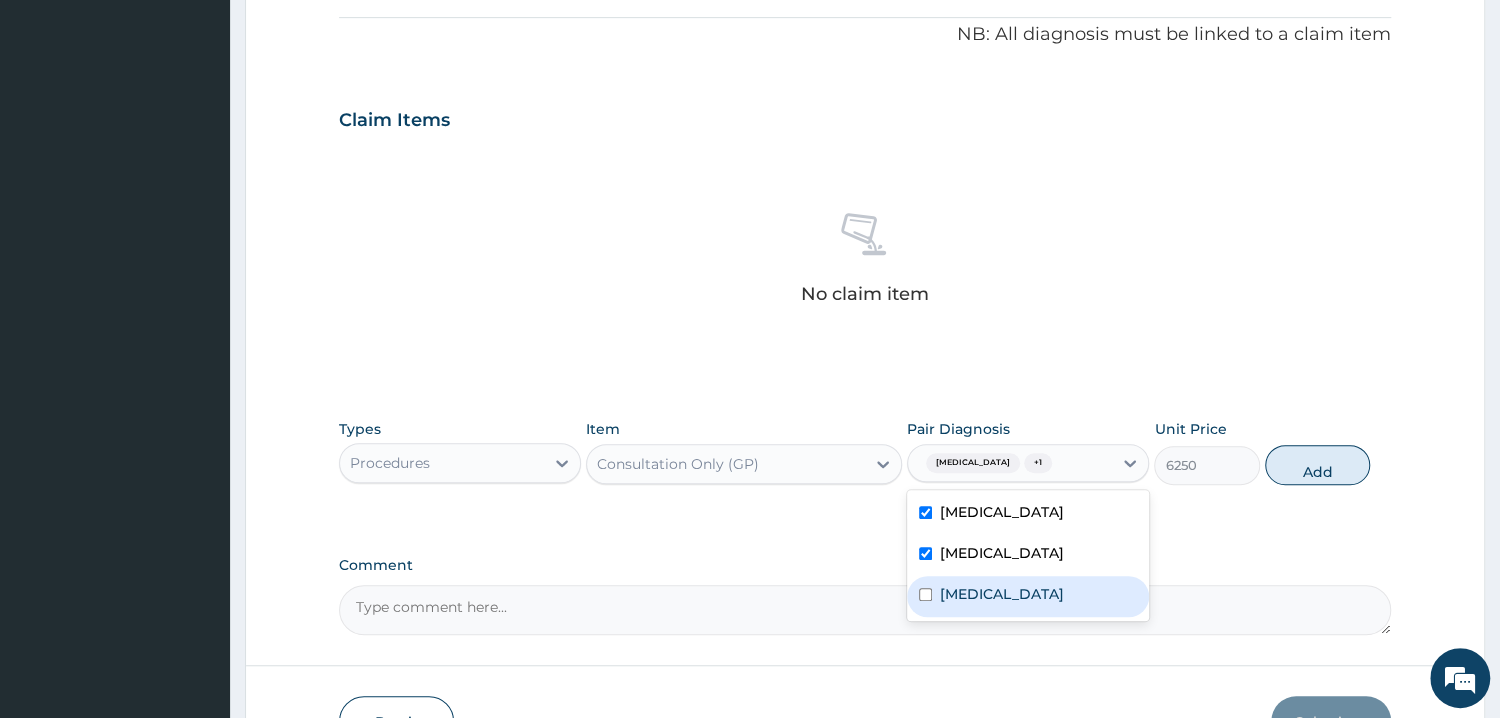 click on "Malaria" at bounding box center [1028, 596] 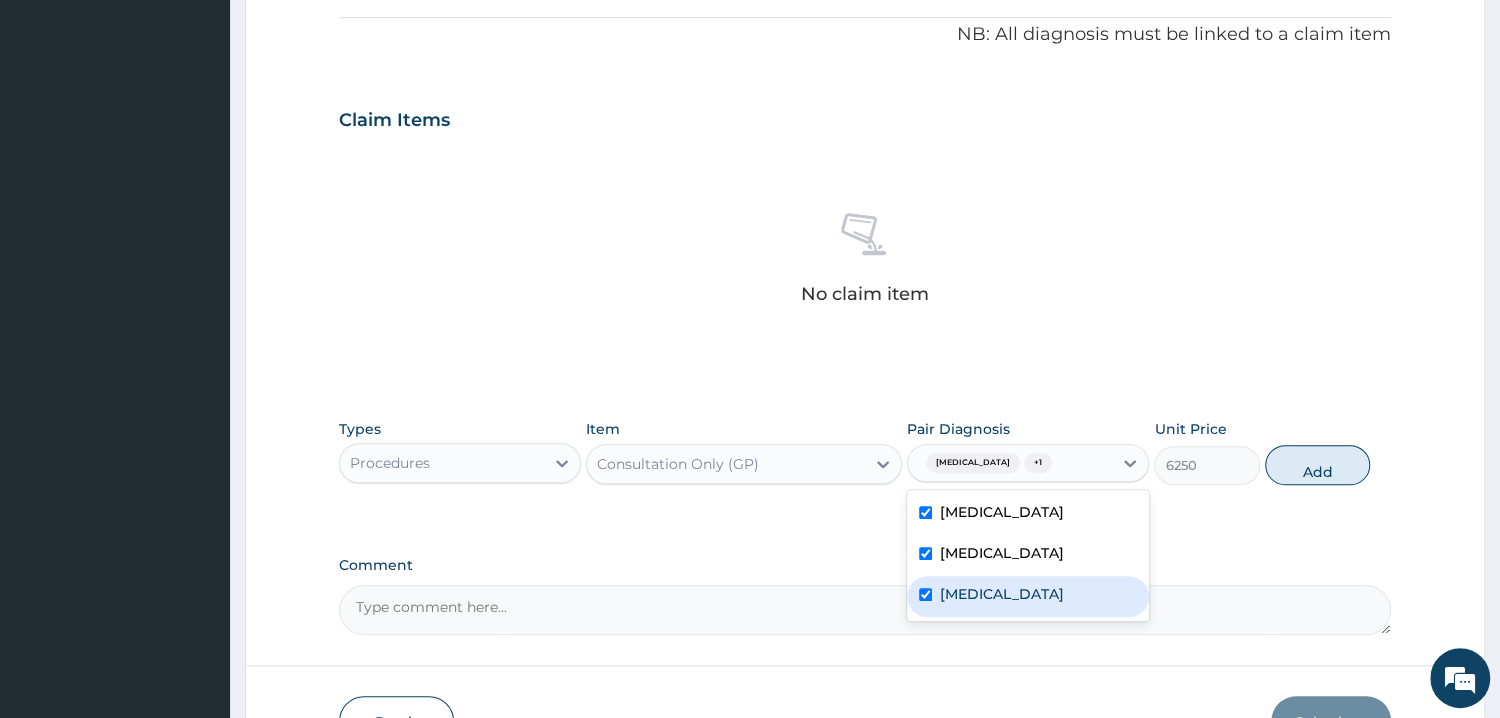 checkbox on "true" 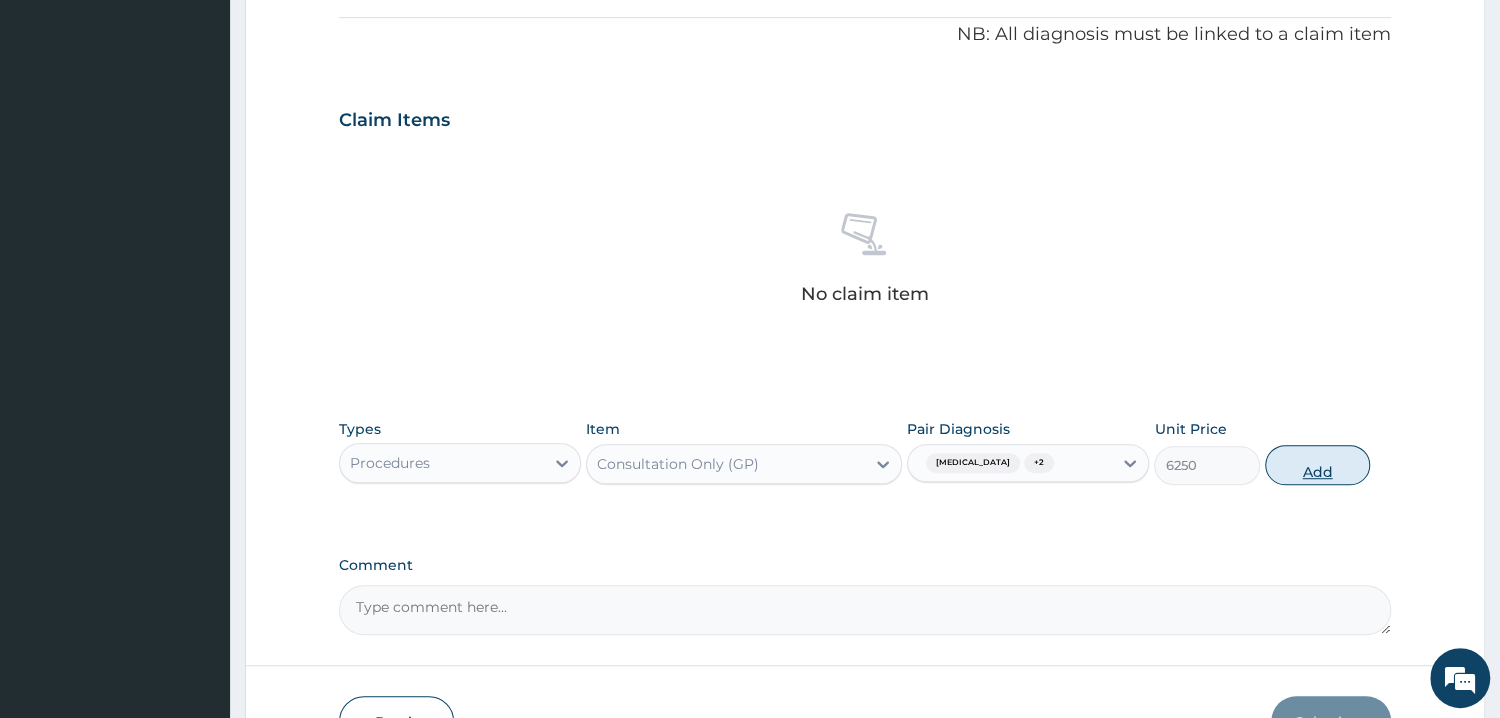 click on "Add" at bounding box center (1317, 465) 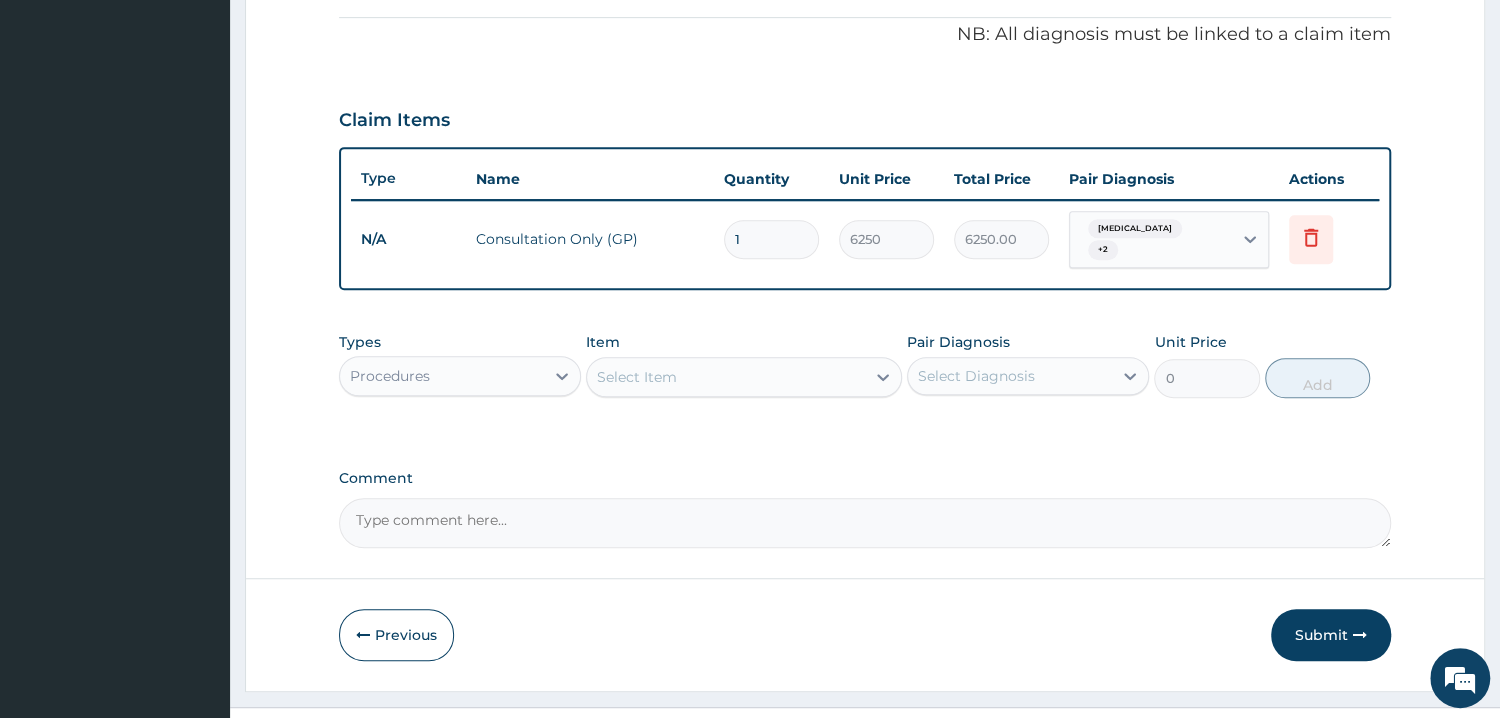 click on "Procedures" at bounding box center [442, 376] 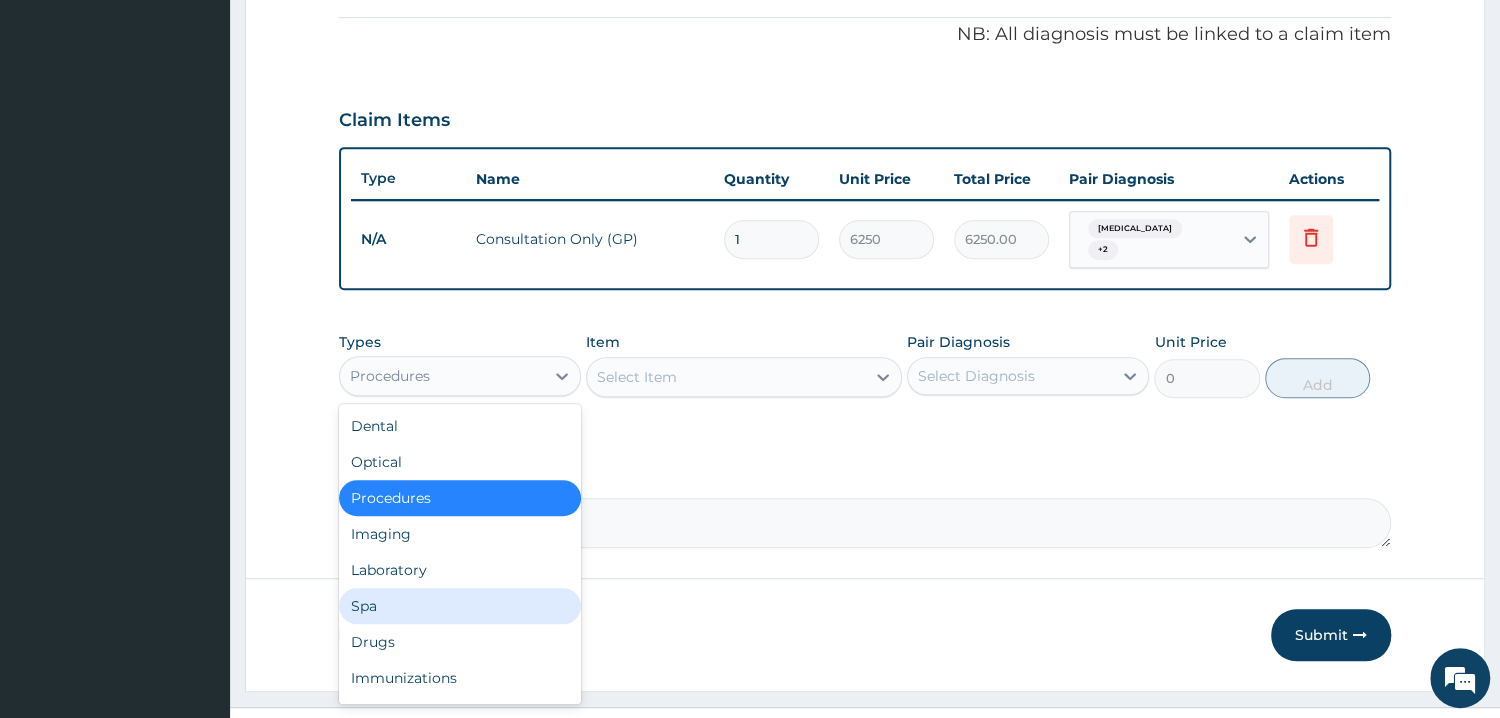 scroll, scrollTop: 68, scrollLeft: 0, axis: vertical 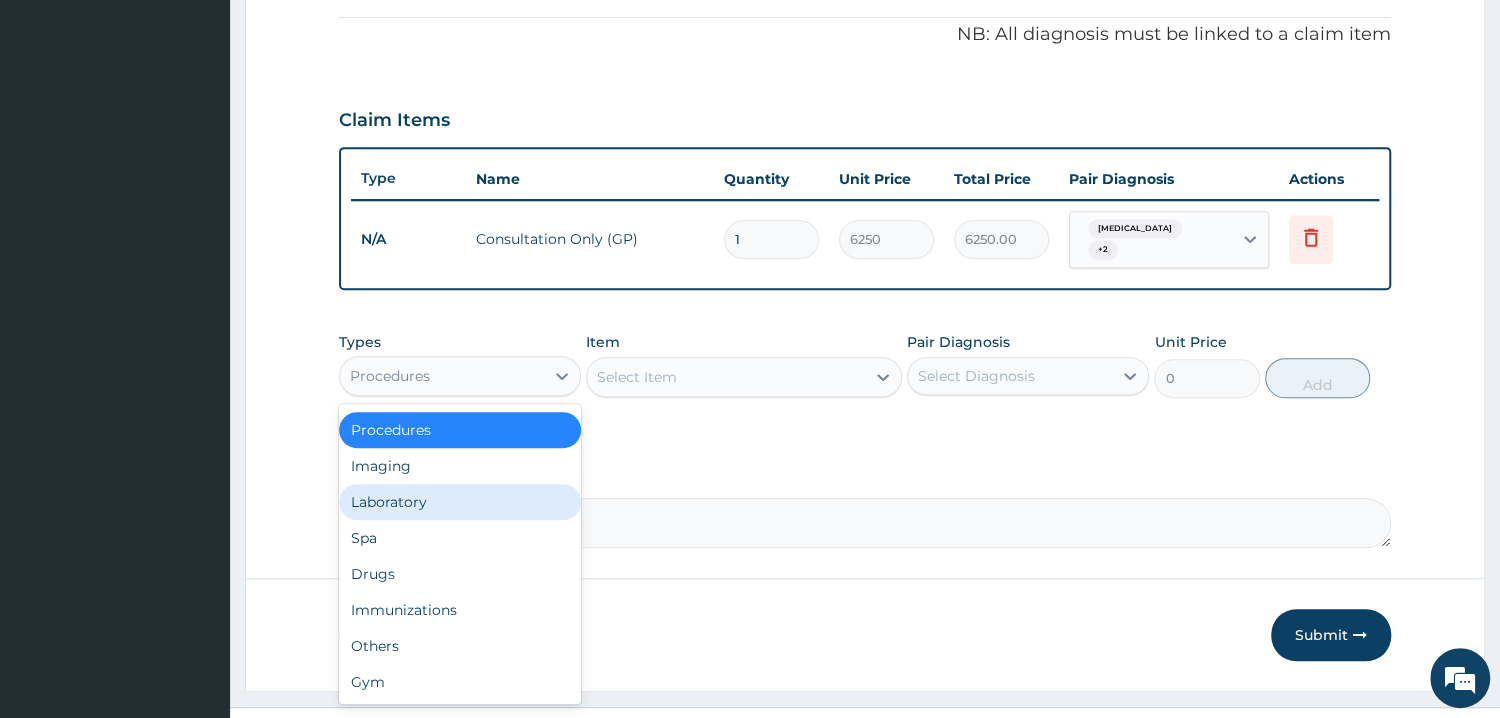 click on "Laboratory" at bounding box center [460, 502] 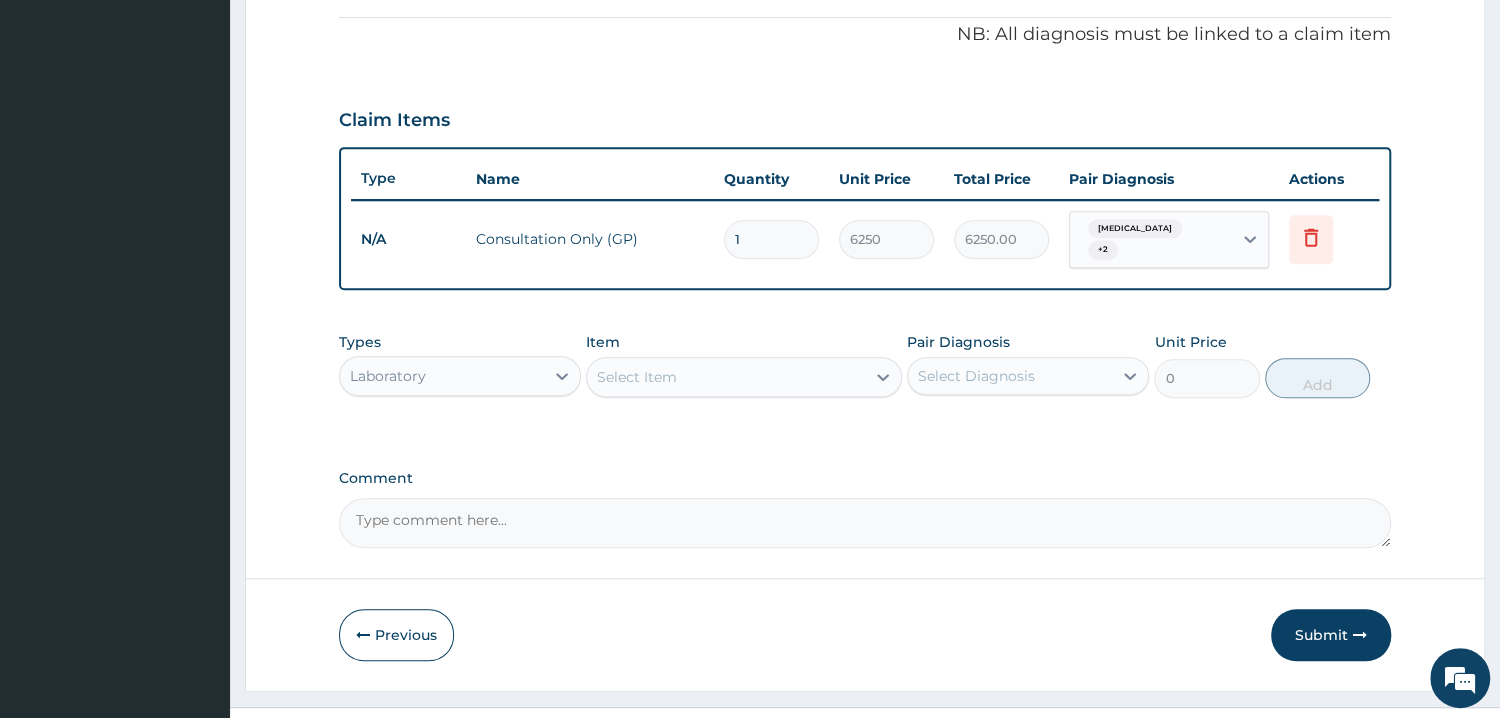 click on "Comment" at bounding box center [865, 523] 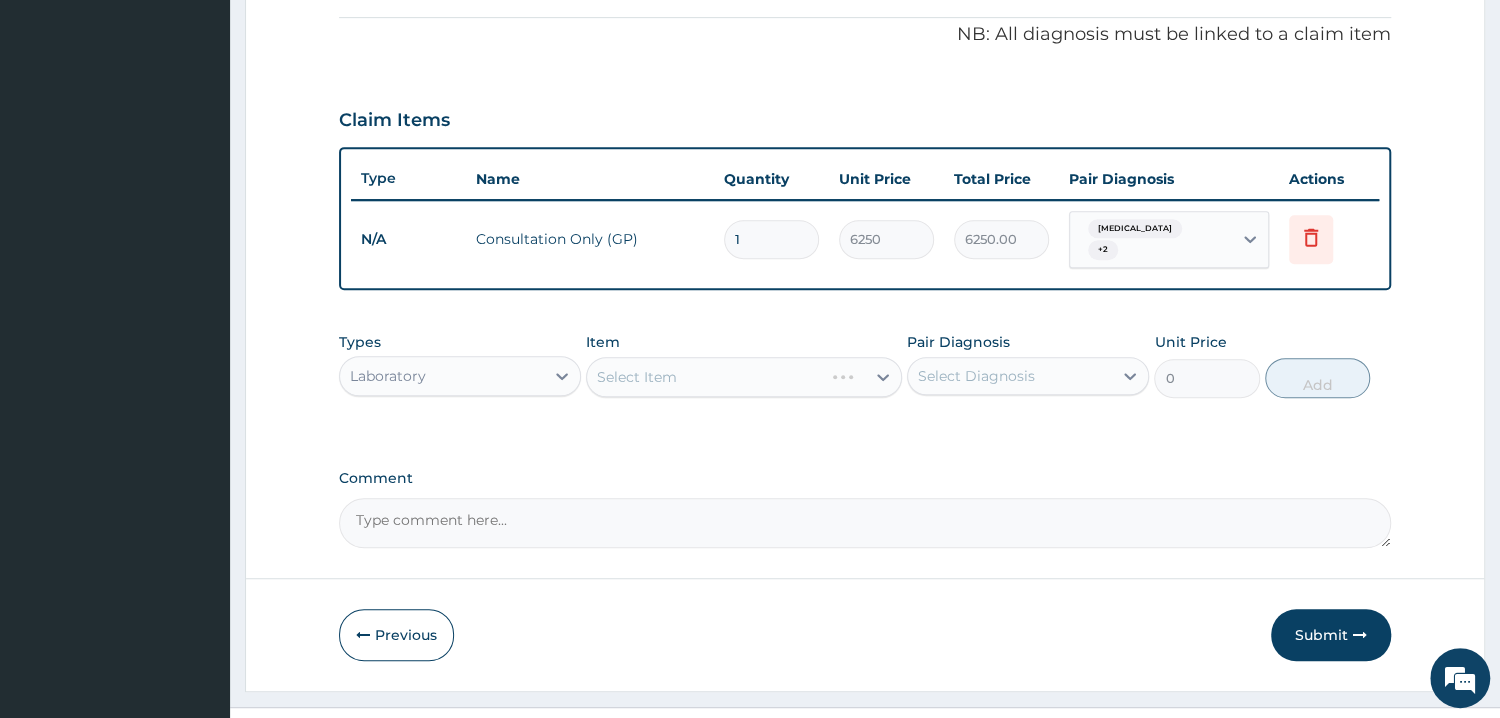 click on "Select Item" at bounding box center [744, 377] 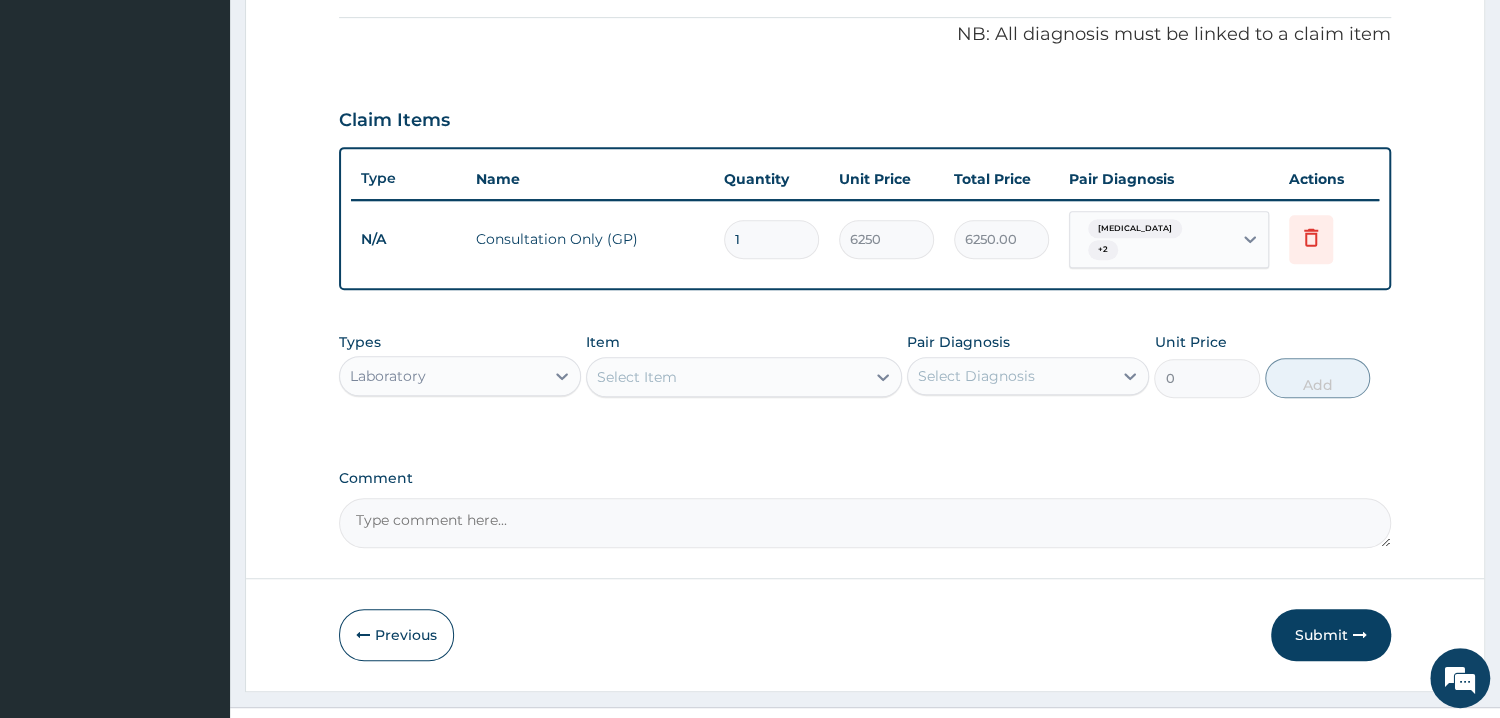 click on "Select Item" at bounding box center (726, 377) 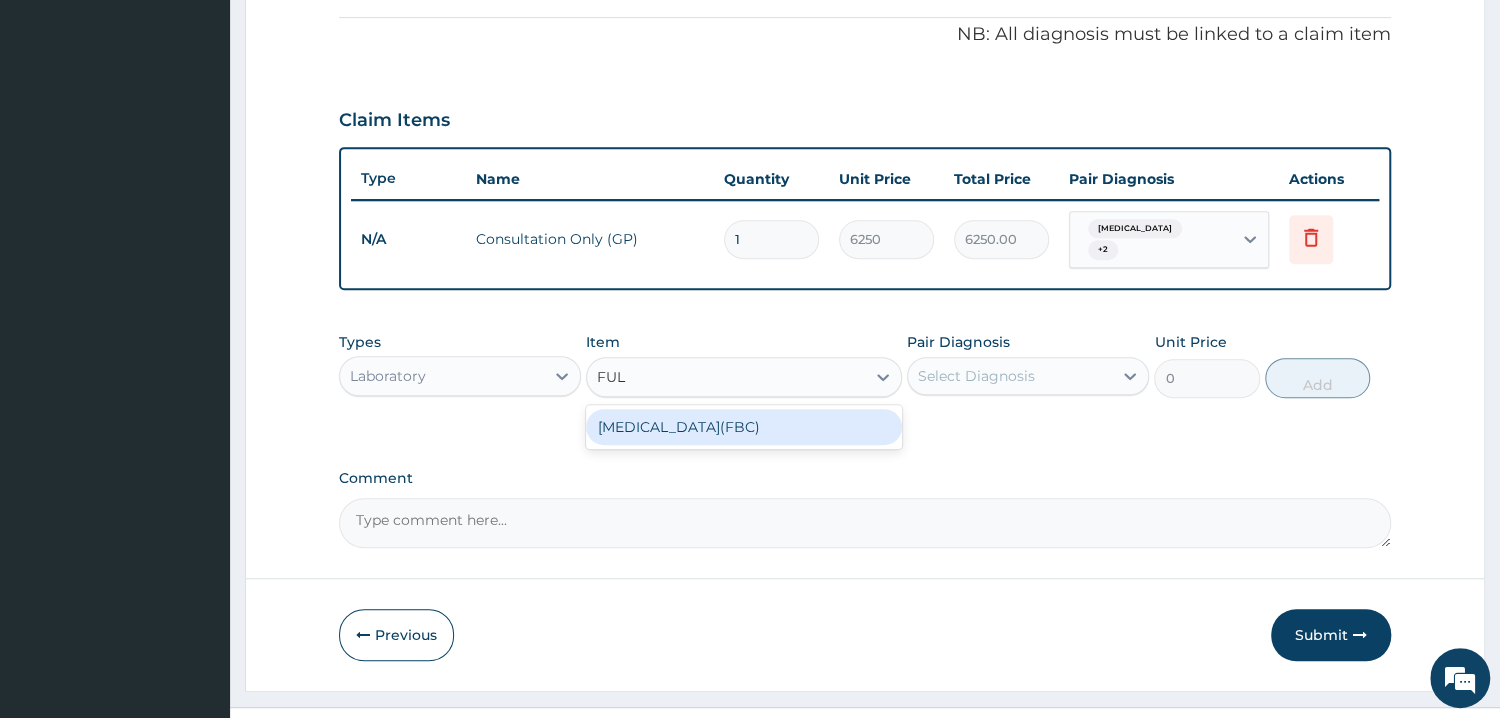 type on "FUL" 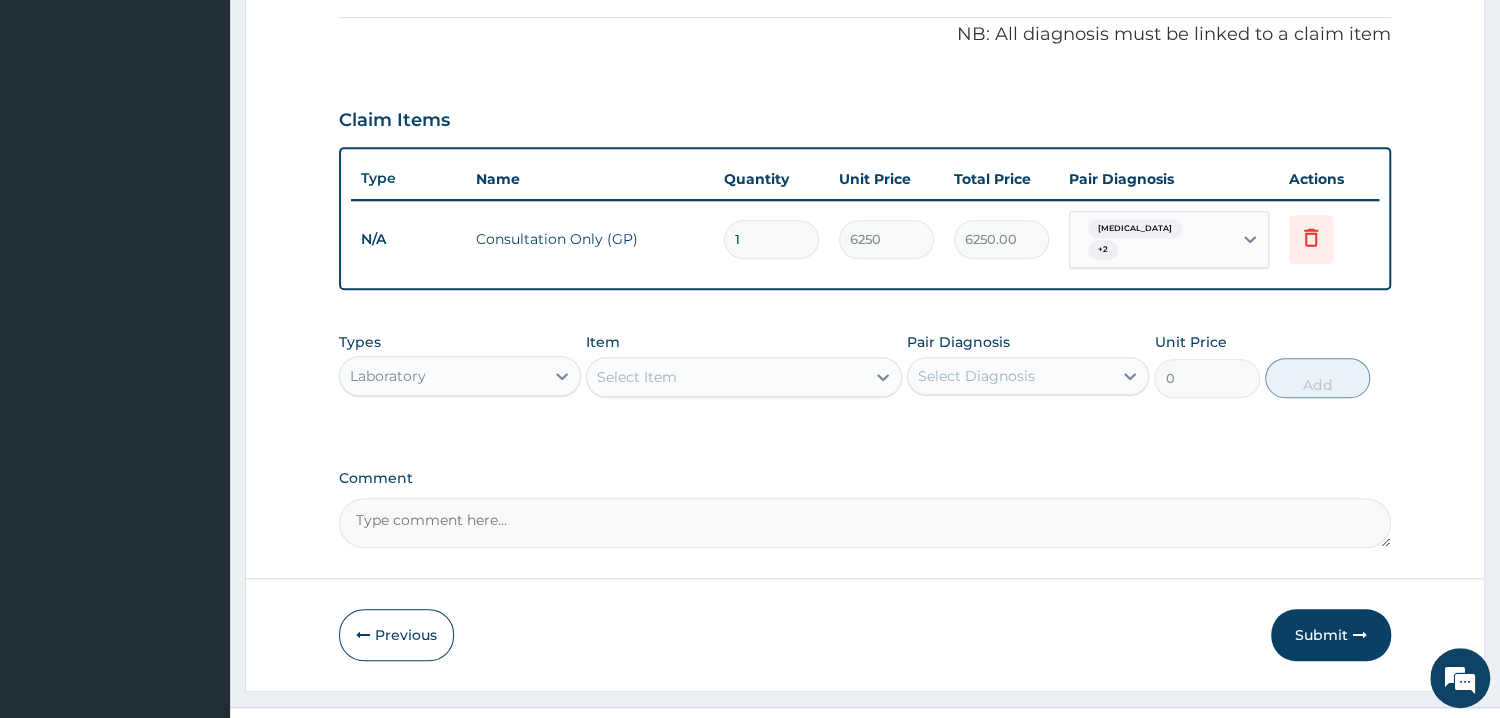 click on "Select Diagnosis" at bounding box center [976, 376] 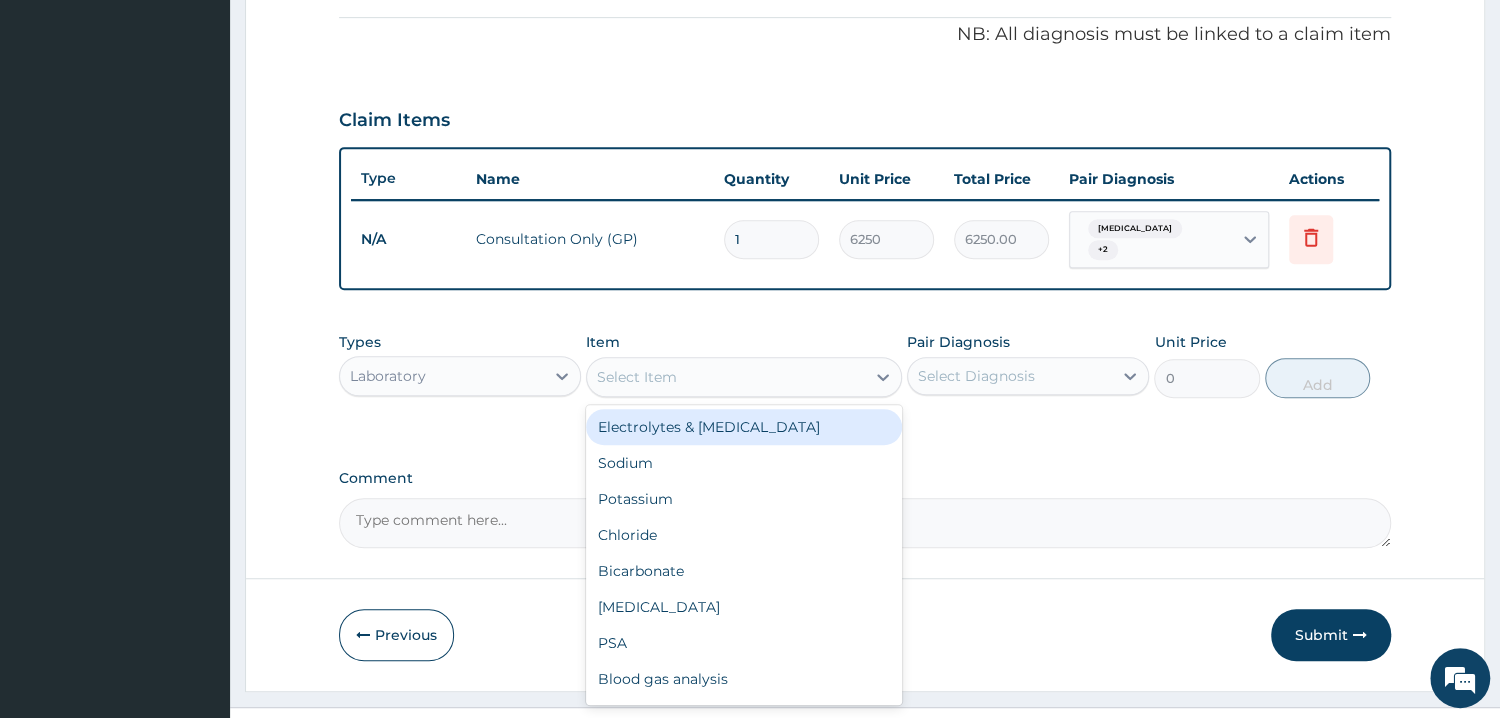 click on "Select Item" at bounding box center [726, 377] 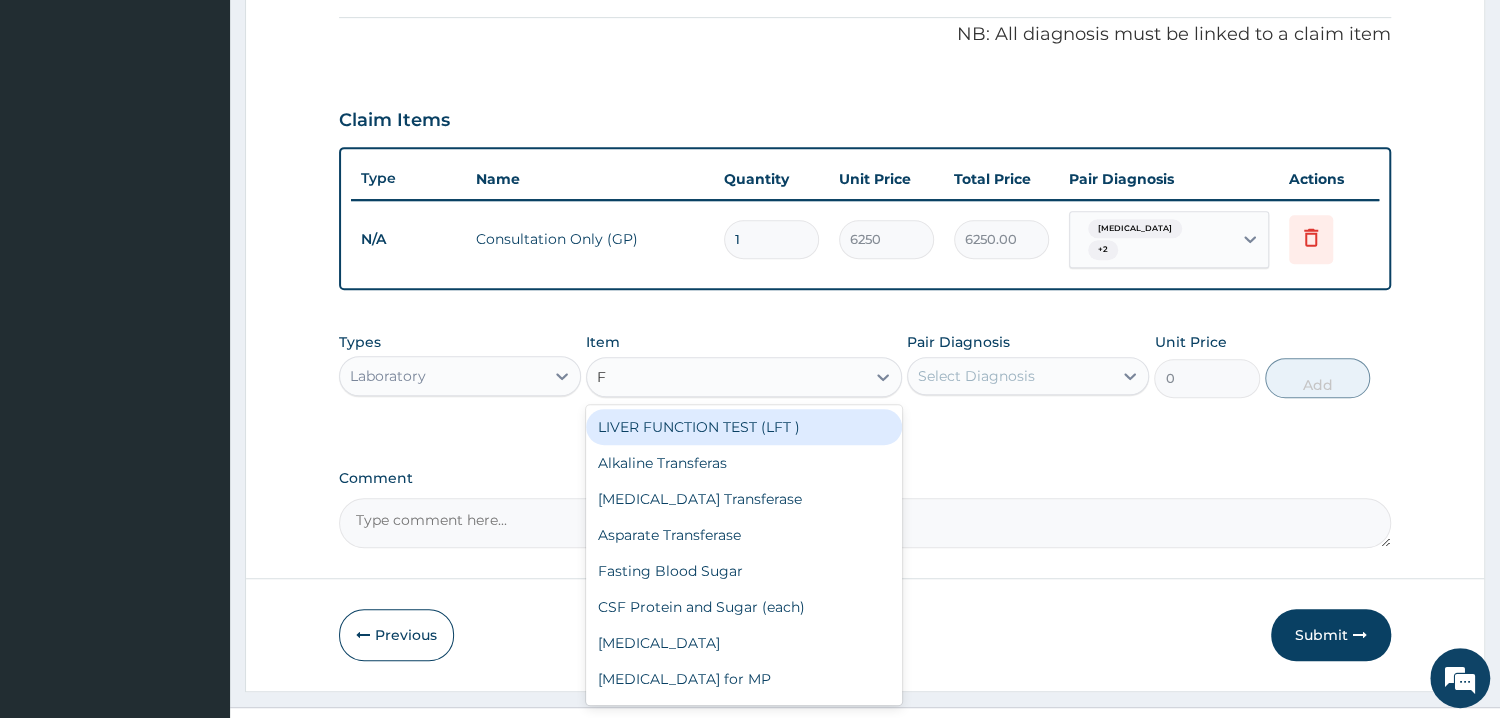 type on "FU" 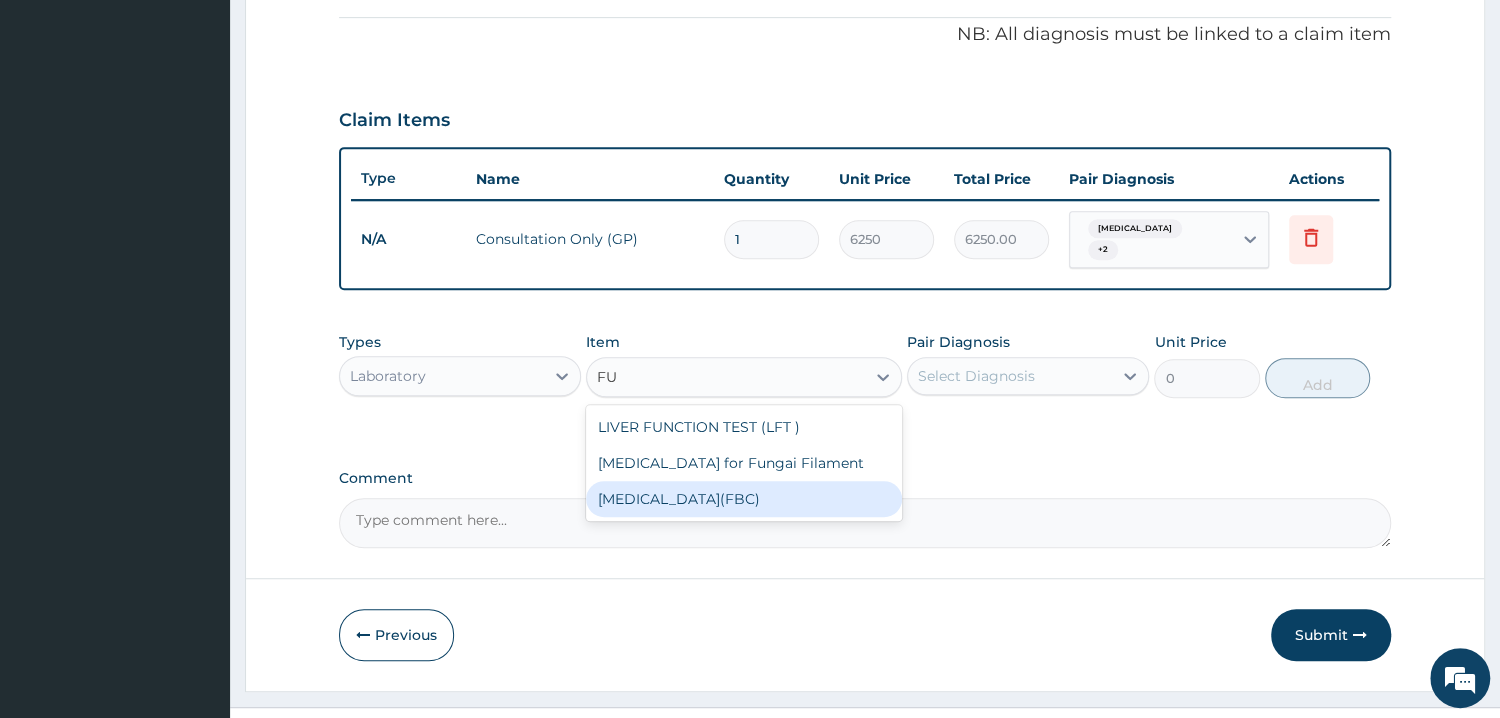 click on "Full Blood Count(FBC)" at bounding box center [744, 499] 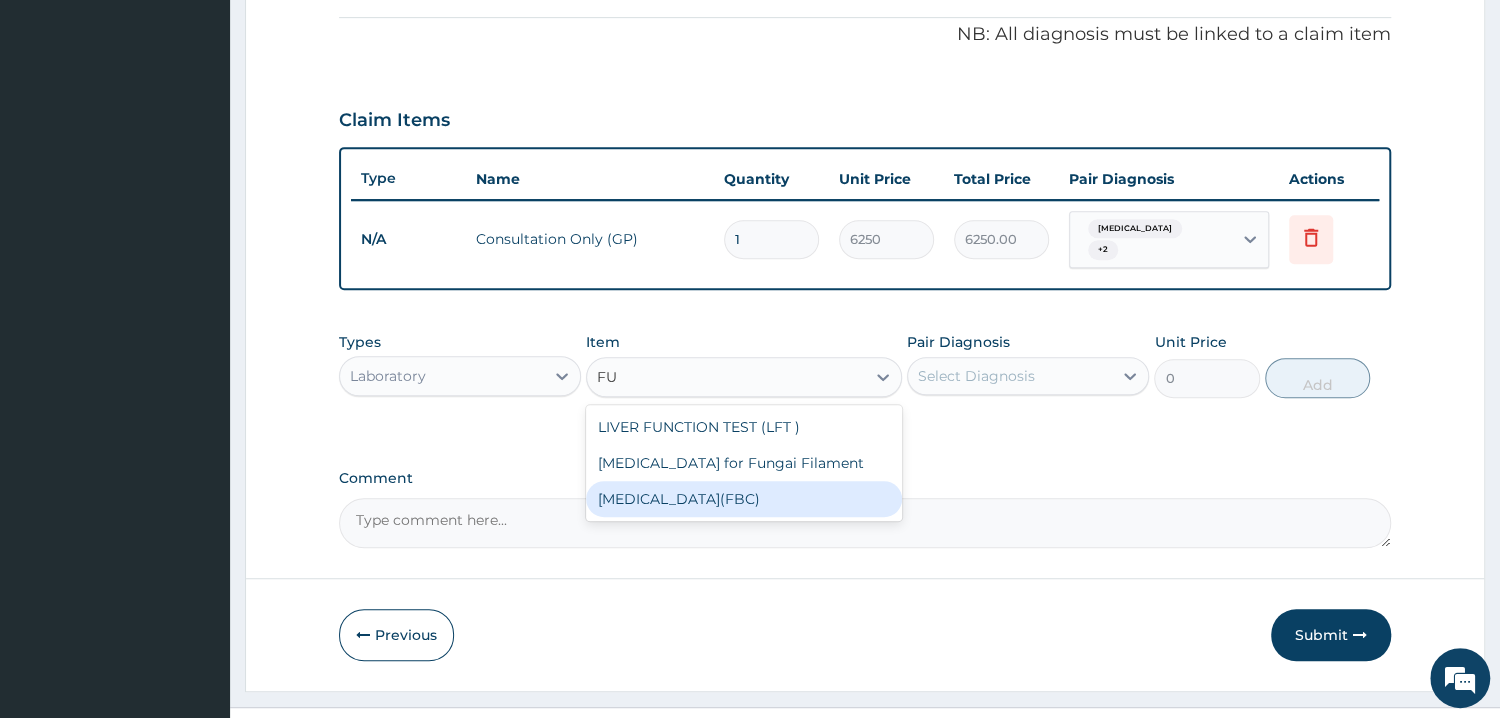 type 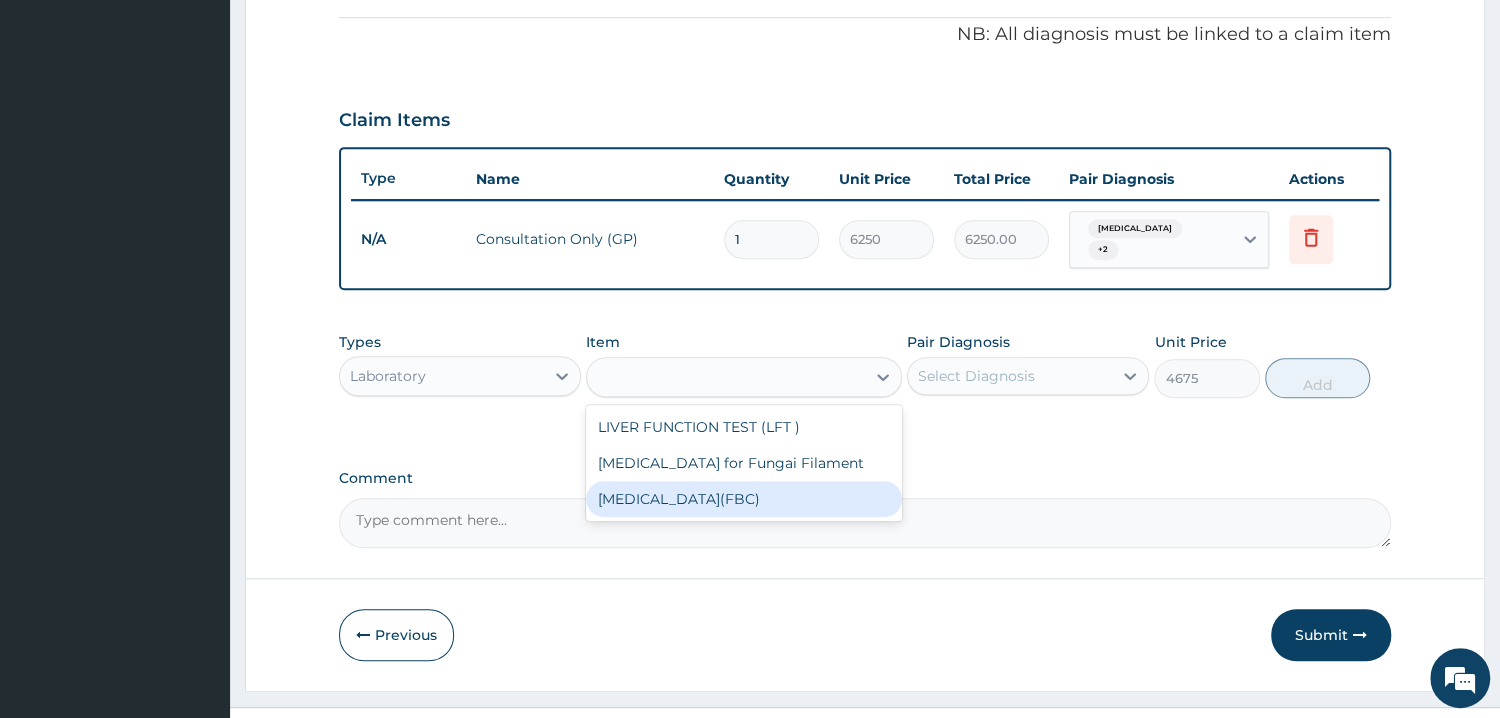 click on "Comment" at bounding box center (865, 523) 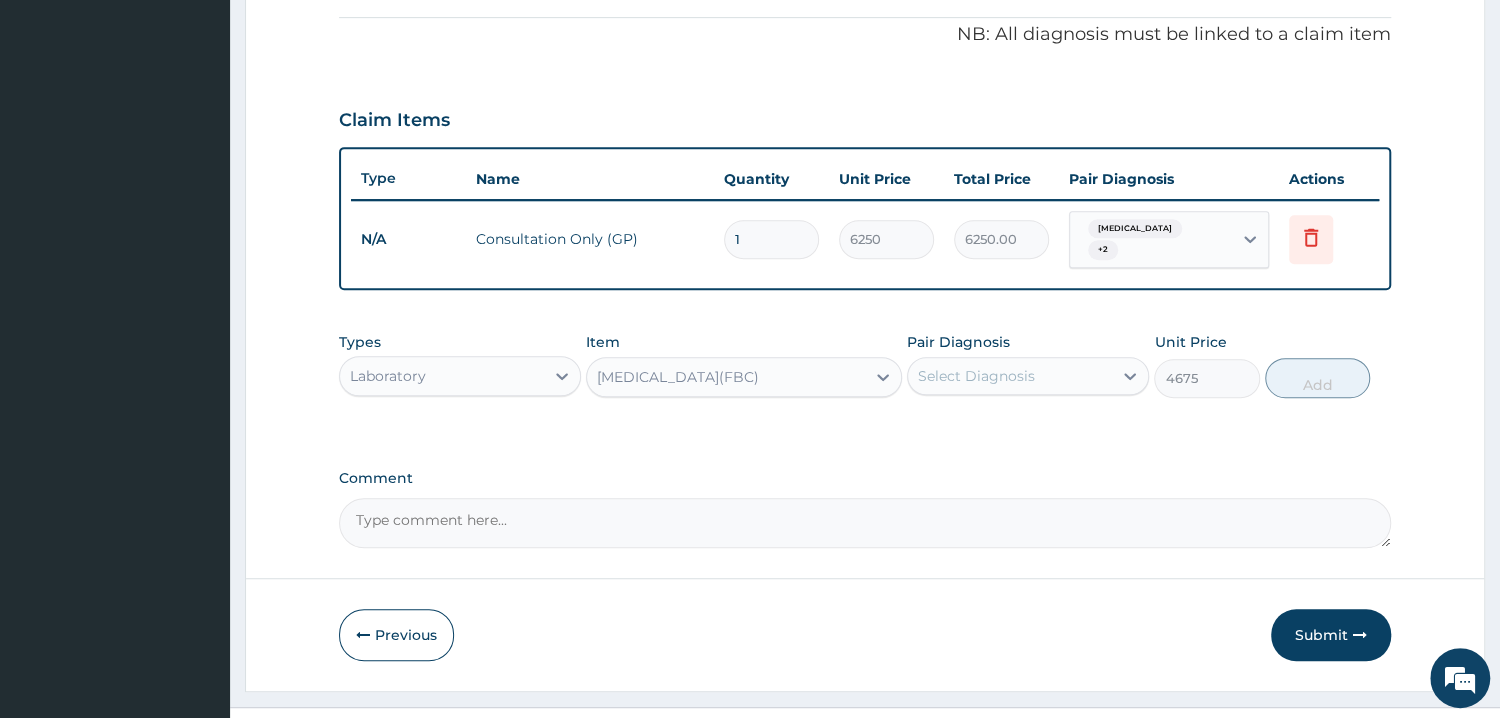 click on "Select Diagnosis" at bounding box center (976, 376) 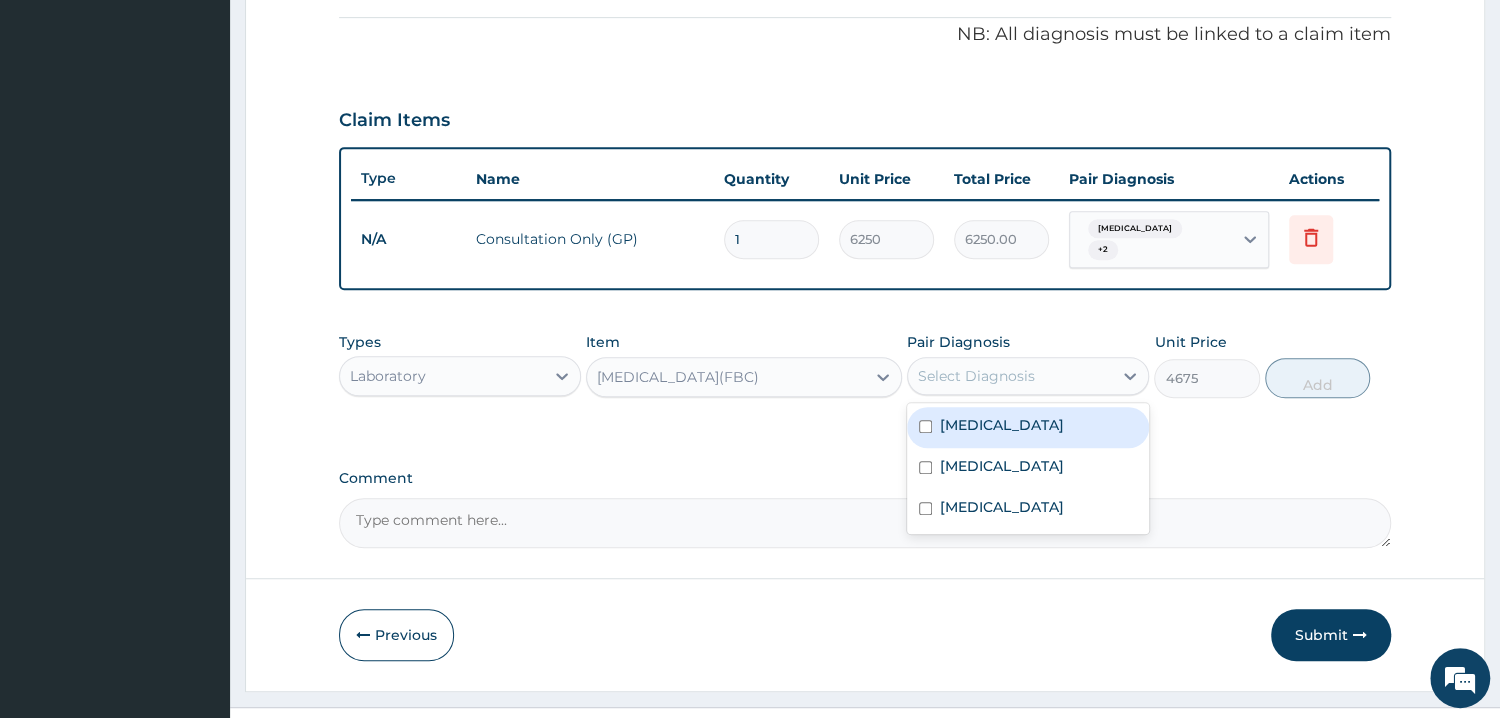 click on "Select Diagnosis" at bounding box center (1010, 376) 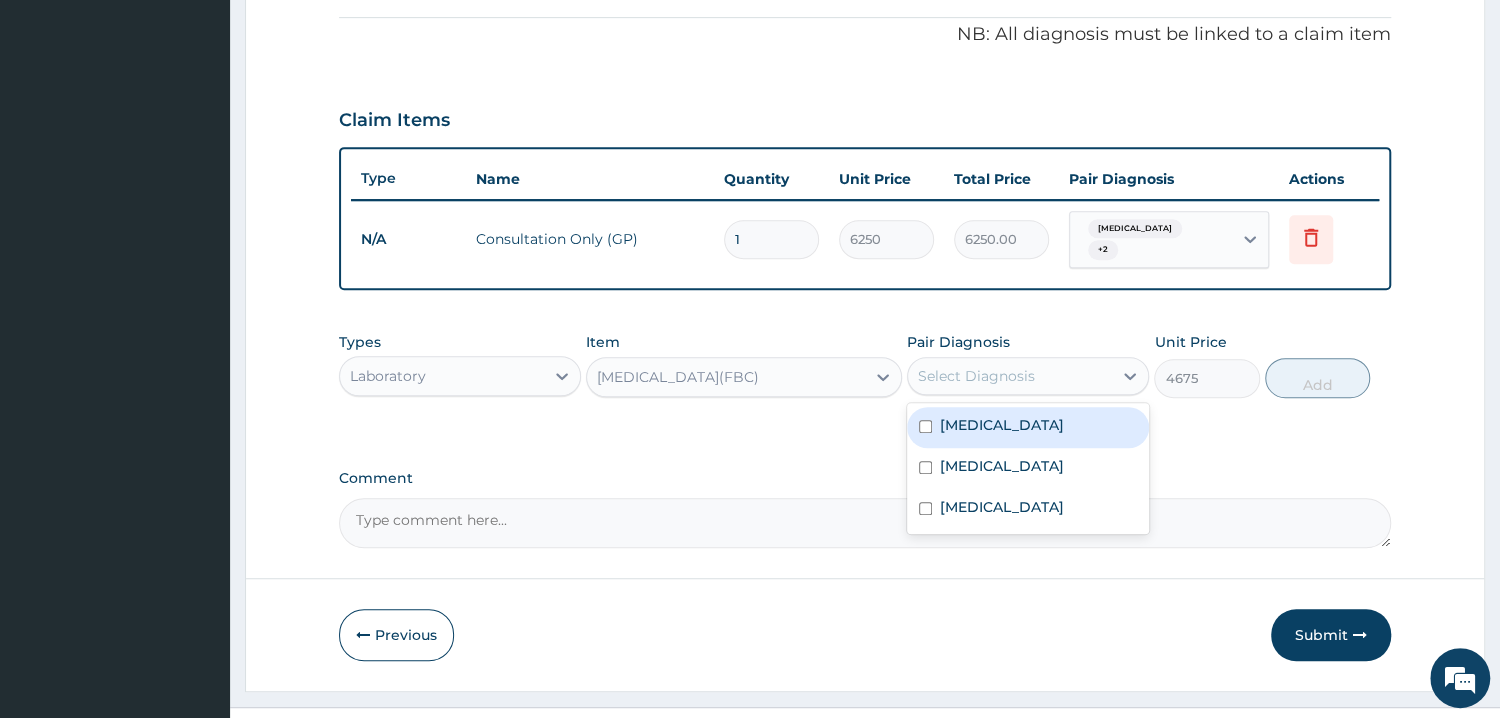click at bounding box center (925, 426) 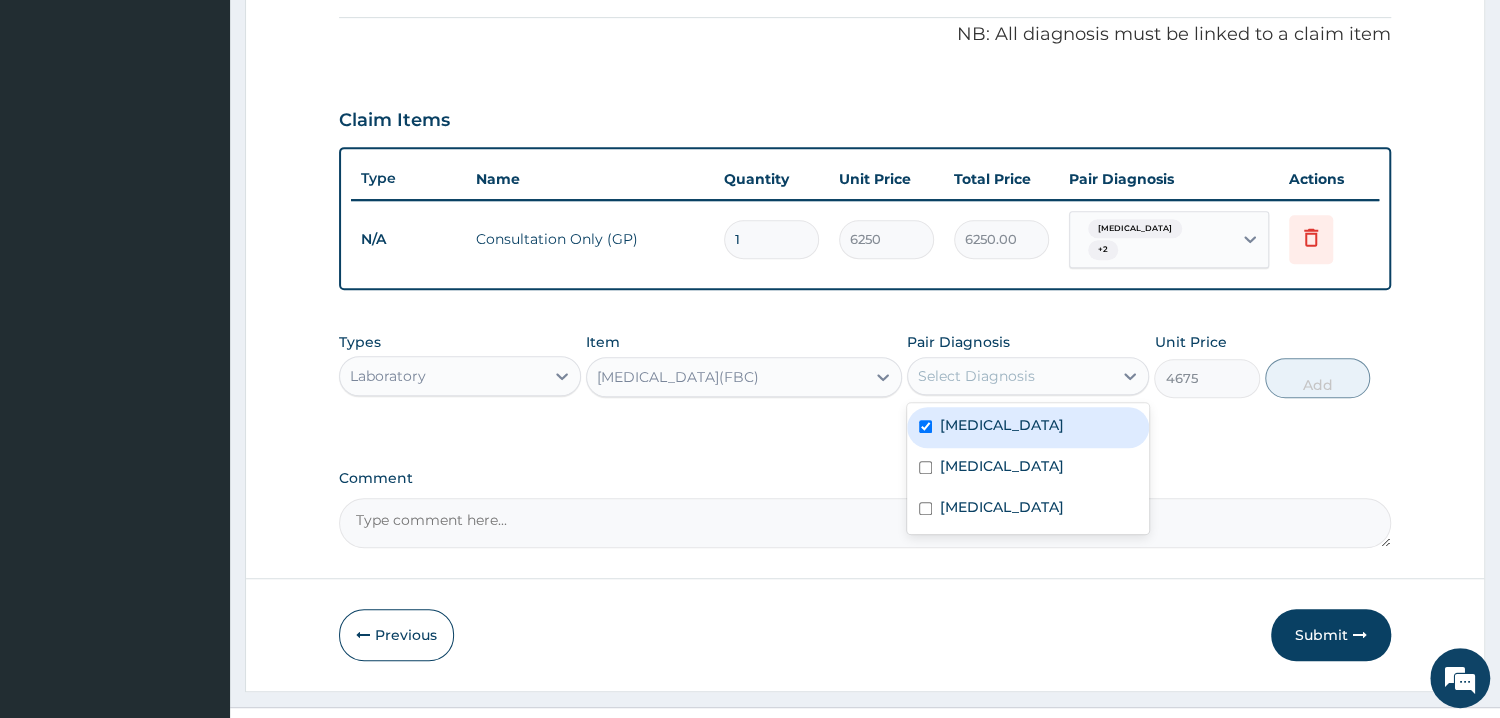 checkbox on "true" 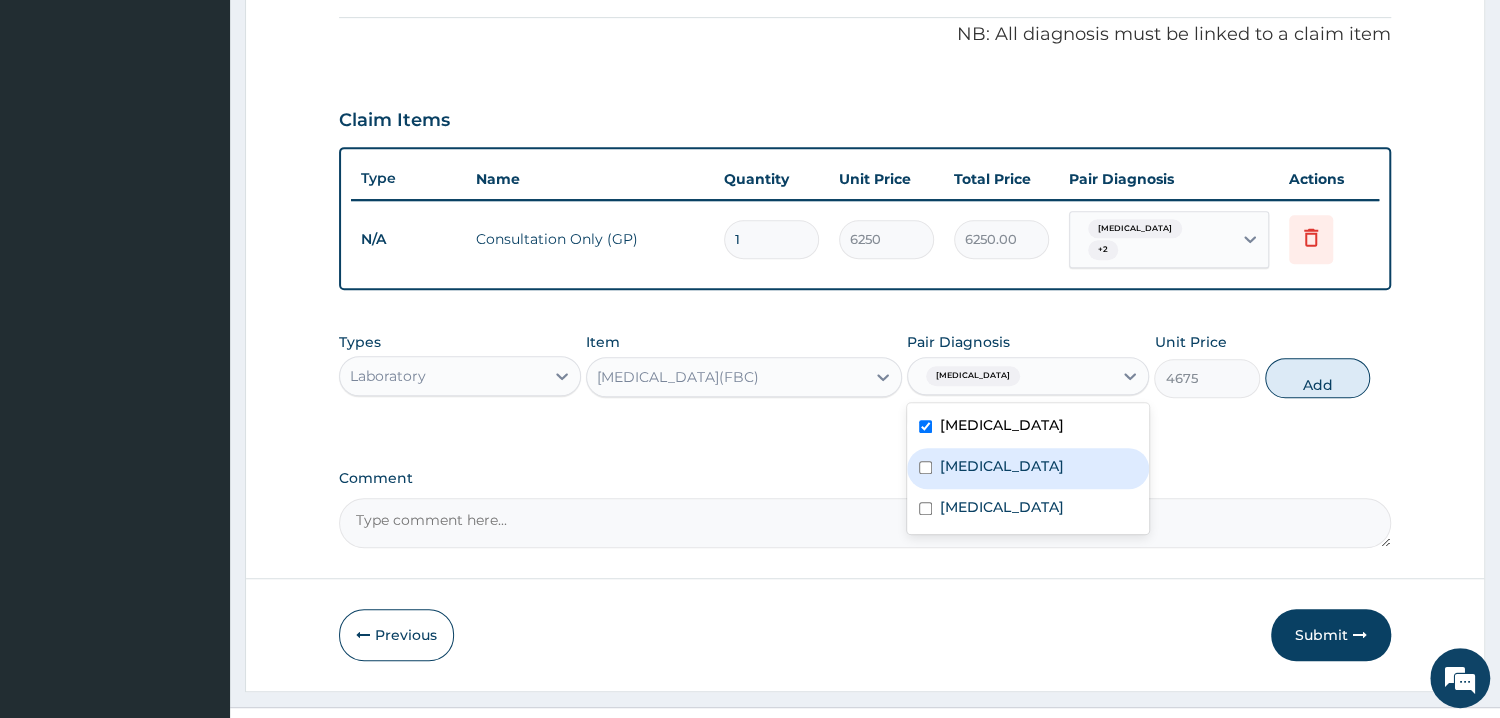click at bounding box center [925, 467] 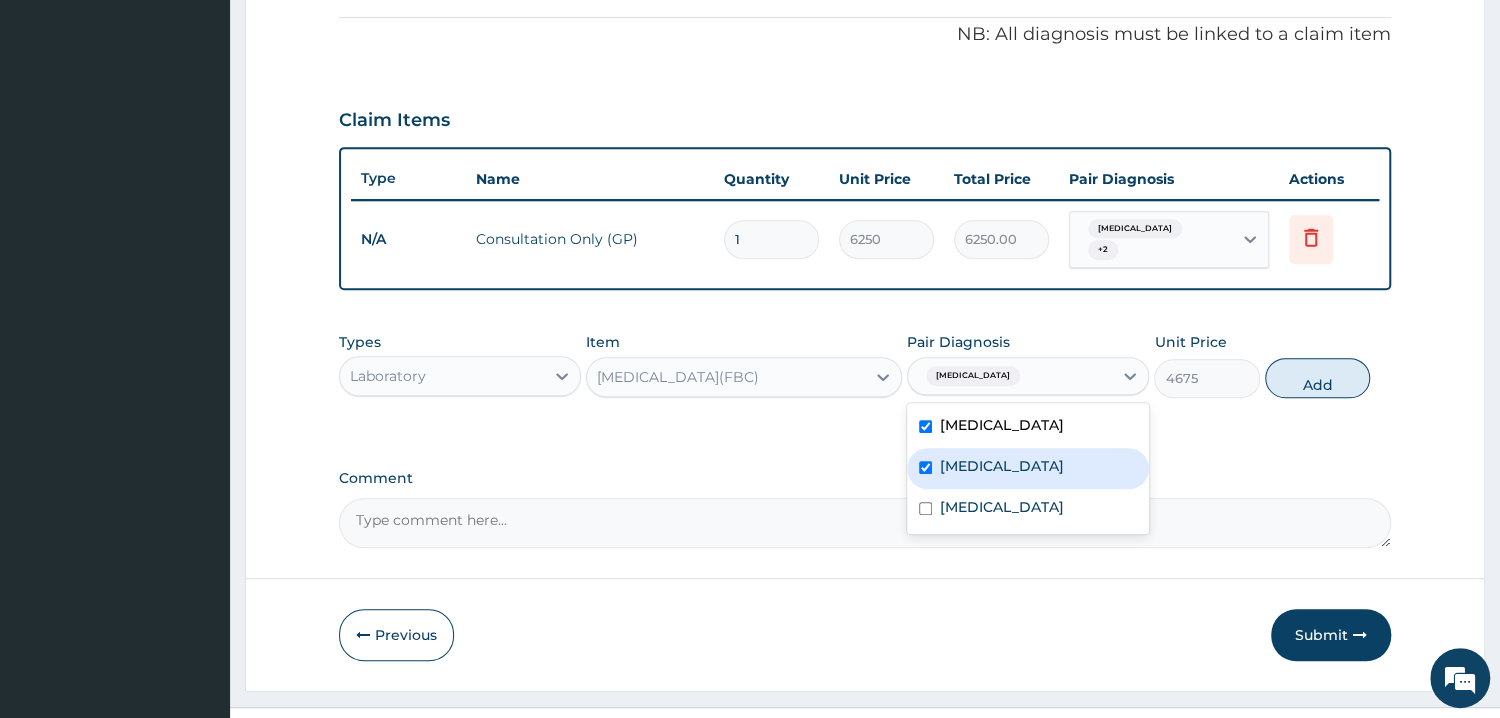 checkbox on "true" 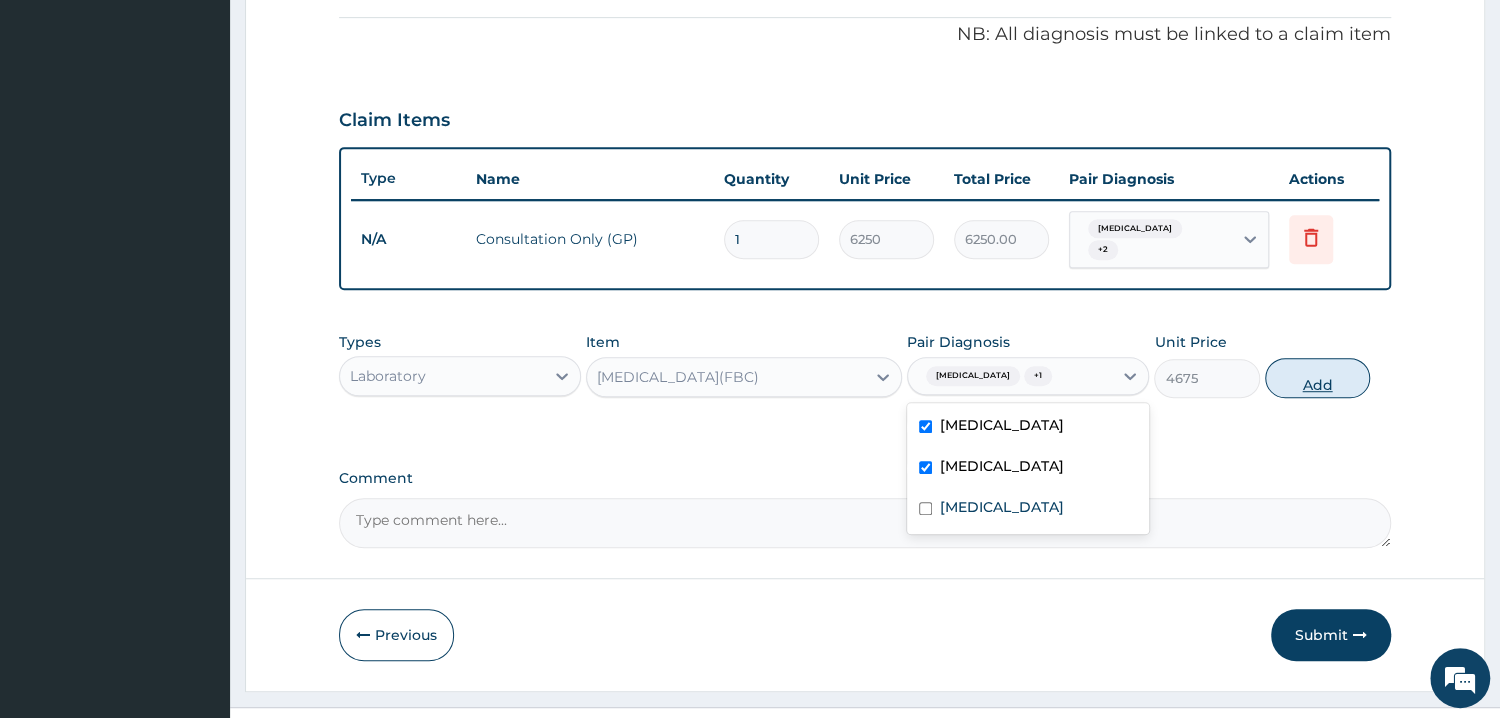 click on "Add" at bounding box center [1317, 378] 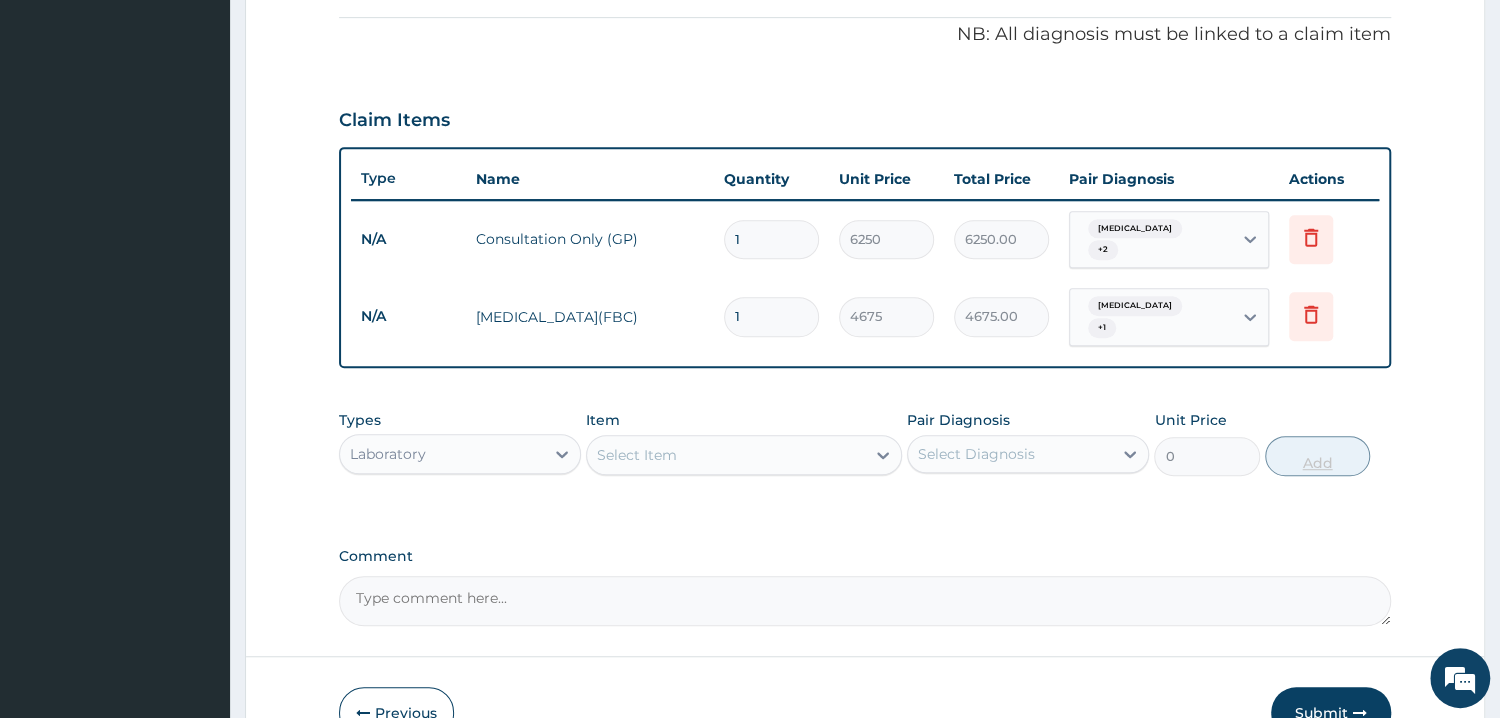 click on "PA Code / Prescription Code Enter Code(Secondary Care Only) Encounter Date 13-07-2025 Important Notice Please enter PA codes before entering items that are not attached to a PA code   All diagnoses entered must be linked to a claim item. Diagnosis & Claim Items that are visible but inactive cannot be edited because they were imported from an already approved PA code. Diagnosis Conjunctivitis Confirmed Upper respiratory infection Confirmed Malaria Confirmed NB: All diagnosis must be linked to a claim item Claim Items Type Name Quantity Unit Price Total Price Pair Diagnosis Actions N/A Consultation Only (GP) 1 6250 6250.00 Conjunctivitis  + 2 Delete N/A Full Blood Count(FBC) 1 4675 4675.00 Conjunctivitis  + 1 Delete Types Laboratory Item Select Item Pair Diagnosis Select Diagnosis Unit Price 0 Add Comment" at bounding box center [865, 110] 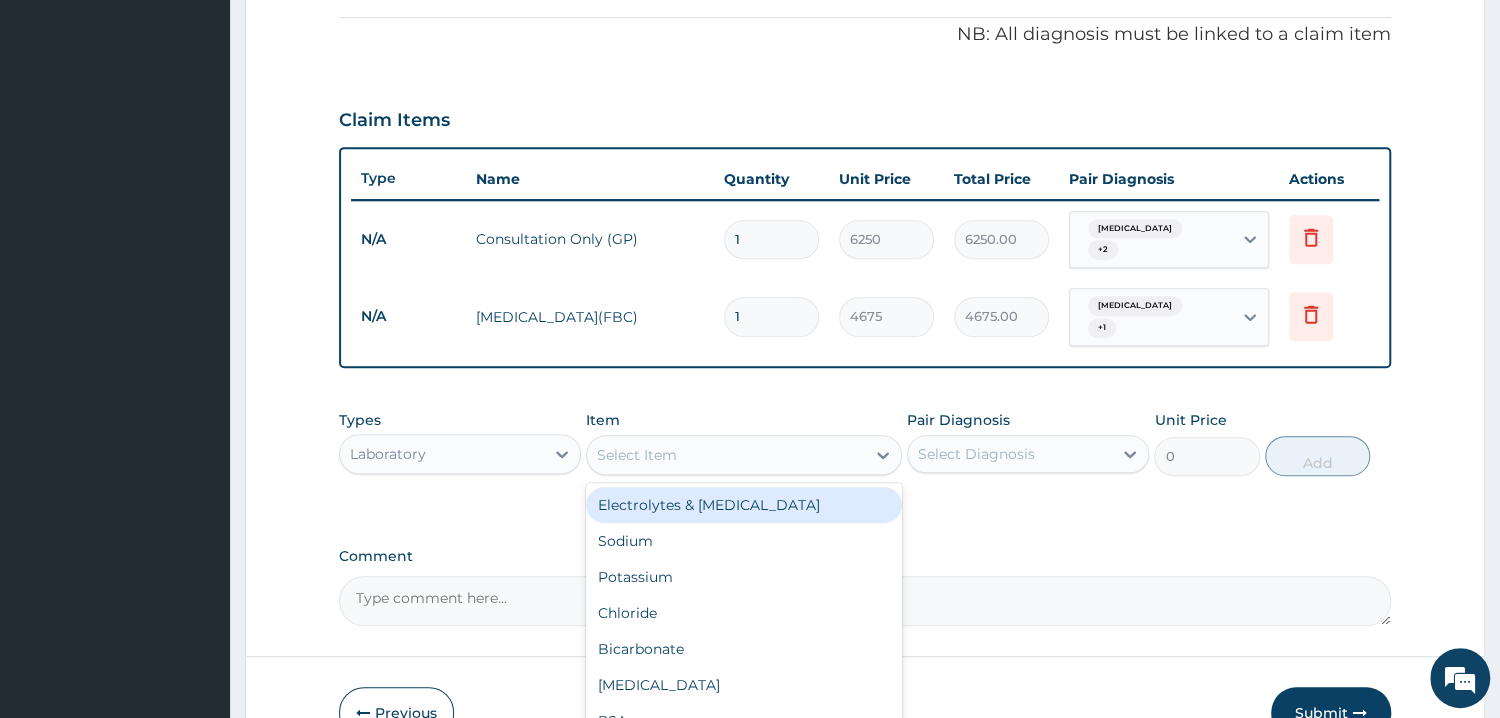 click on "Select Item" at bounding box center [637, 455] 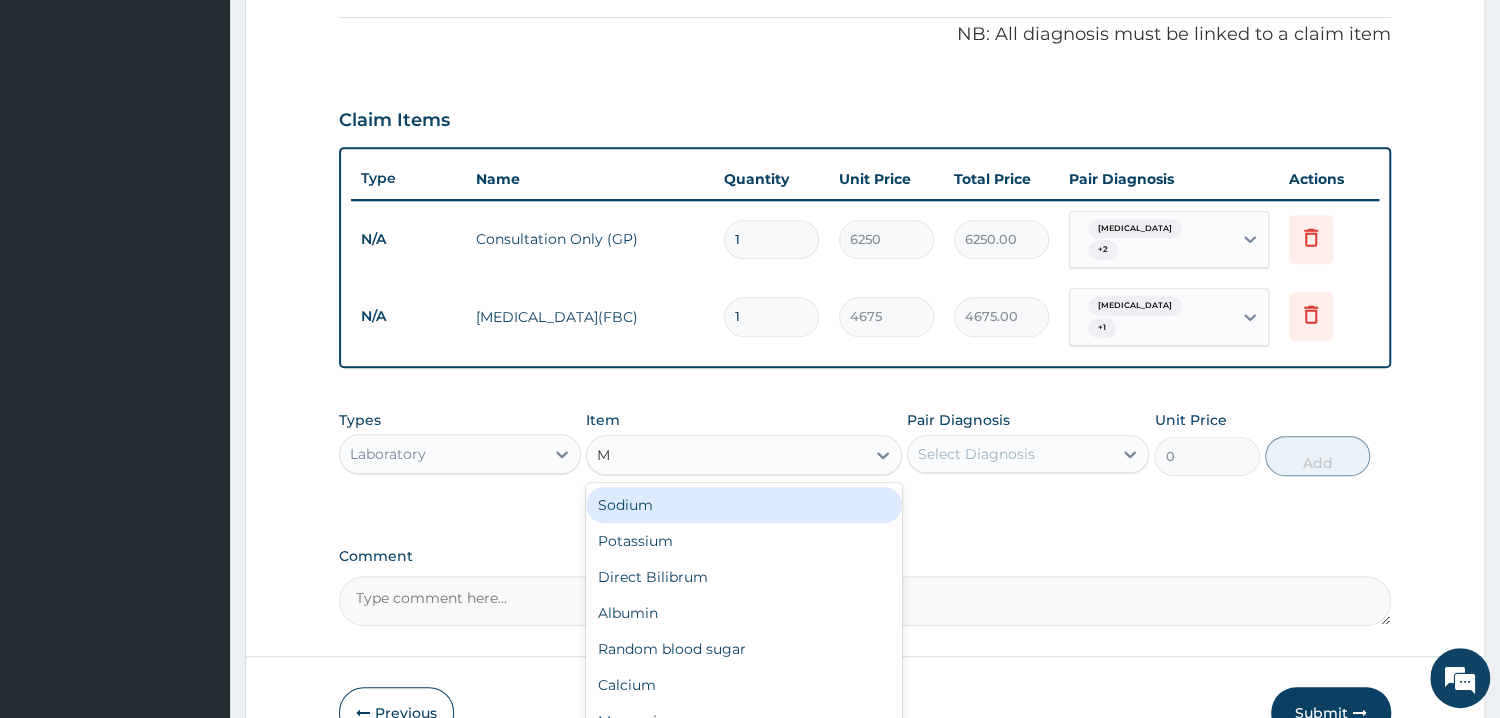 type on "MP" 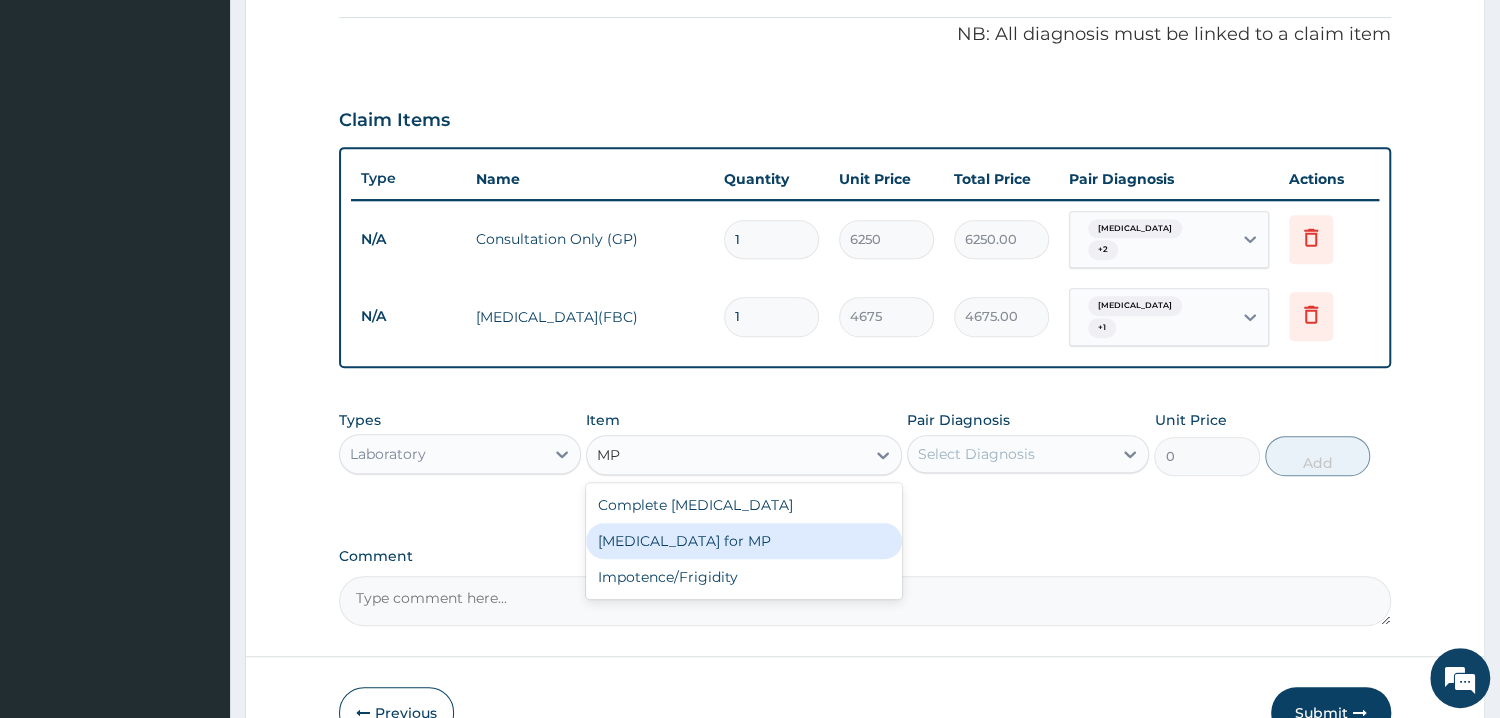 click on "Blood Film for MP" at bounding box center (744, 541) 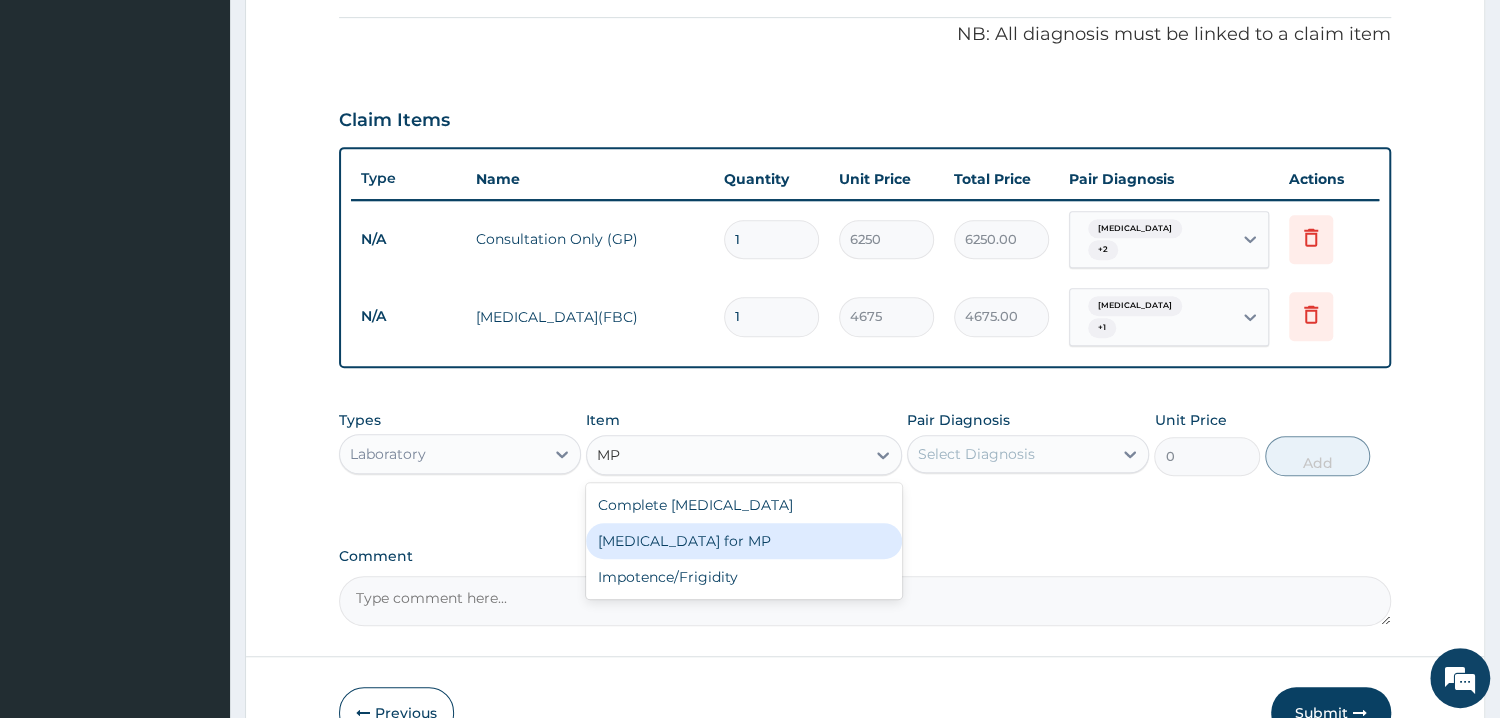 type 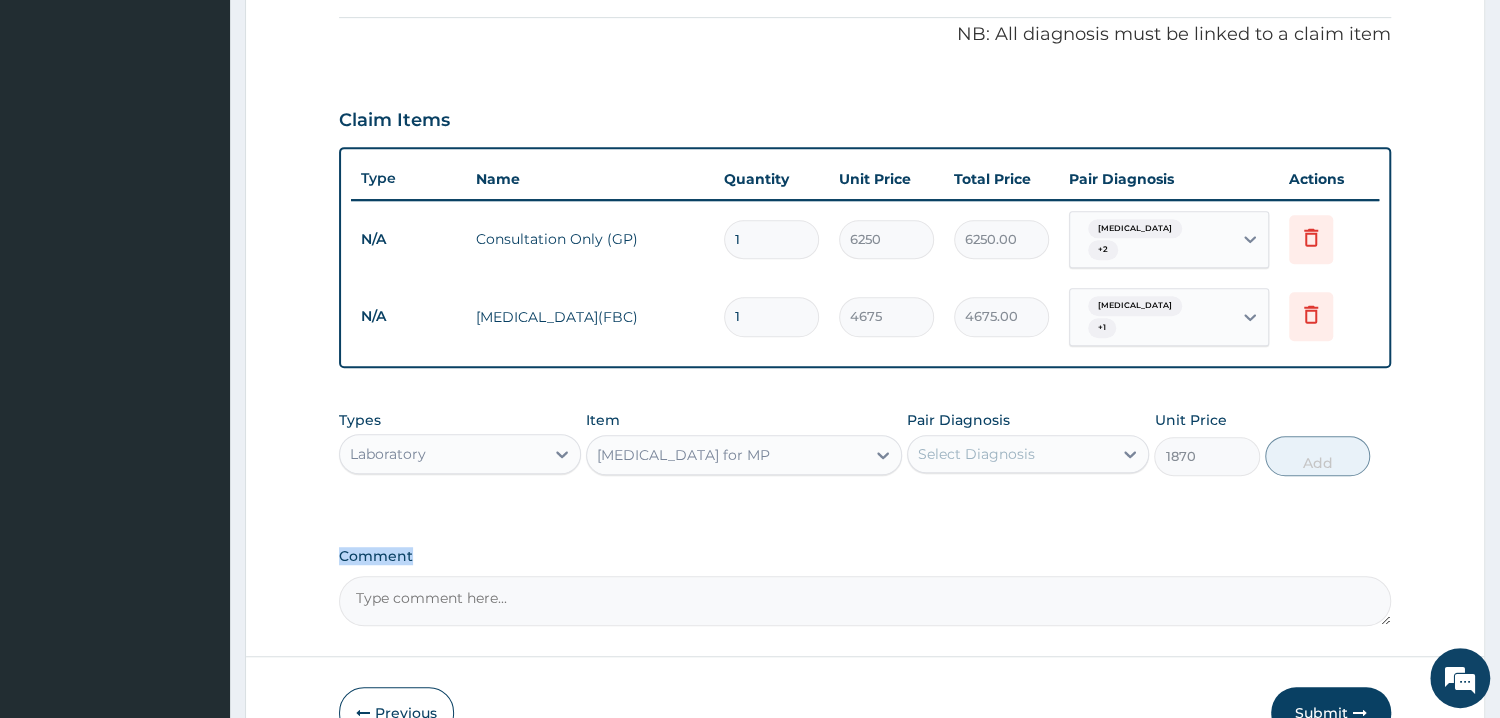 click on "PA Code / Prescription Code Enter Code(Secondary Care Only) Encounter Date 13-07-2025 Important Notice Please enter PA codes before entering items that are not attached to a PA code   All diagnoses entered must be linked to a claim item. Diagnosis & Claim Items that are visible but inactive cannot be edited because they were imported from an already approved PA code. Diagnosis Conjunctivitis Confirmed Upper respiratory infection Confirmed Malaria Confirmed NB: All diagnosis must be linked to a claim item Claim Items Type Name Quantity Unit Price Total Price Pair Diagnosis Actions N/A Consultation Only (GP) 1 6250 6250.00 Conjunctivitis  + 2 Delete N/A Full Blood Count(FBC) 1 4675 4675.00 Conjunctivitis  + 1 Delete Types Laboratory Item Blood Film for MP Pair Diagnosis Select Diagnosis Unit Price 1870 Add Comment" at bounding box center [865, 110] 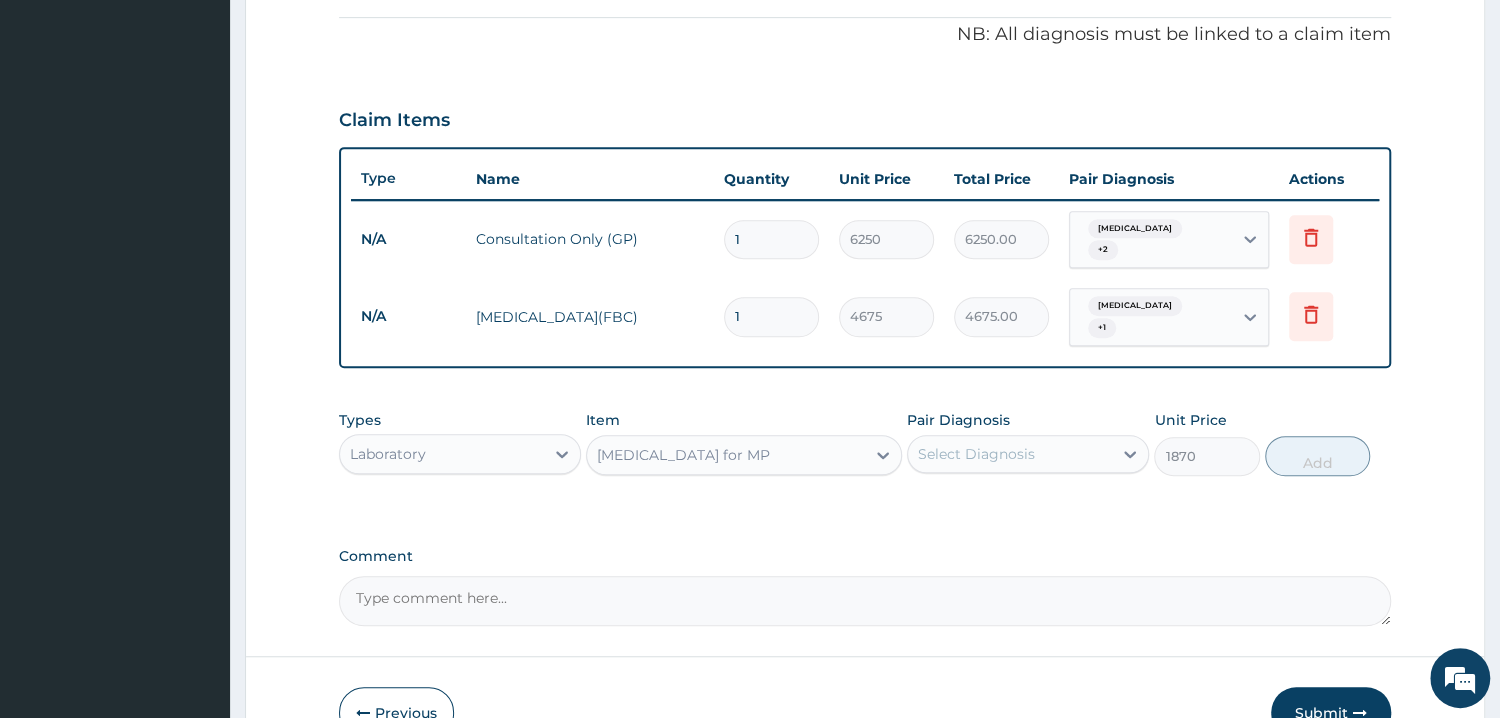click on "Select Diagnosis" at bounding box center (1010, 454) 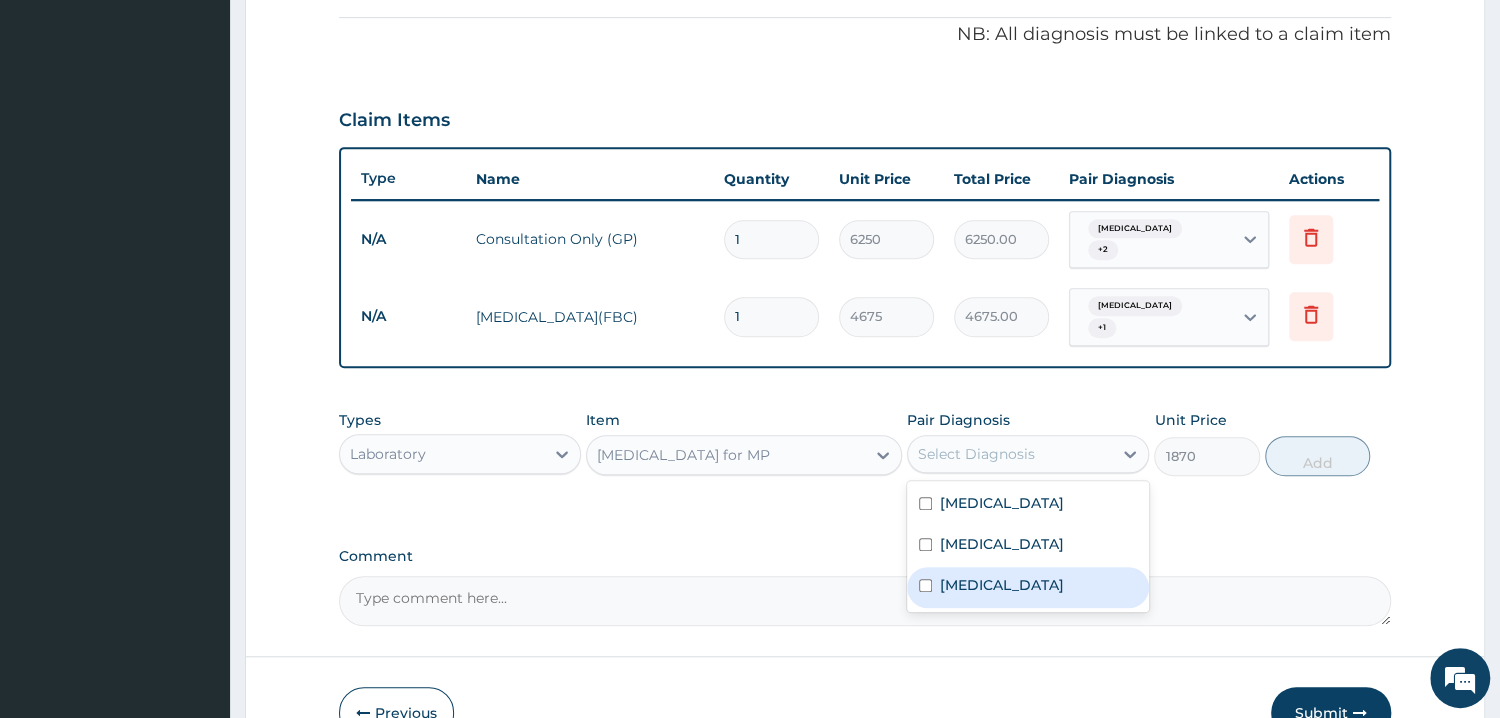 click at bounding box center [925, 585] 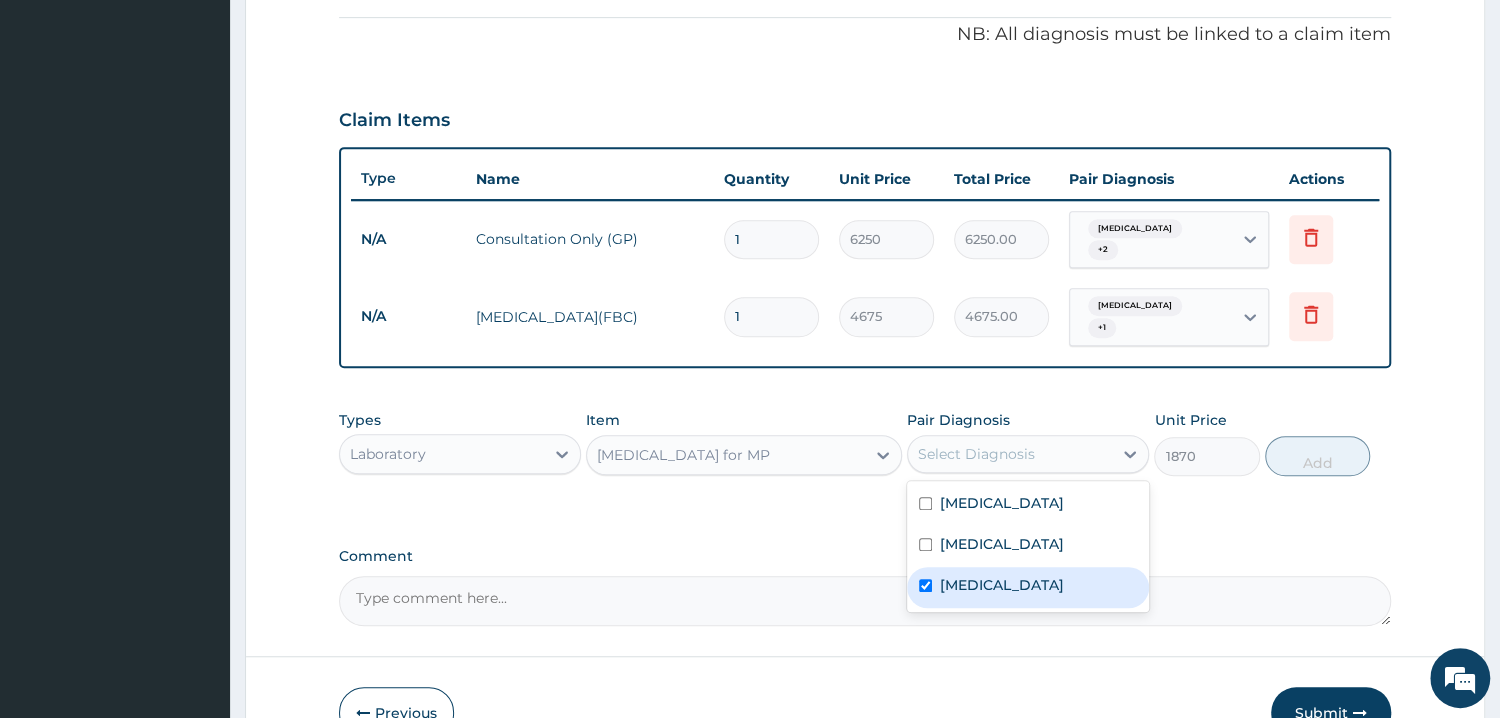 checkbox on "true" 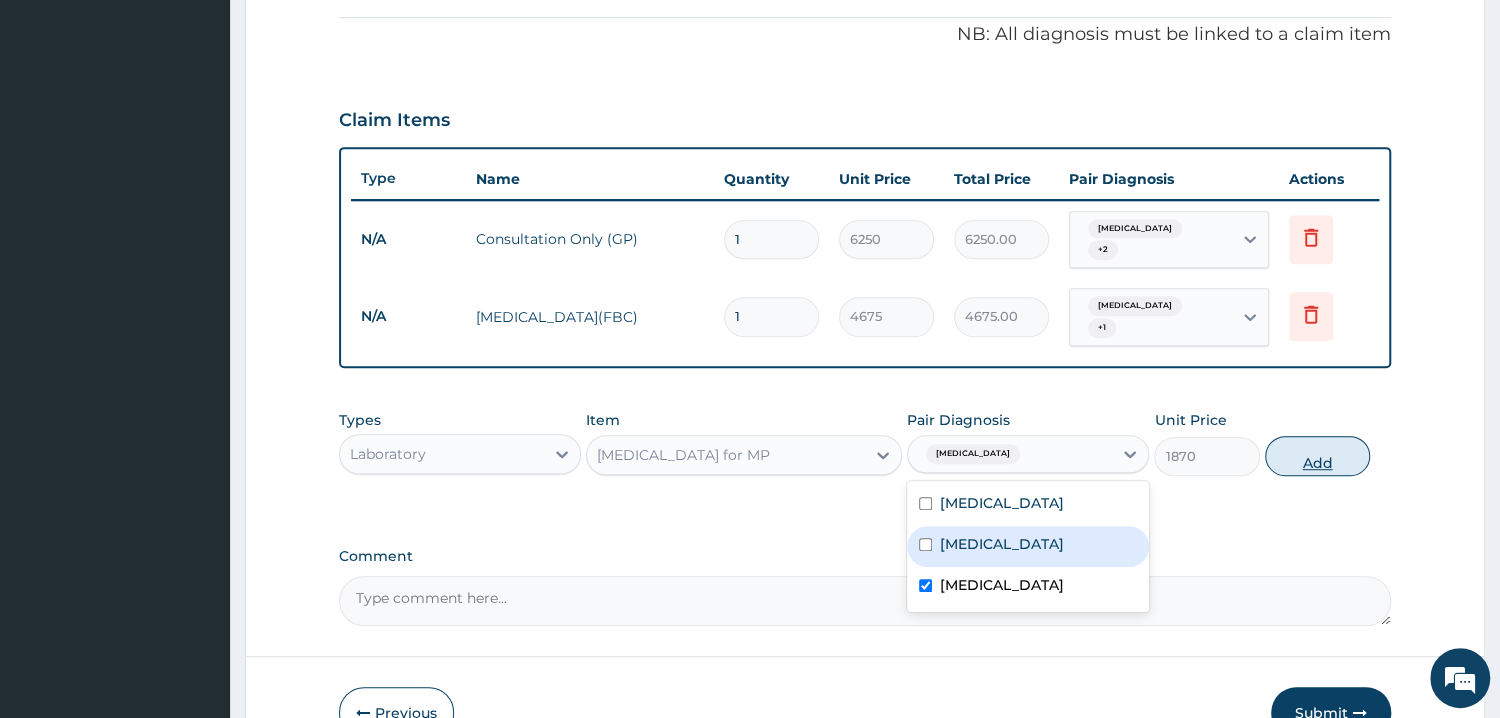 click on "Add" at bounding box center [1317, 456] 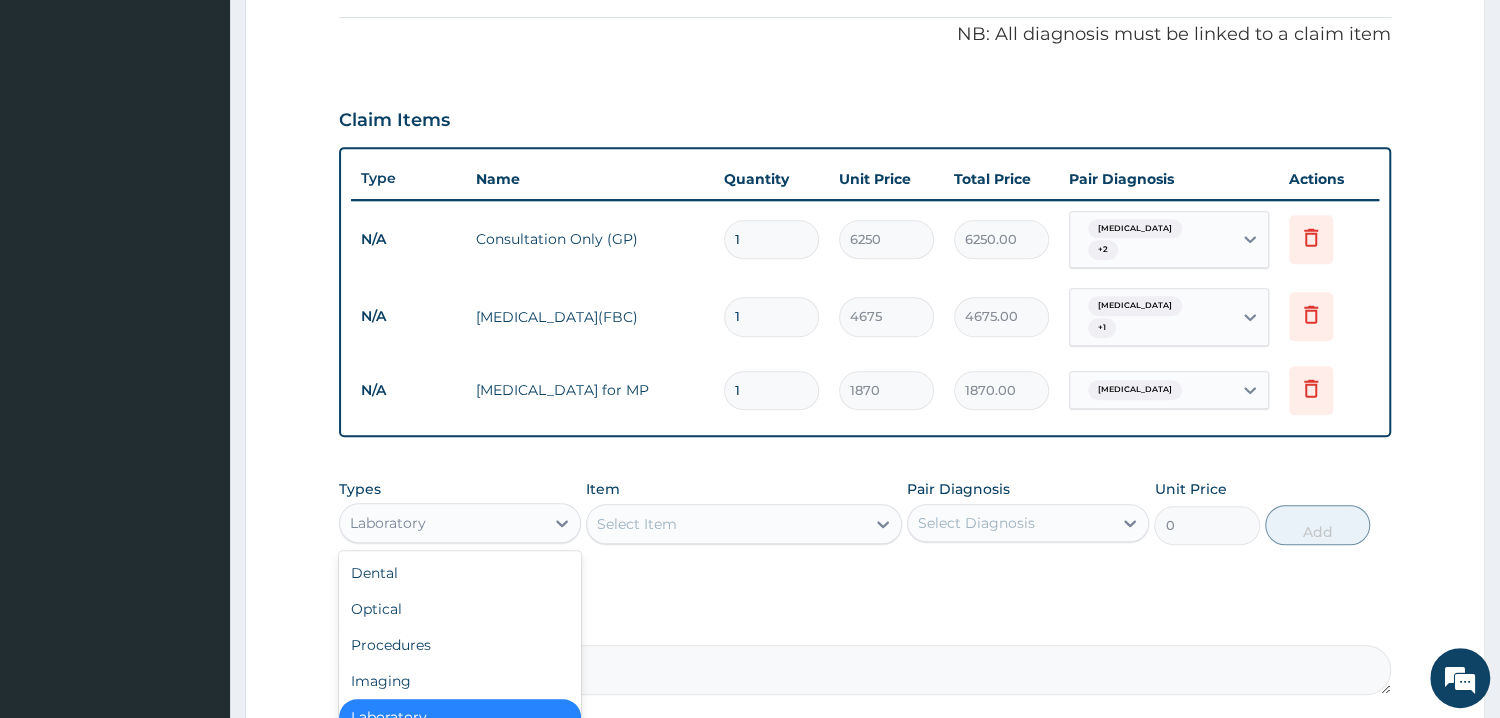 click on "Laboratory" at bounding box center (442, 523) 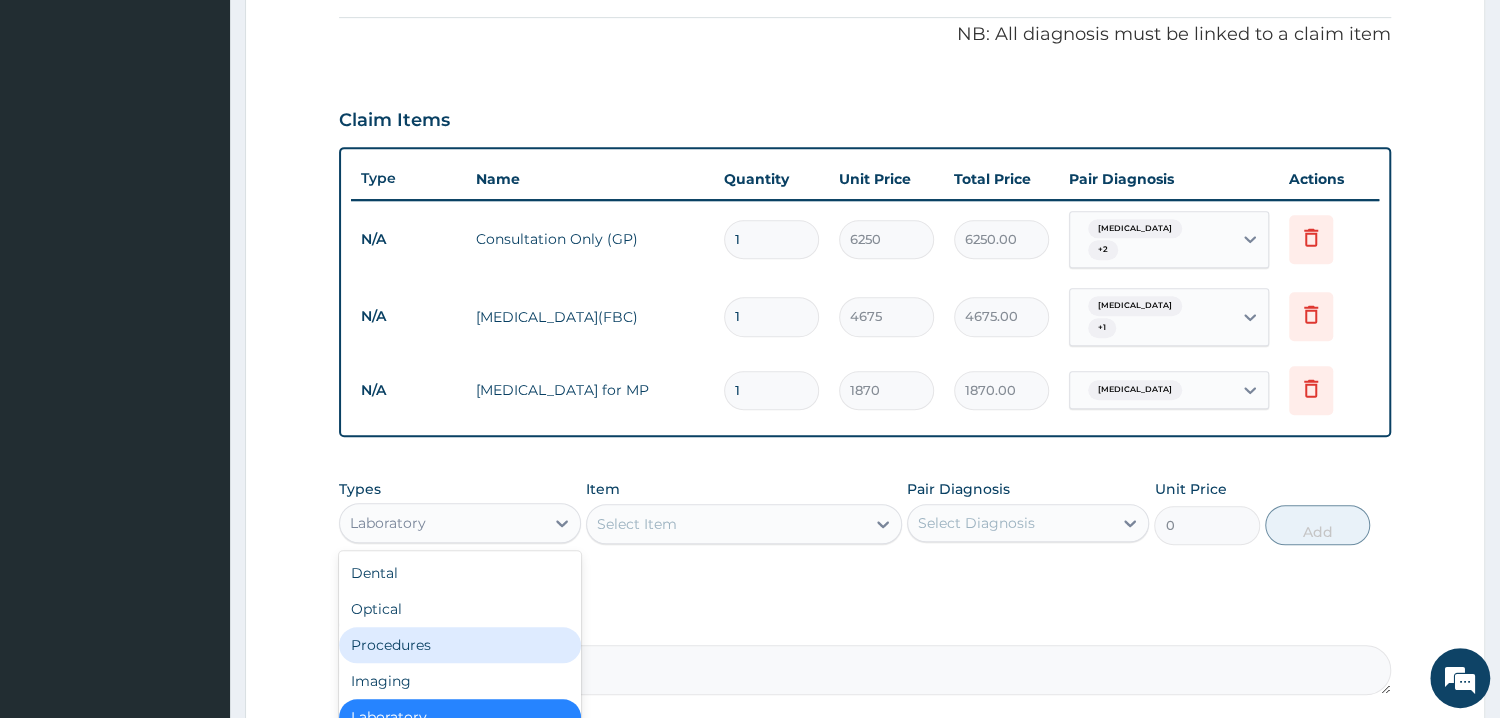 scroll, scrollTop: 68, scrollLeft: 0, axis: vertical 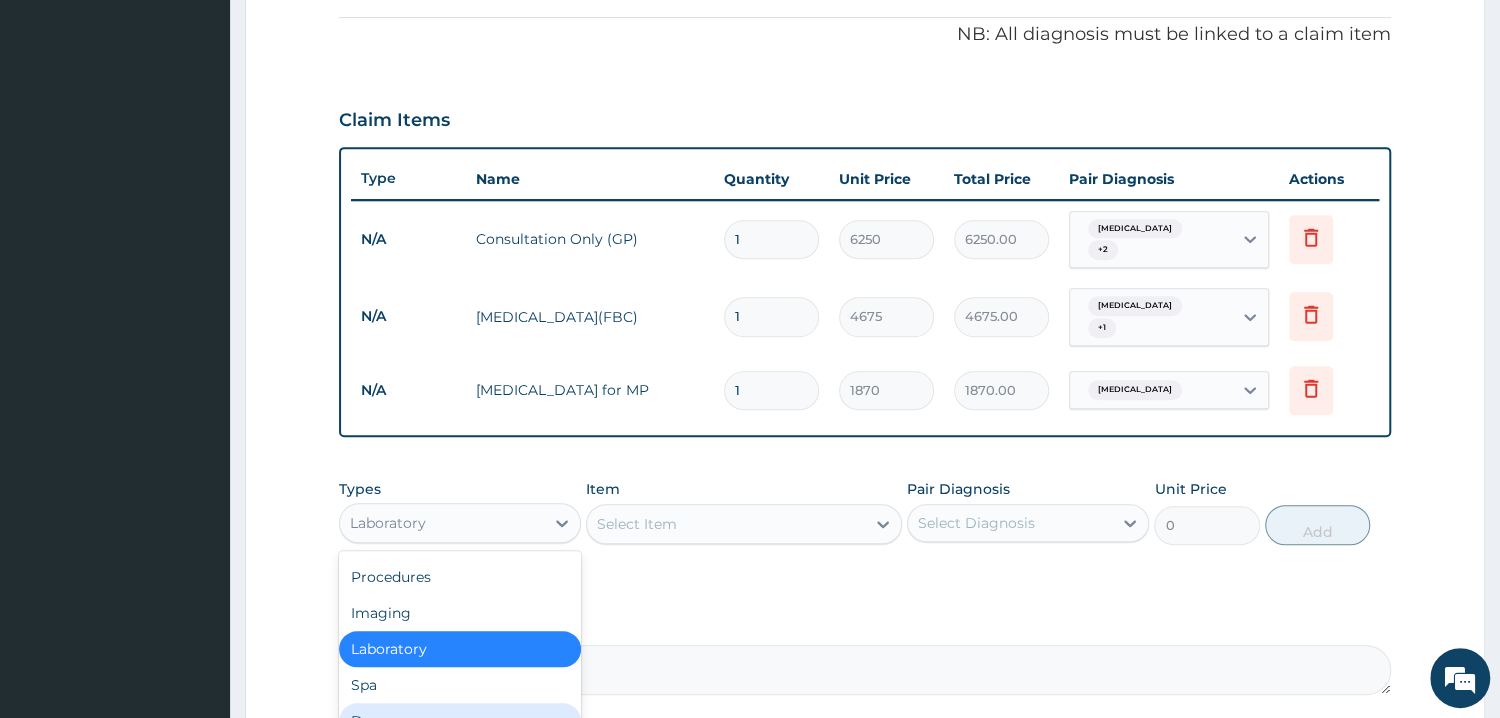 click on "Drugs" at bounding box center (460, 721) 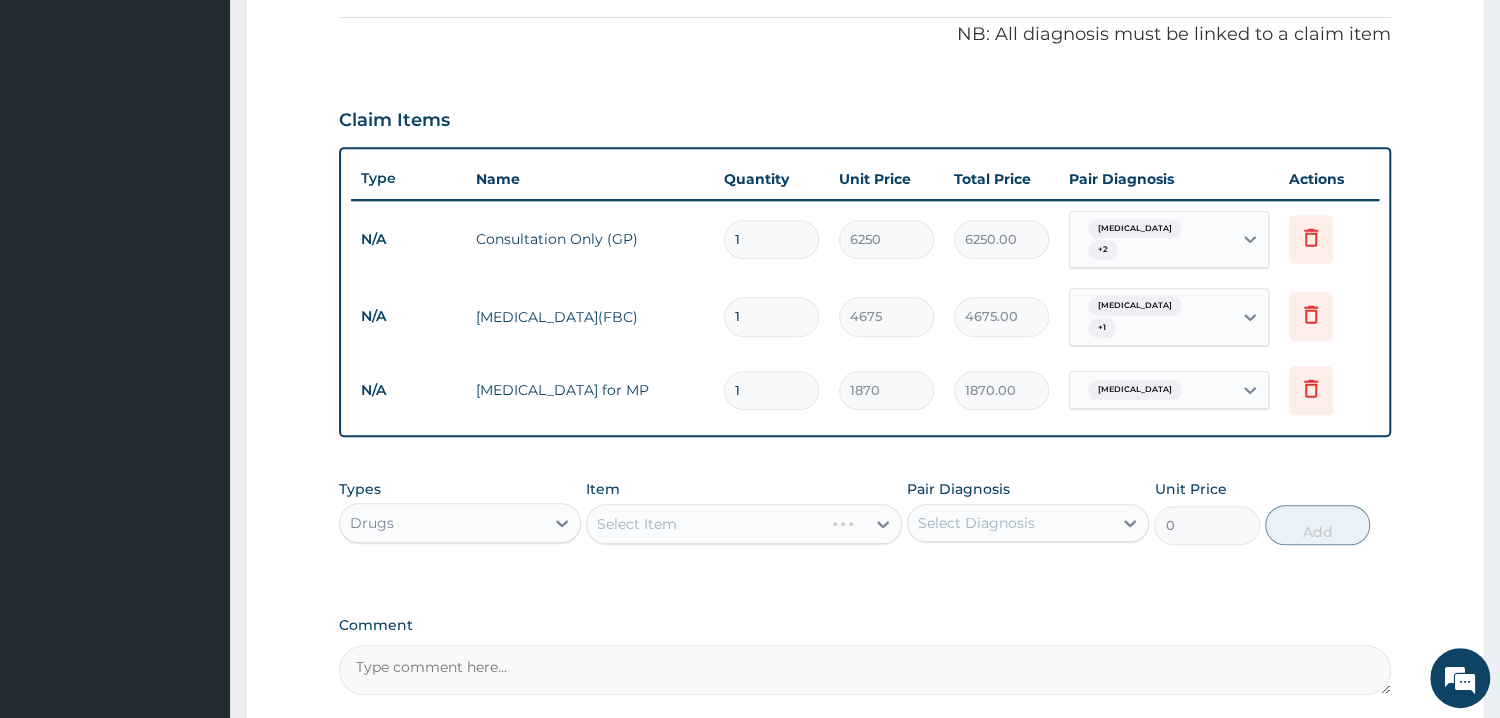 click on "Select Item" at bounding box center [744, 524] 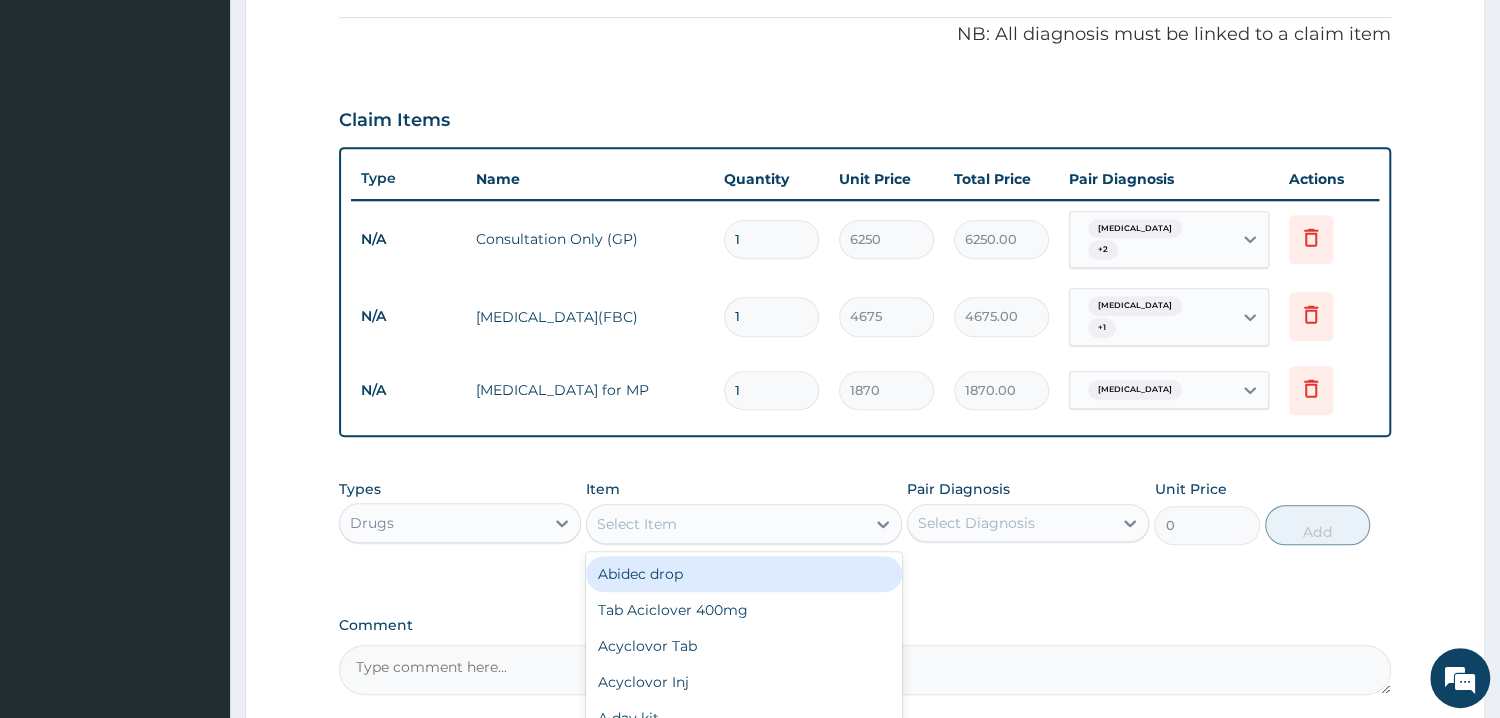 click on "Select Item" at bounding box center [637, 524] 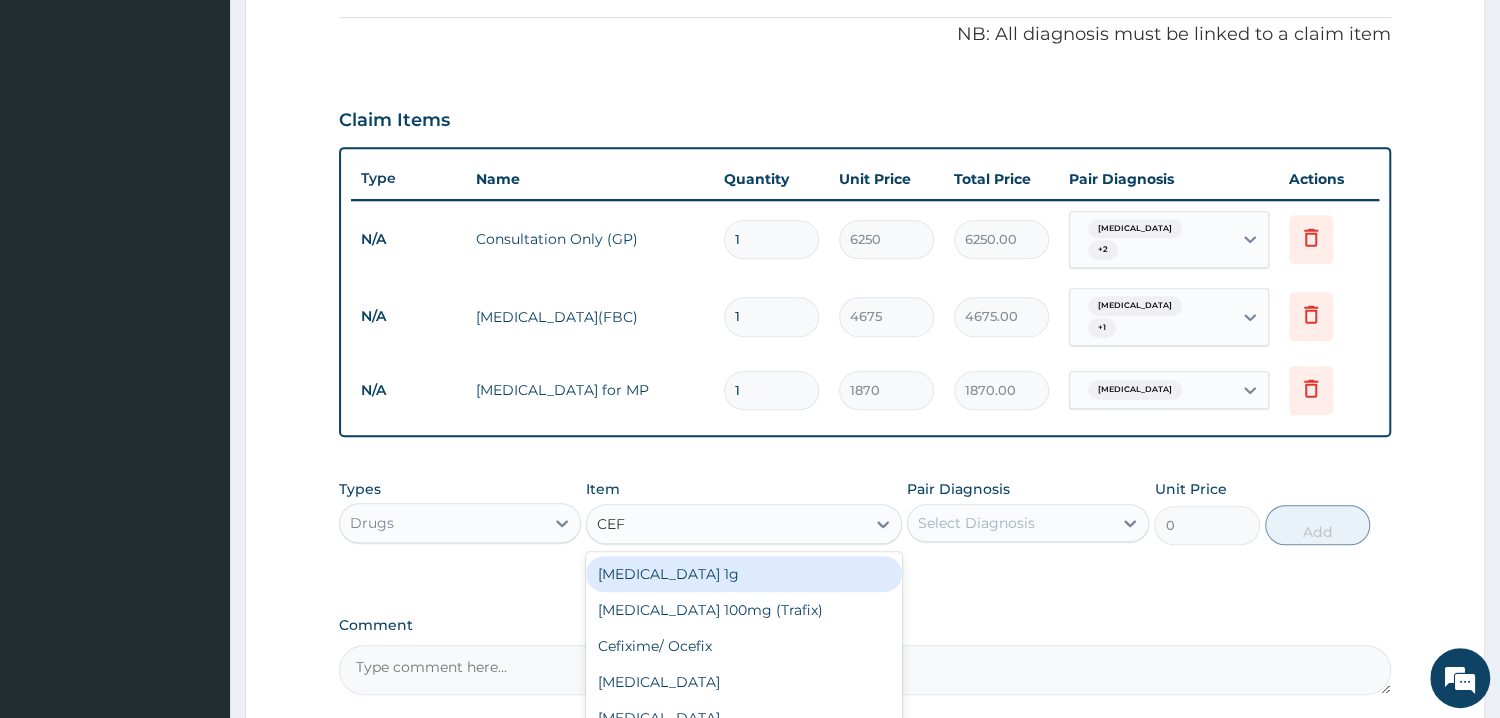 type on "CEFU" 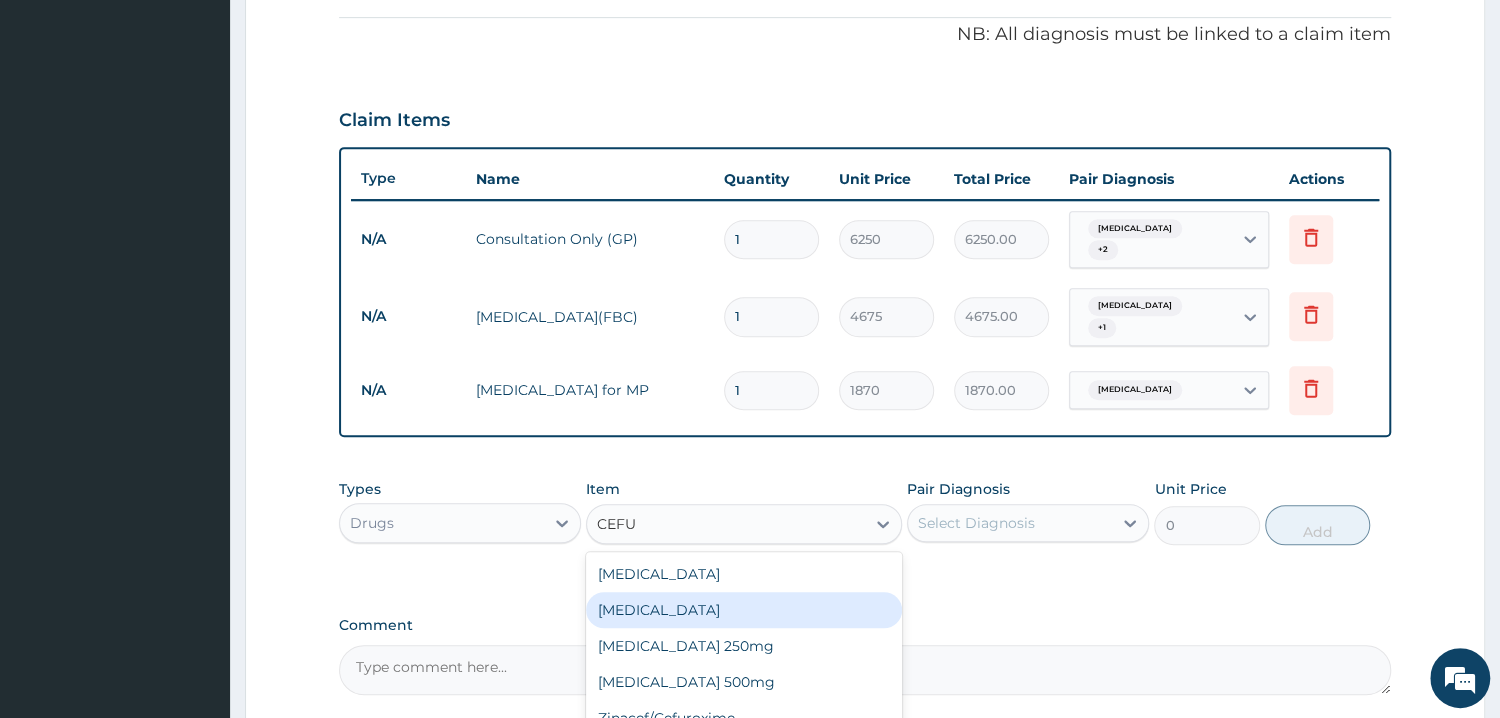 click on "Cefuroxime" at bounding box center (744, 610) 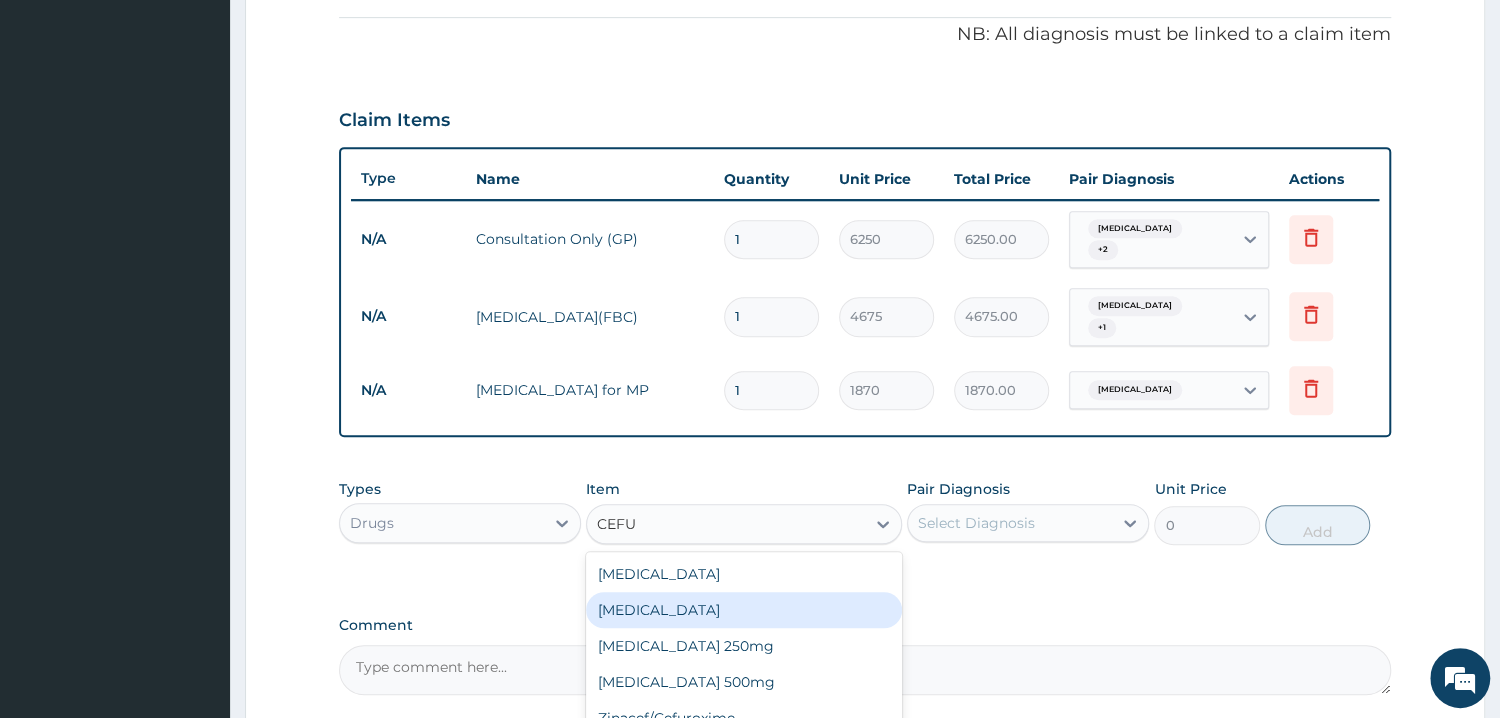 type 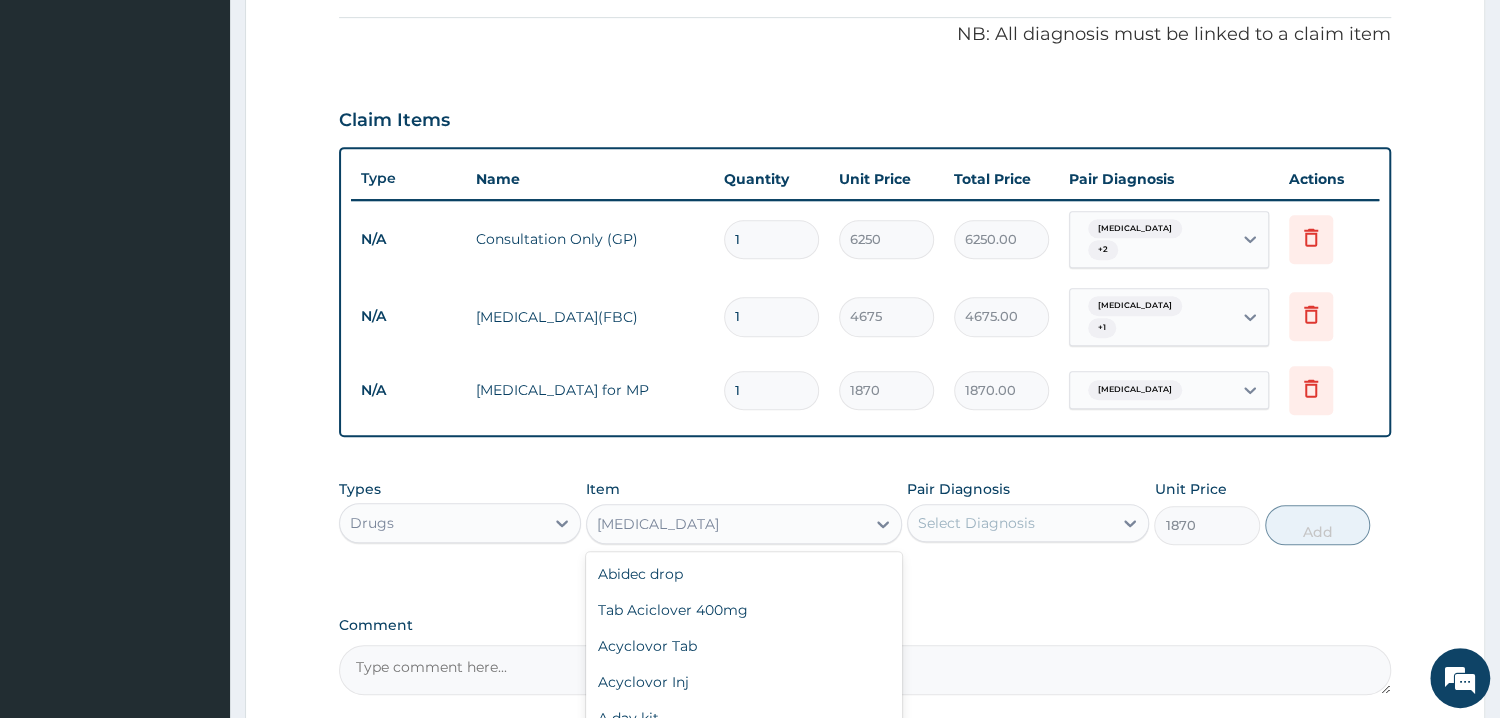 click on "Cefuroxime" at bounding box center (658, 524) 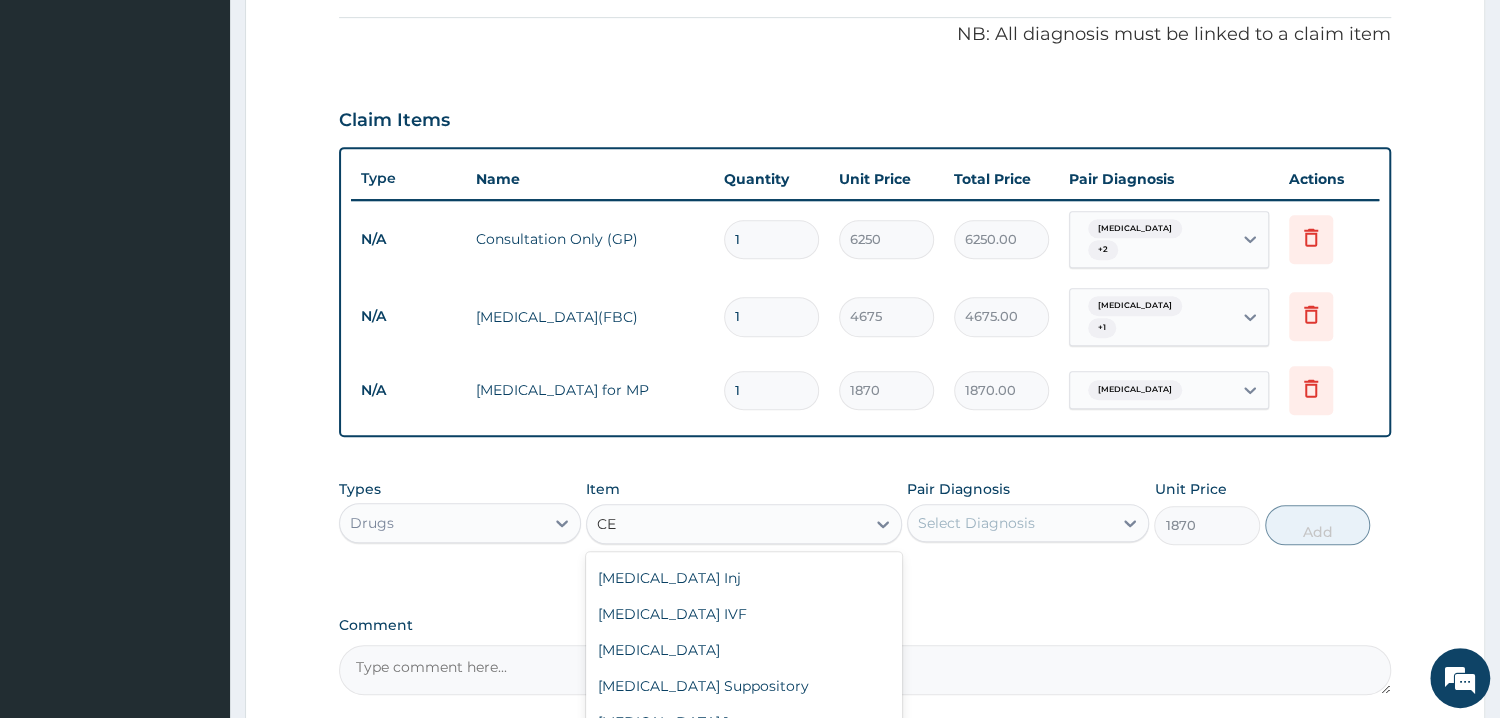 scroll, scrollTop: 0, scrollLeft: 0, axis: both 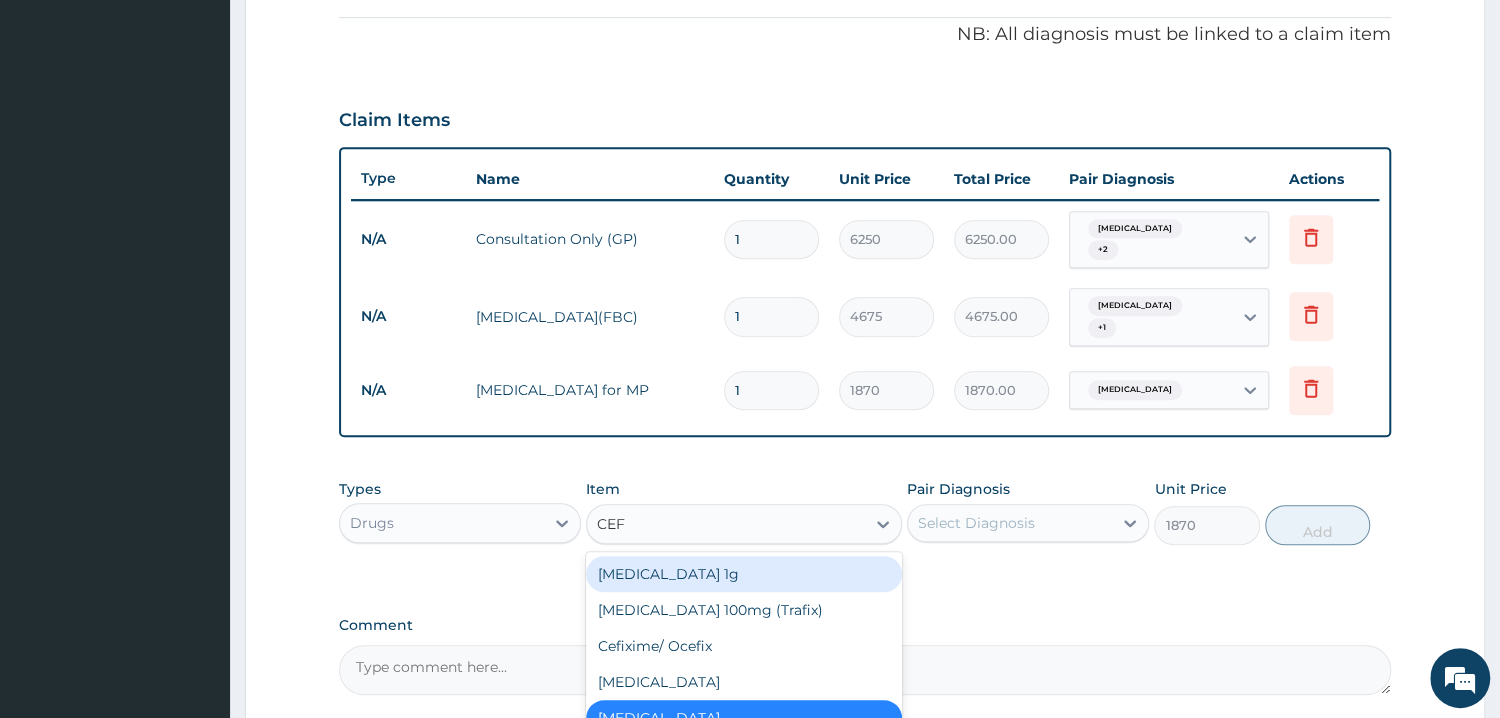 type on "CEFU" 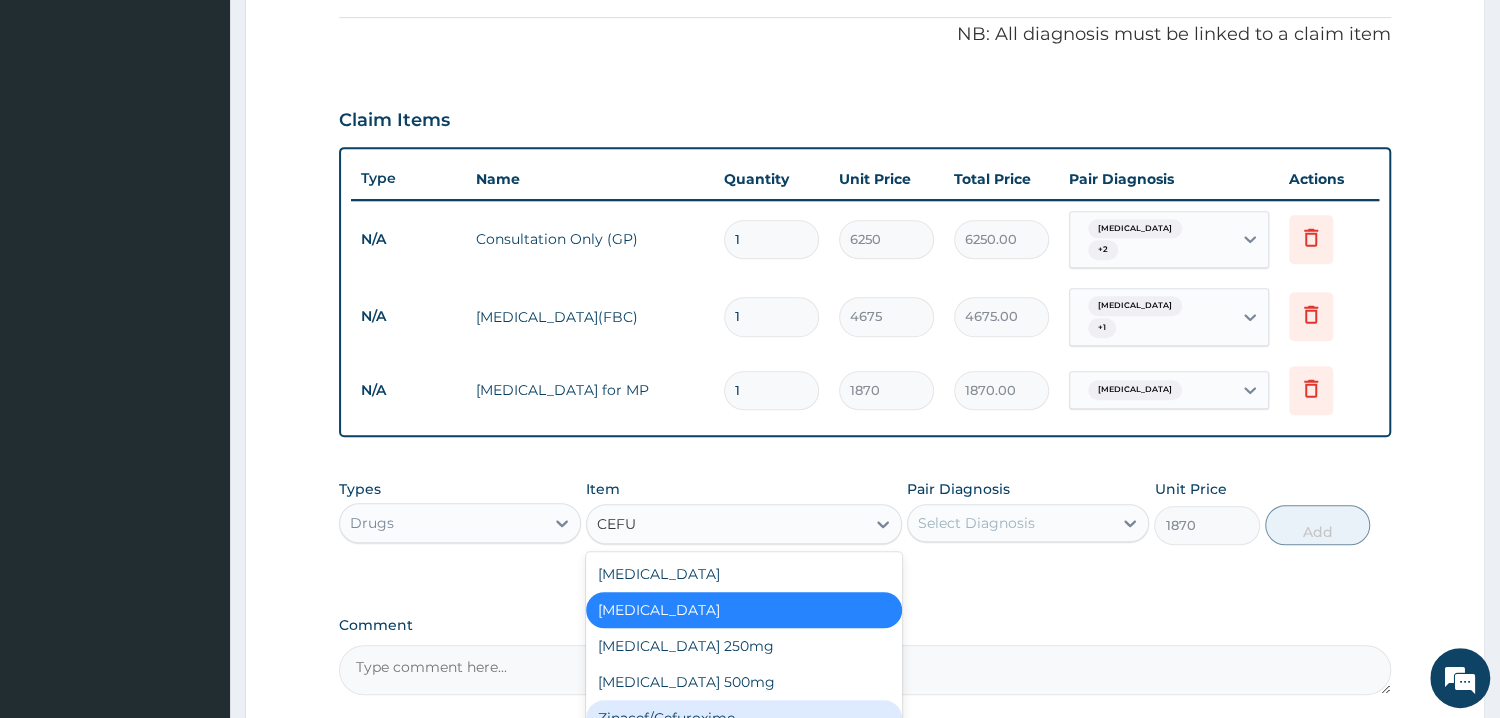 click on "Zinacef/Cefuroxime" at bounding box center [744, 718] 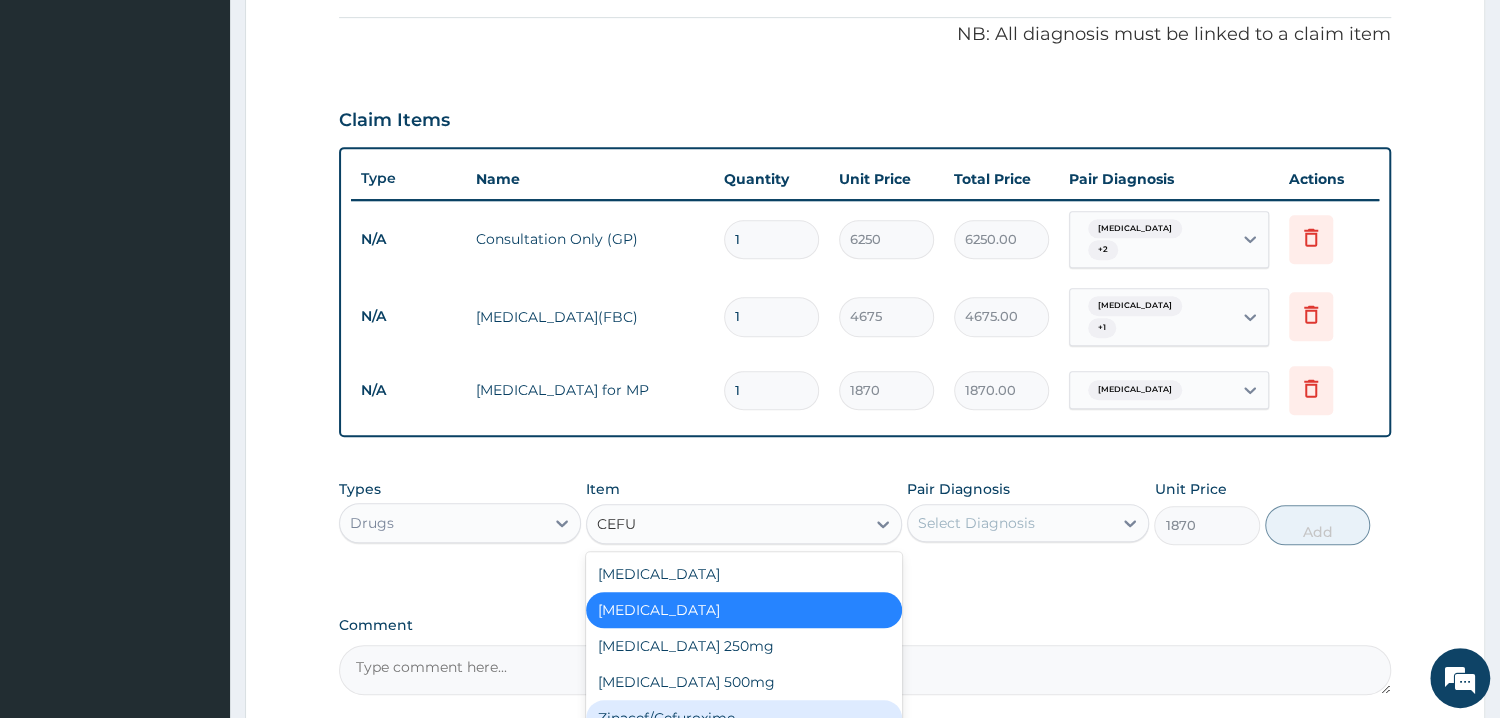 type 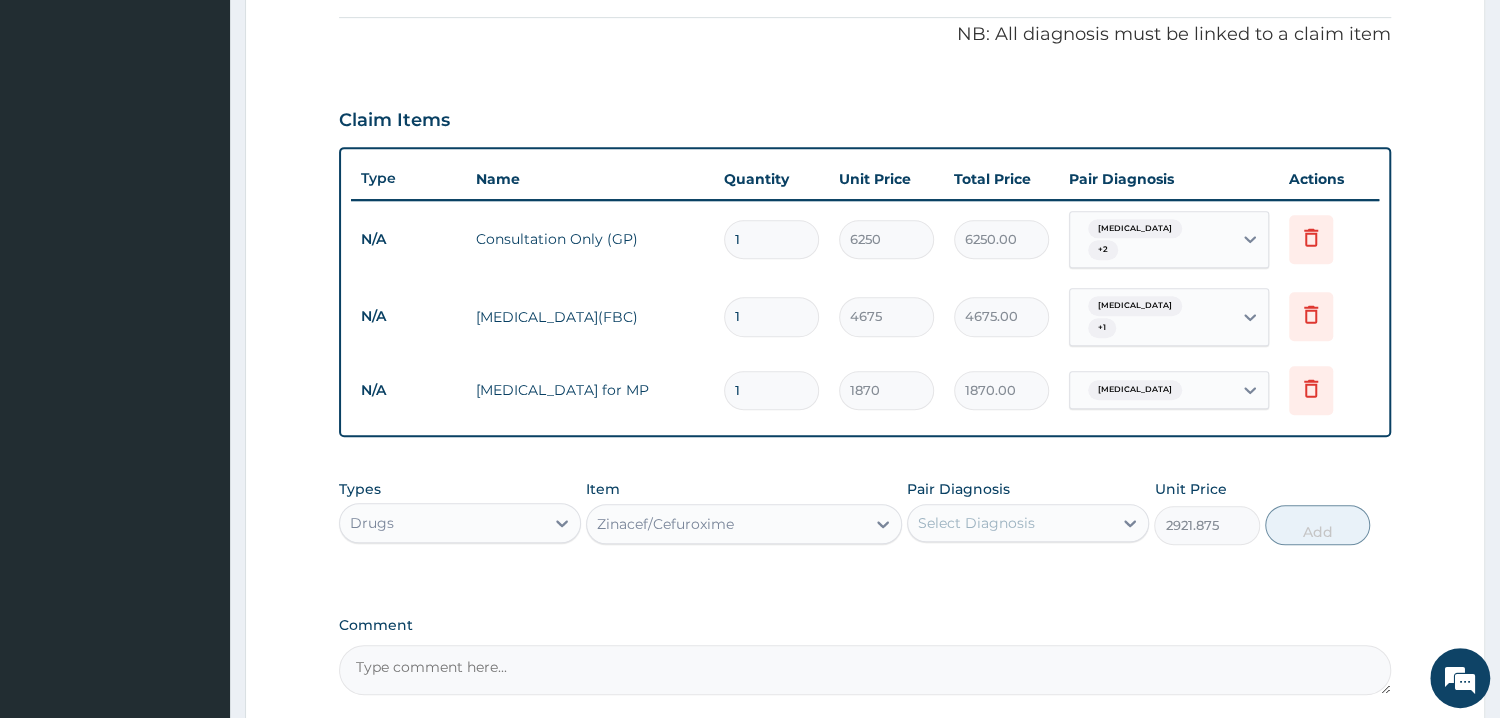 click on "Zinacef/Cefuroxime" at bounding box center [665, 524] 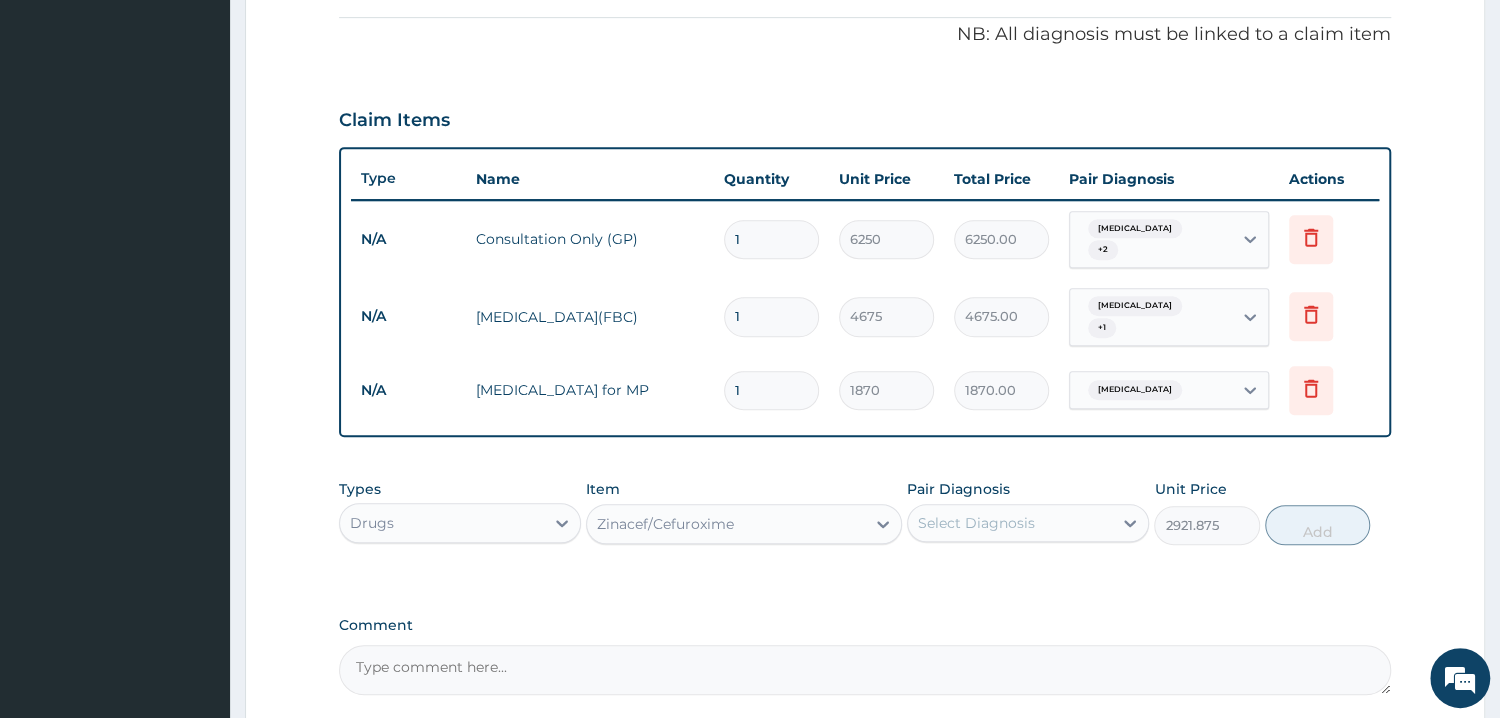 click on "Zinacef/Cefuroxime" at bounding box center (665, 524) 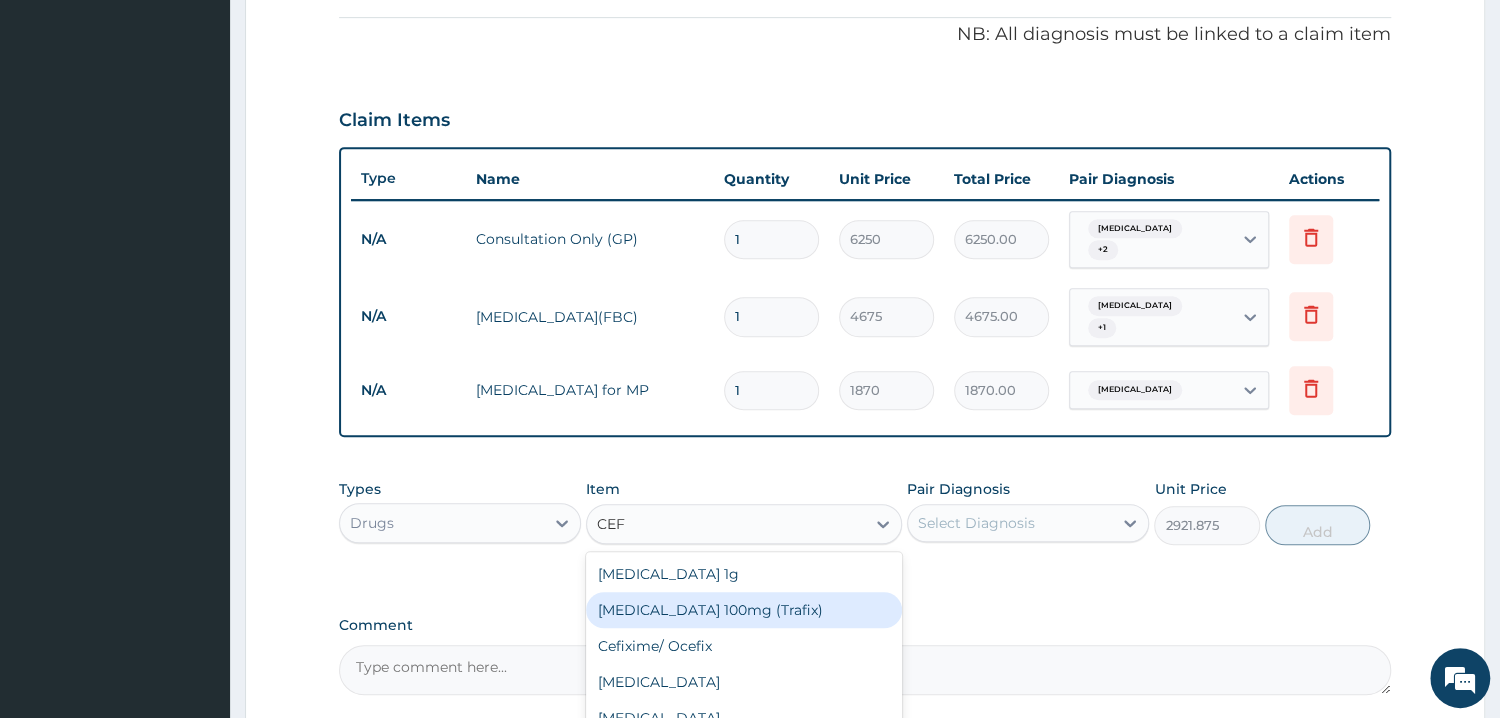 type on "CEFU" 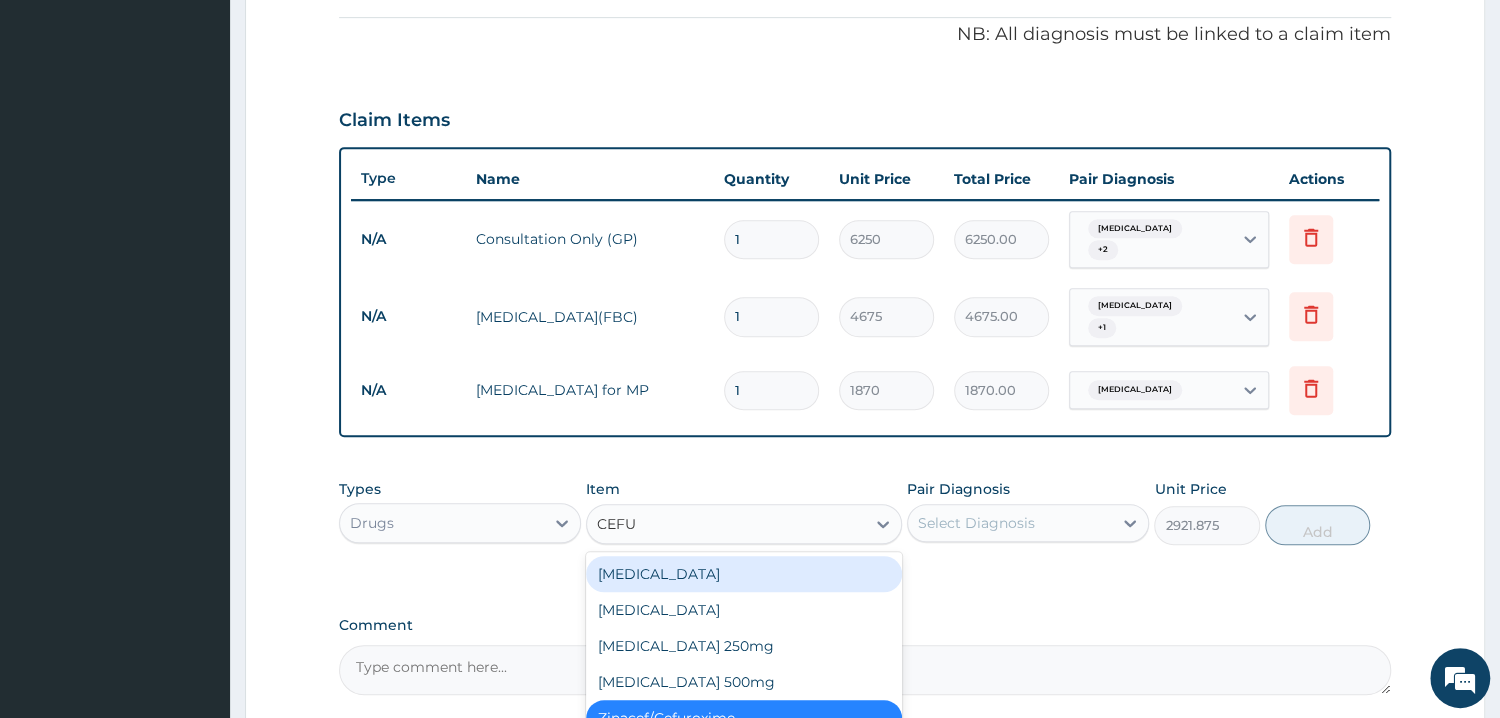 click on "Cefuroxime" at bounding box center [744, 574] 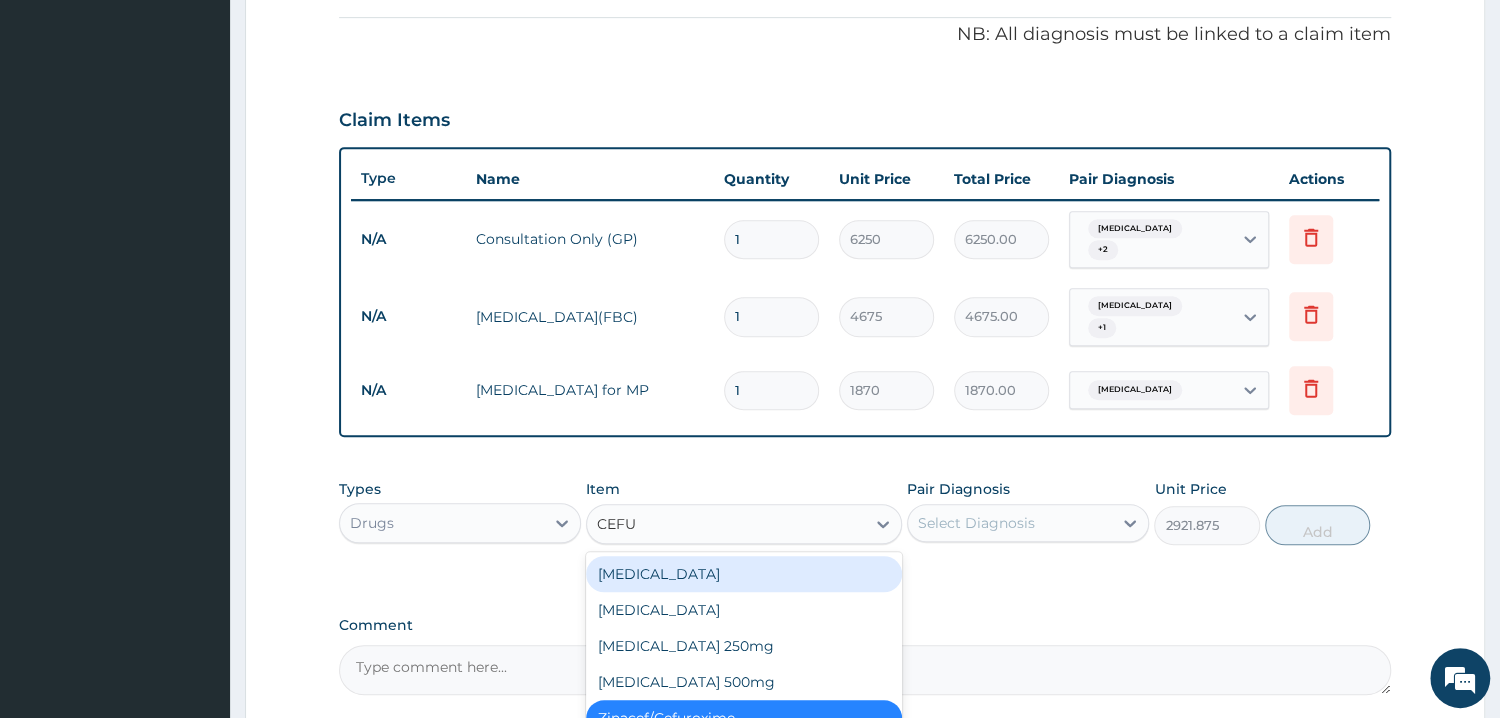 type 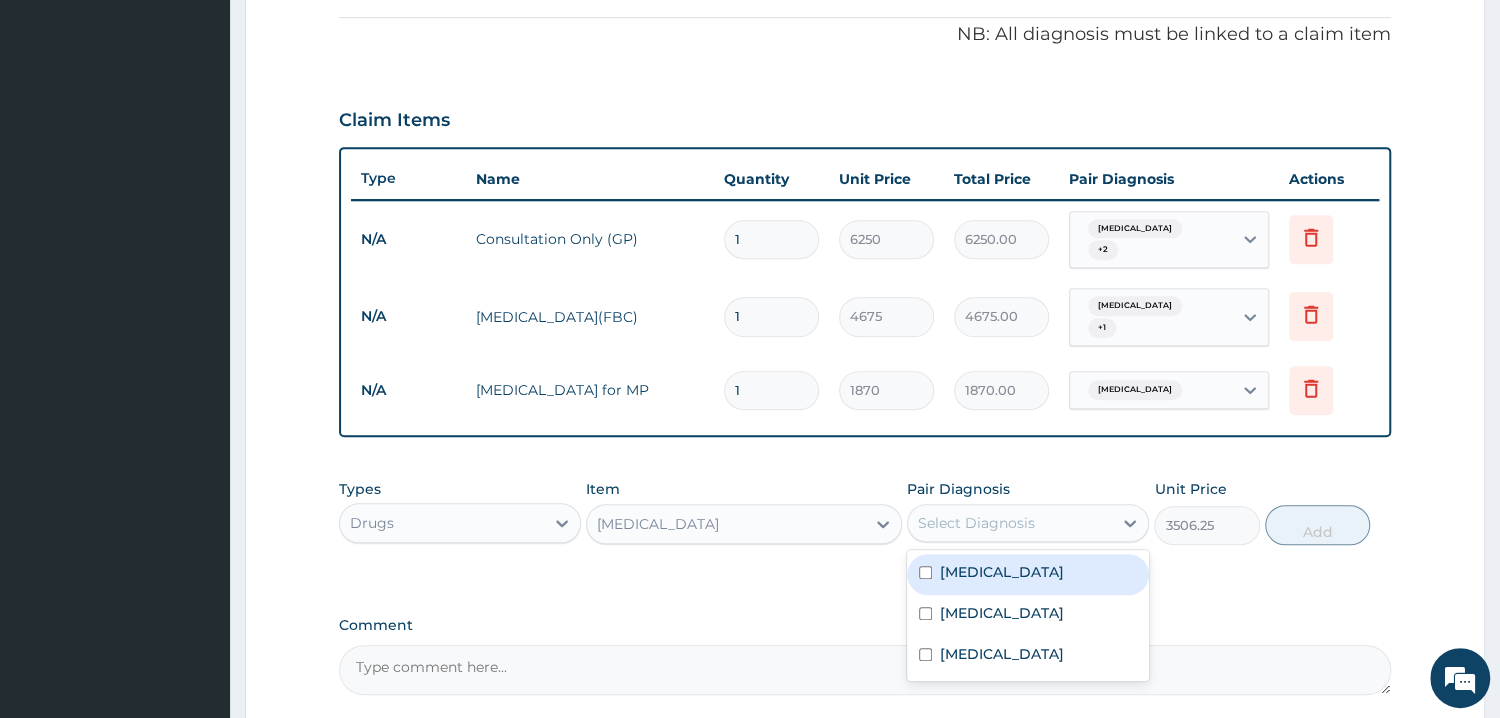 click on "Select Diagnosis" at bounding box center (976, 523) 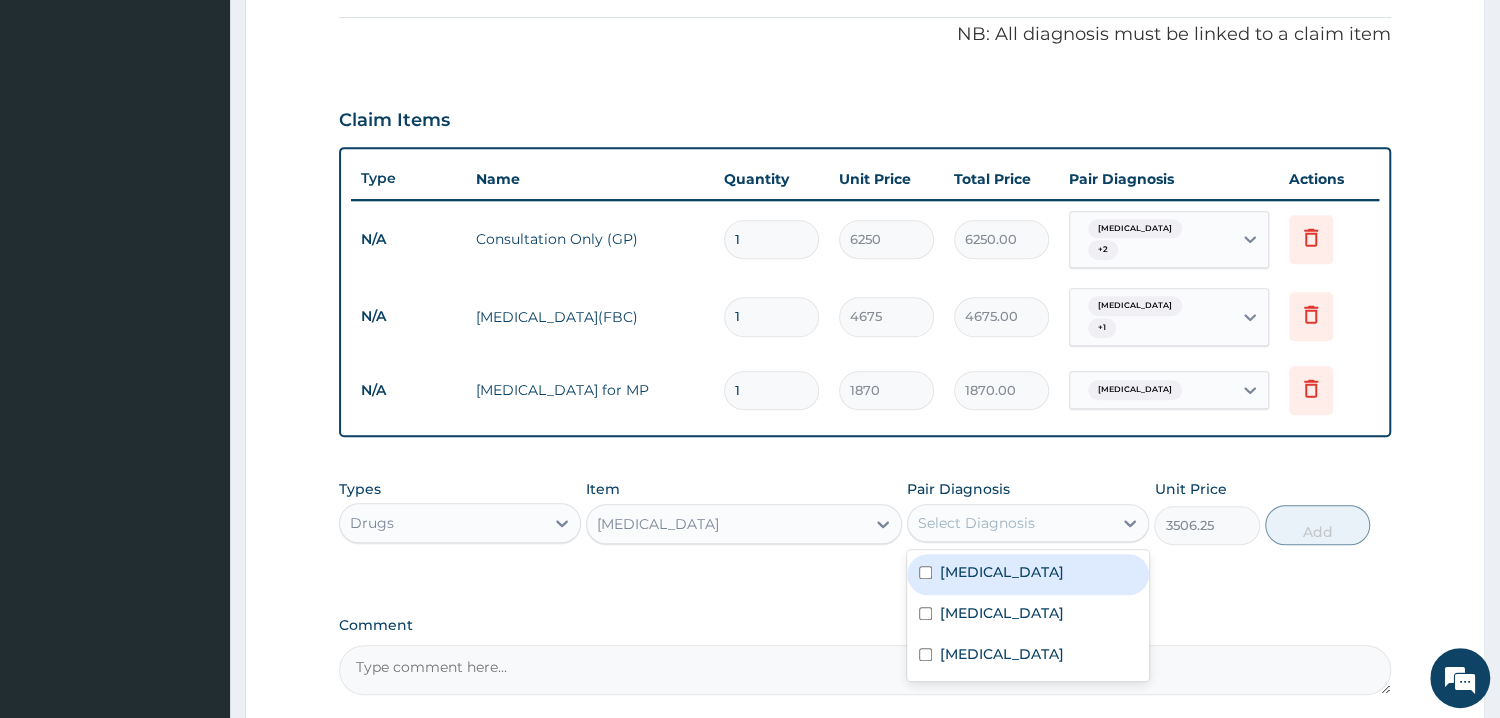 click at bounding box center (925, 572) 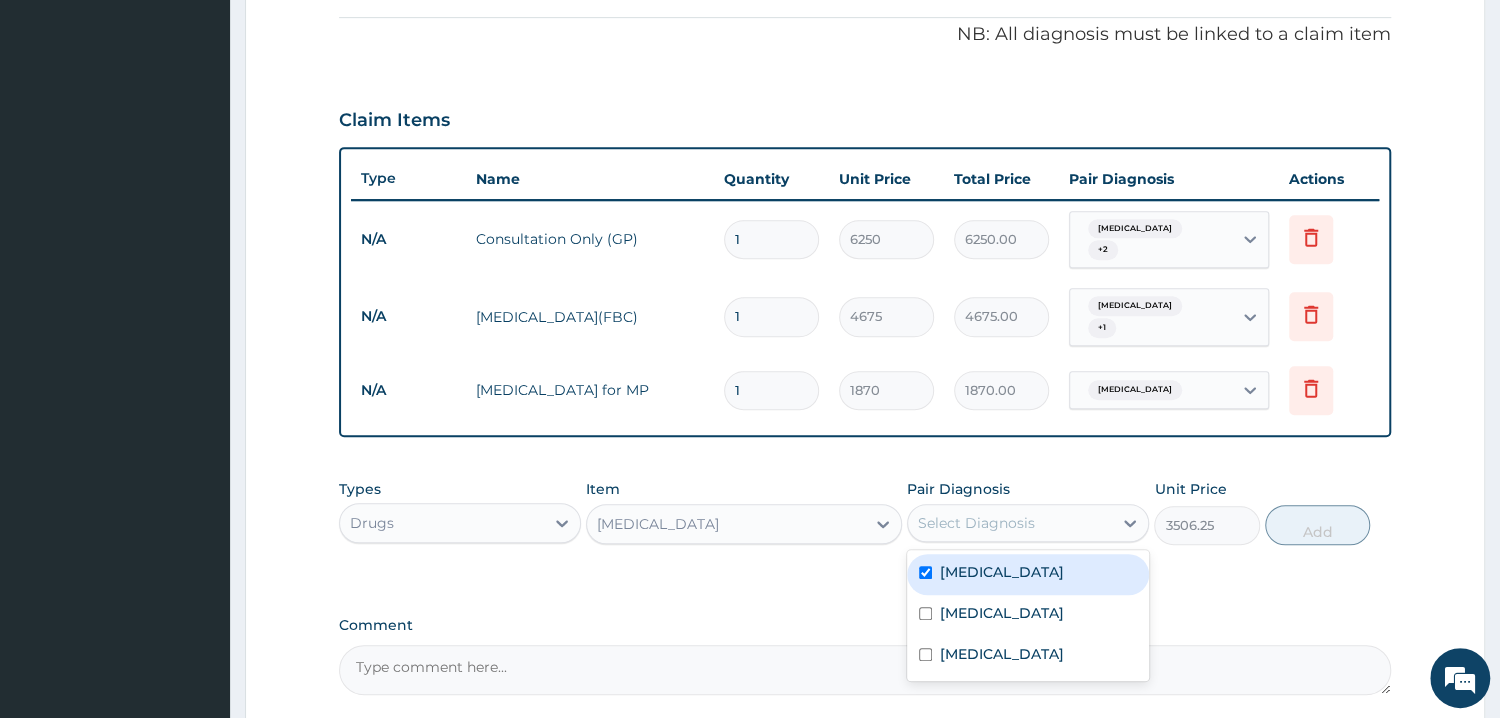 checkbox on "true" 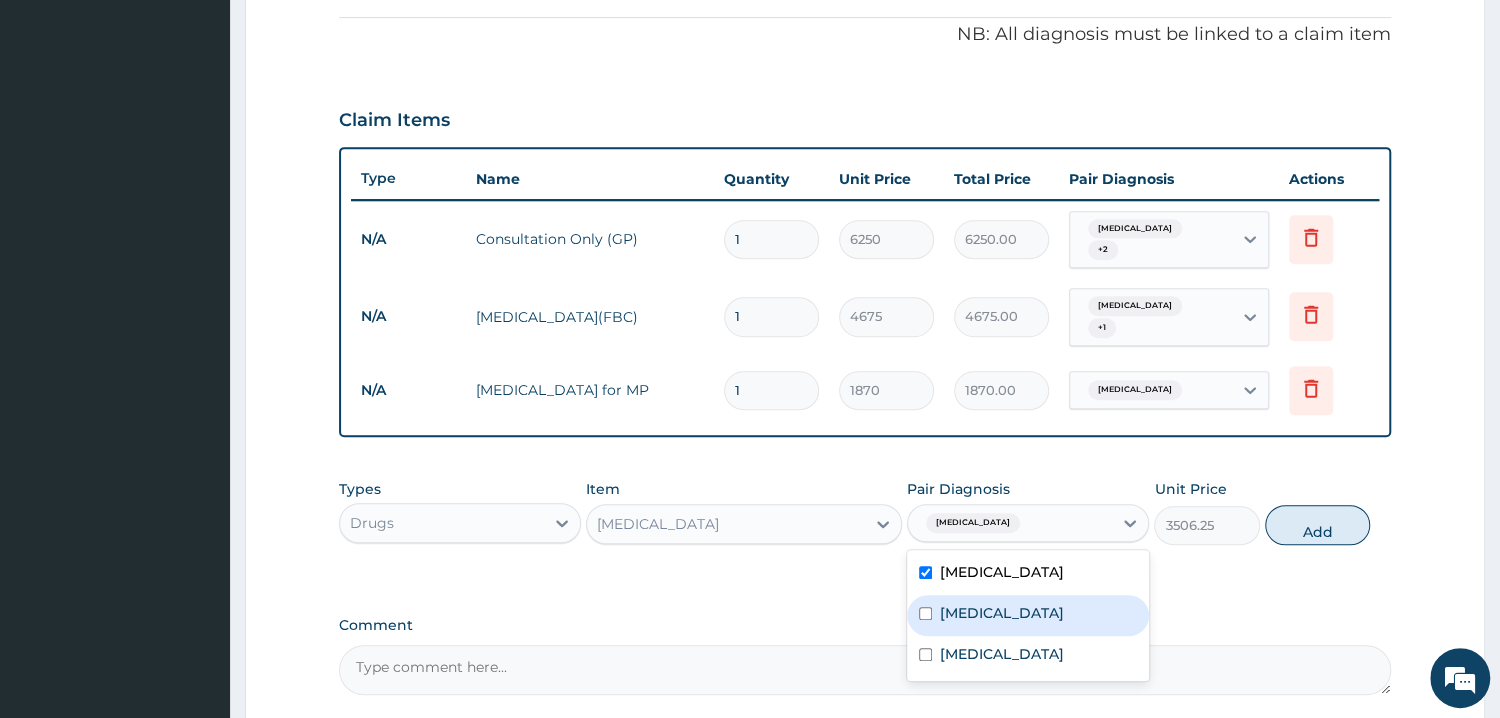 click at bounding box center [925, 613] 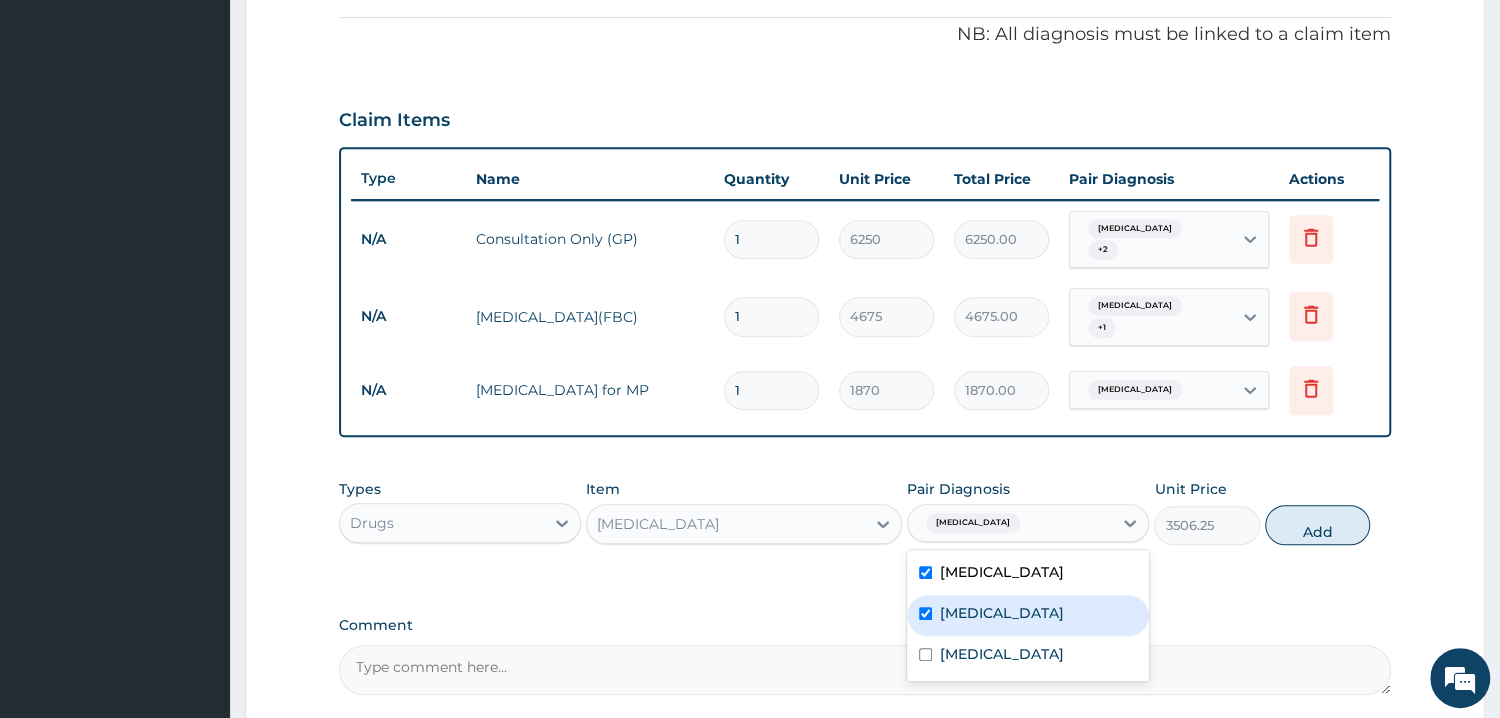 checkbox on "true" 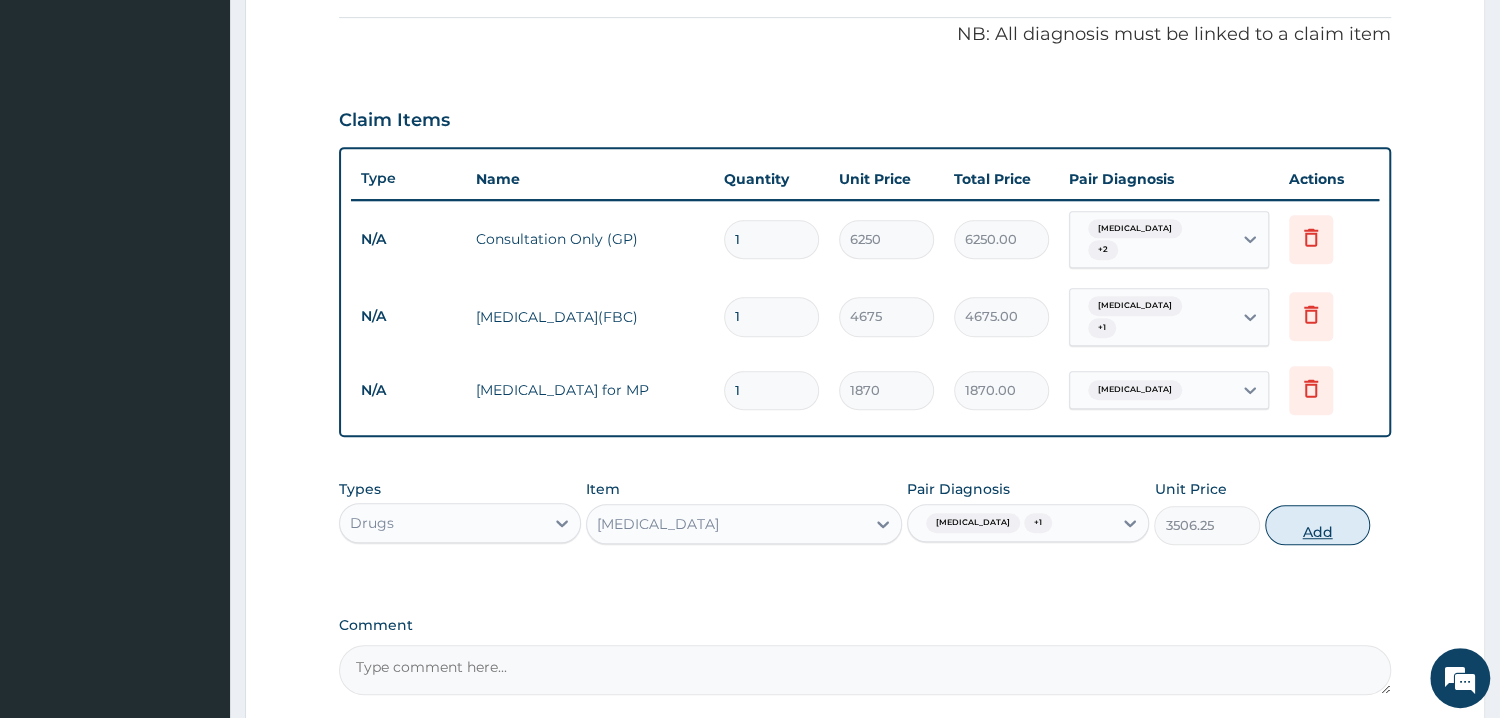 click on "Add" at bounding box center [1317, 525] 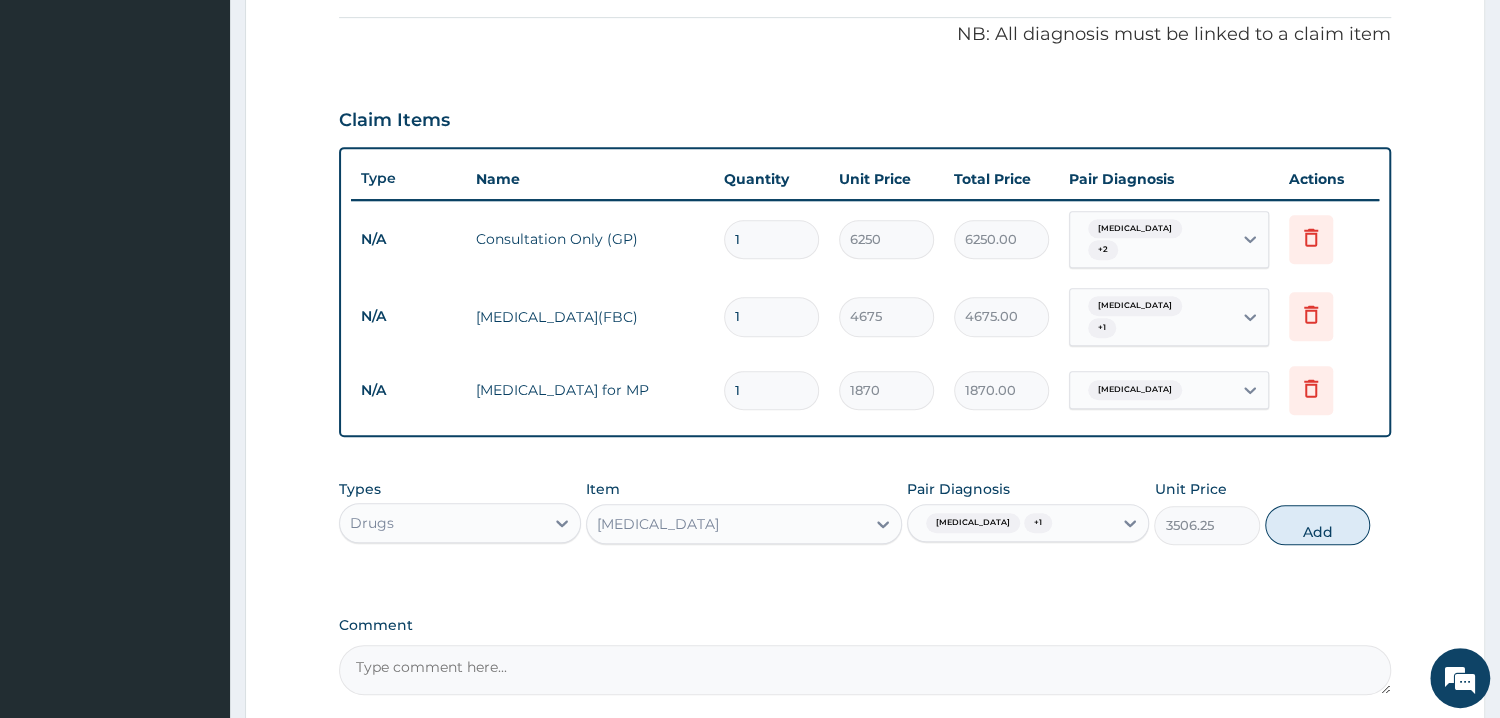 type on "0" 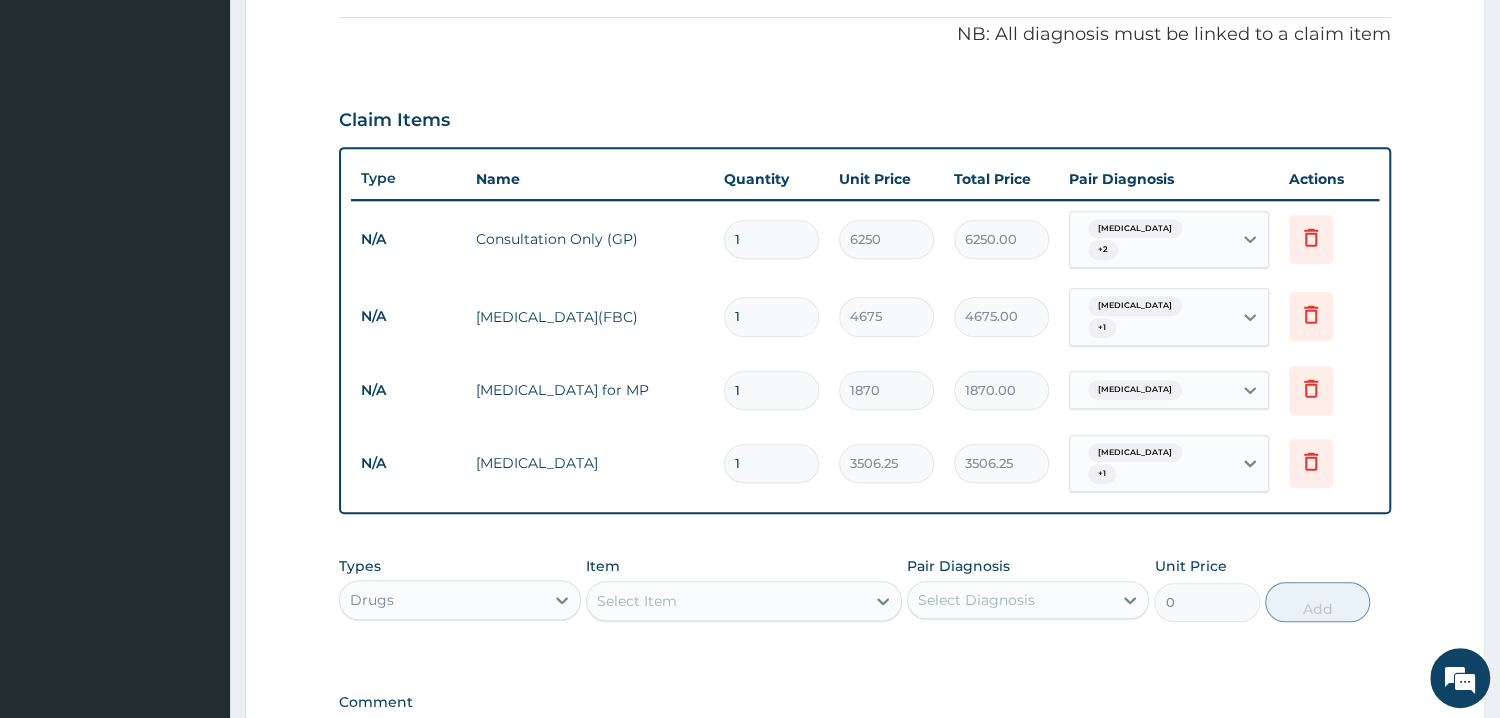 click on "Select Item" at bounding box center (637, 601) 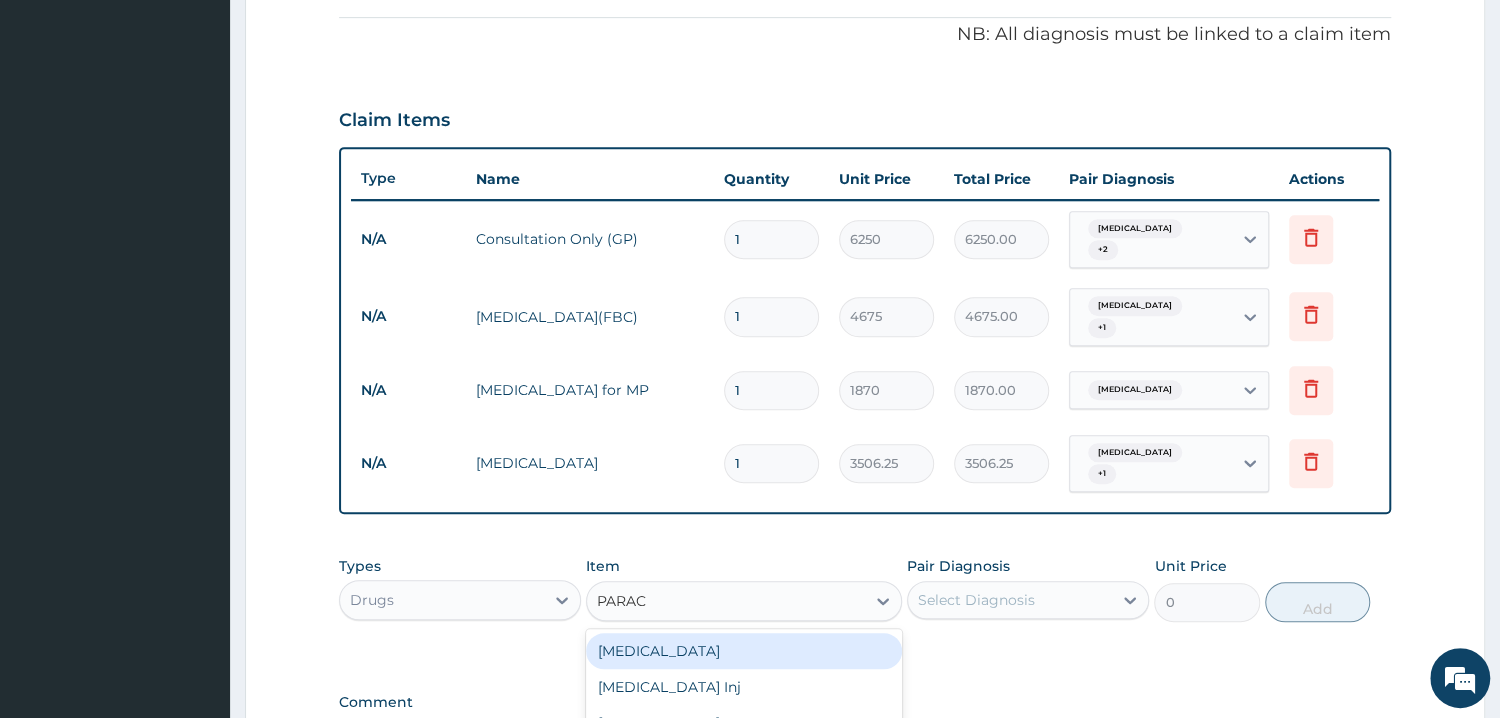 type on "PARACE" 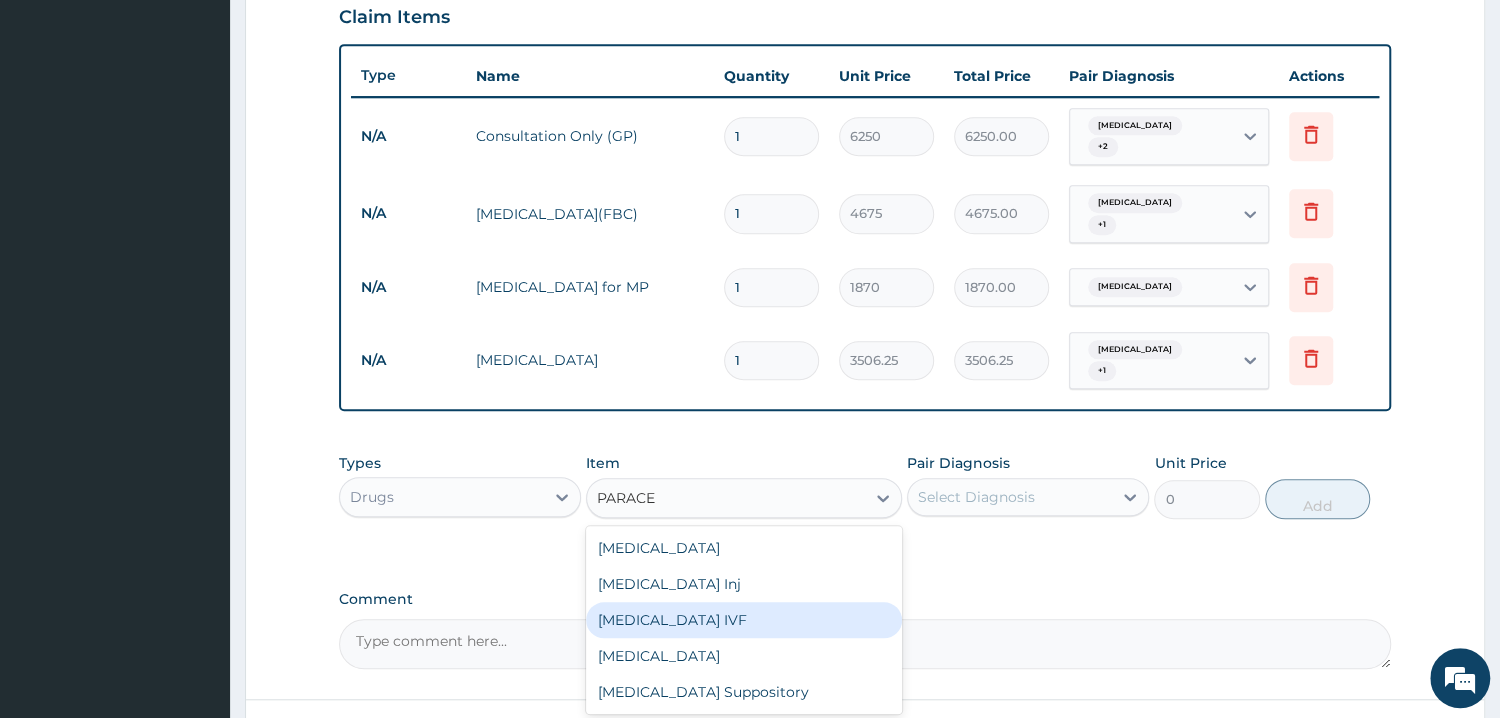 scroll, scrollTop: 811, scrollLeft: 0, axis: vertical 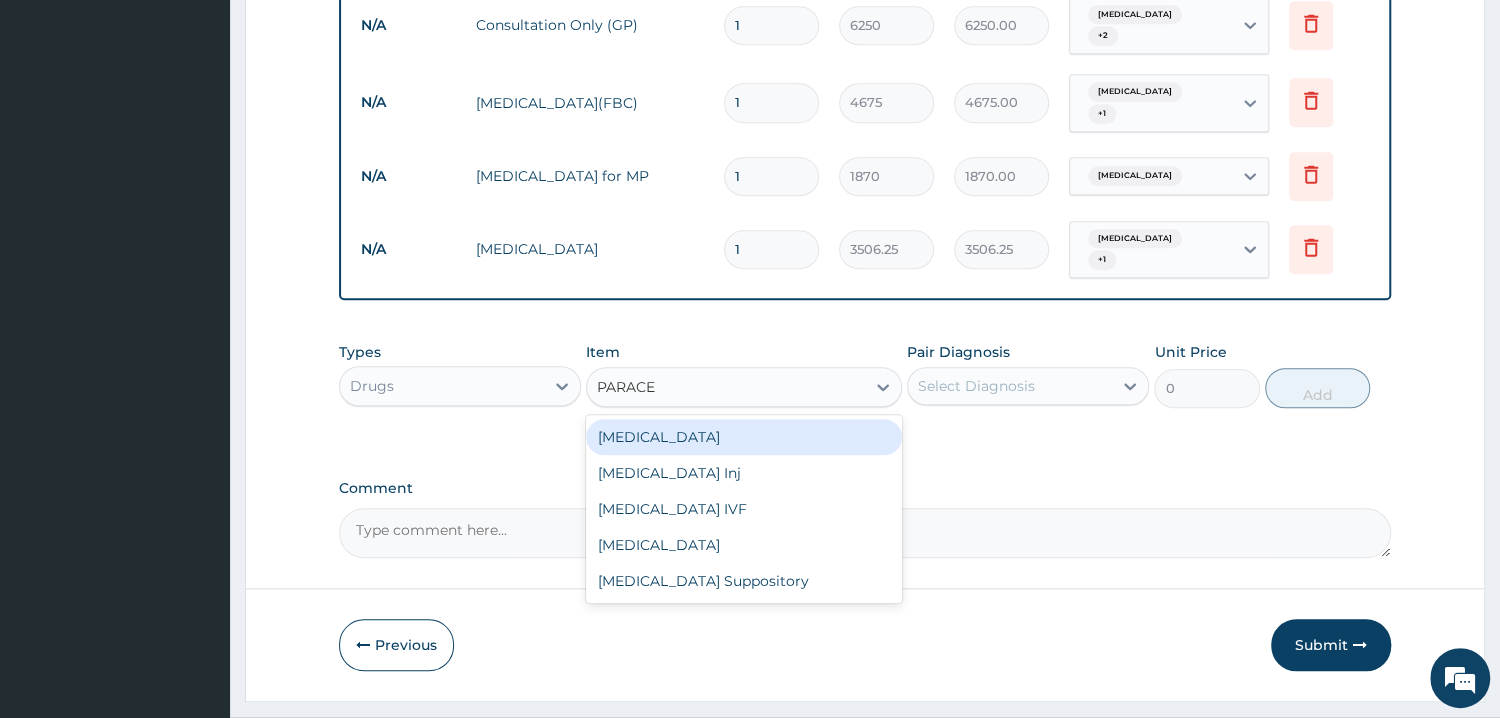 click on "Paracetamol" at bounding box center [744, 437] 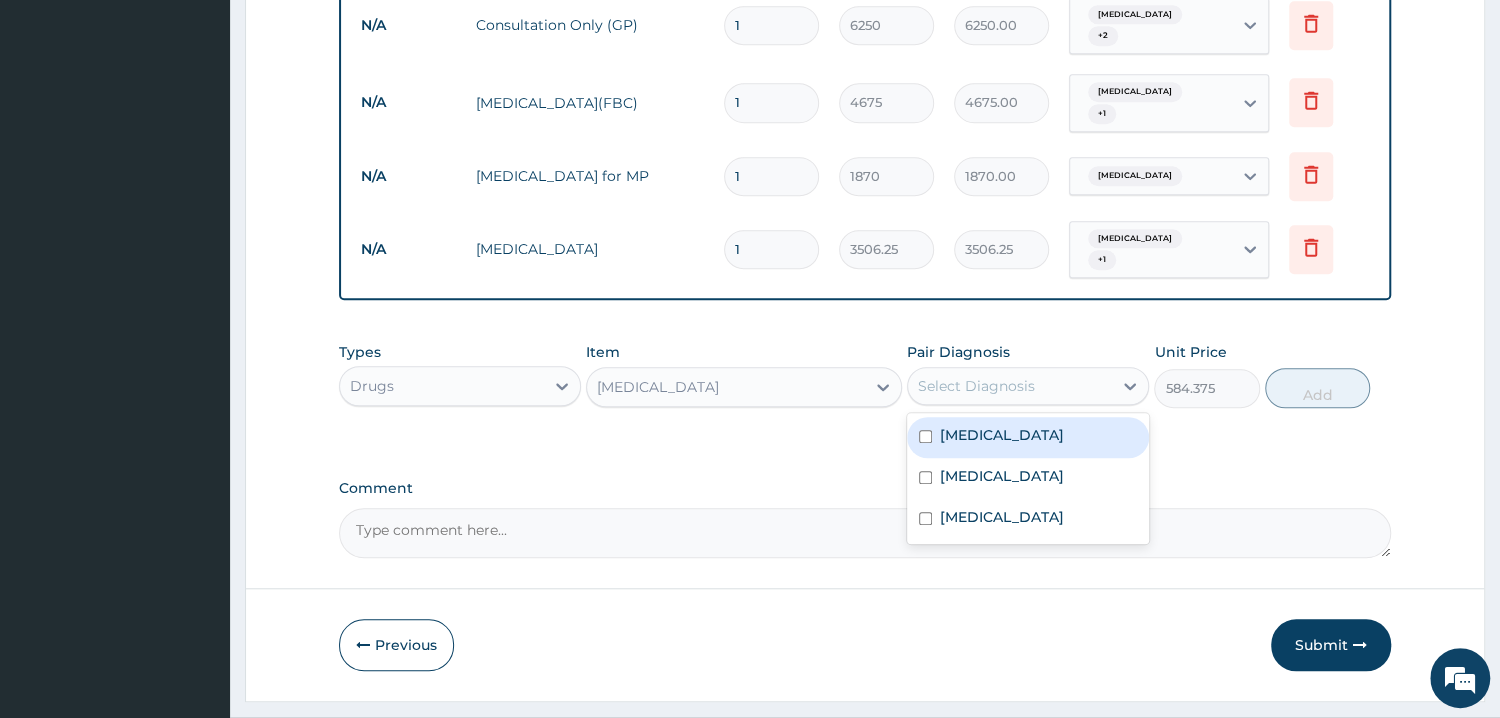 click on "Select Diagnosis" at bounding box center [976, 386] 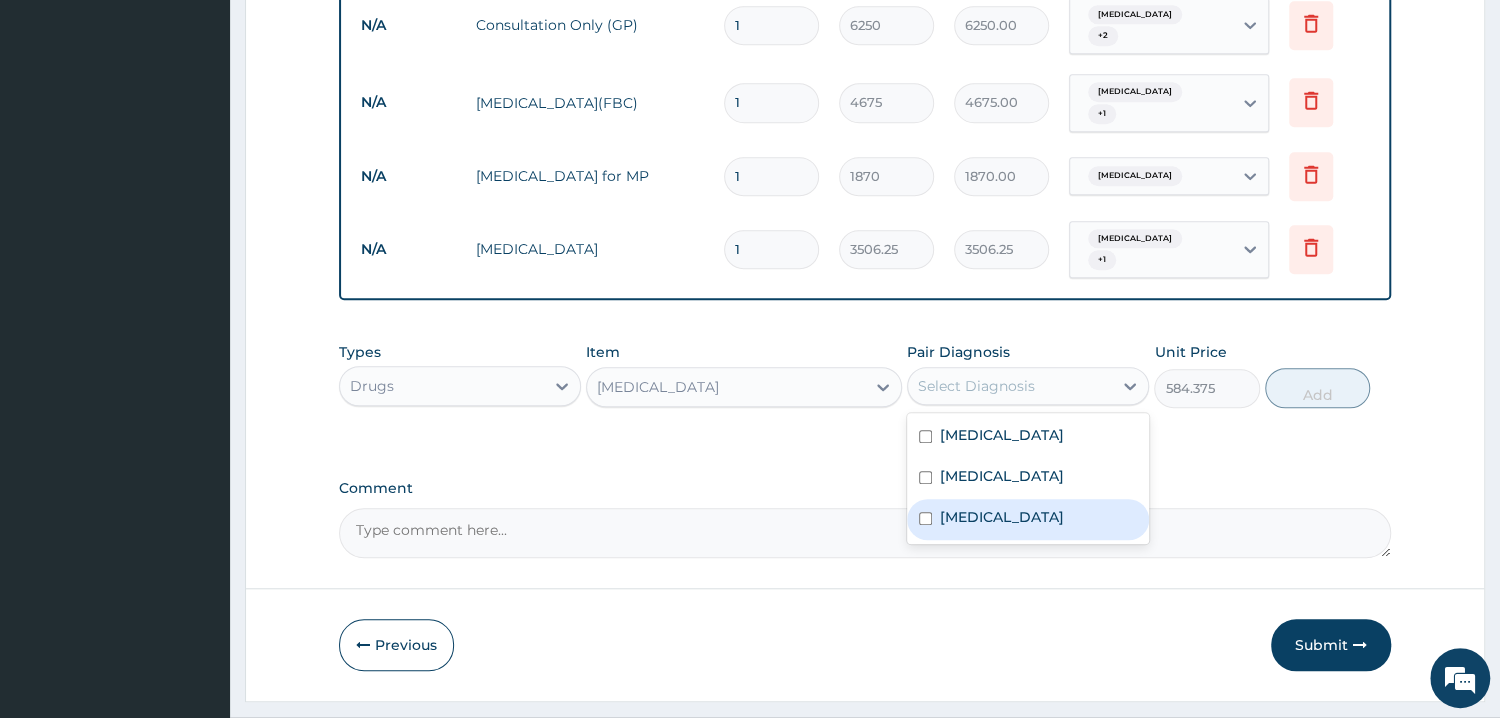 click at bounding box center [925, 518] 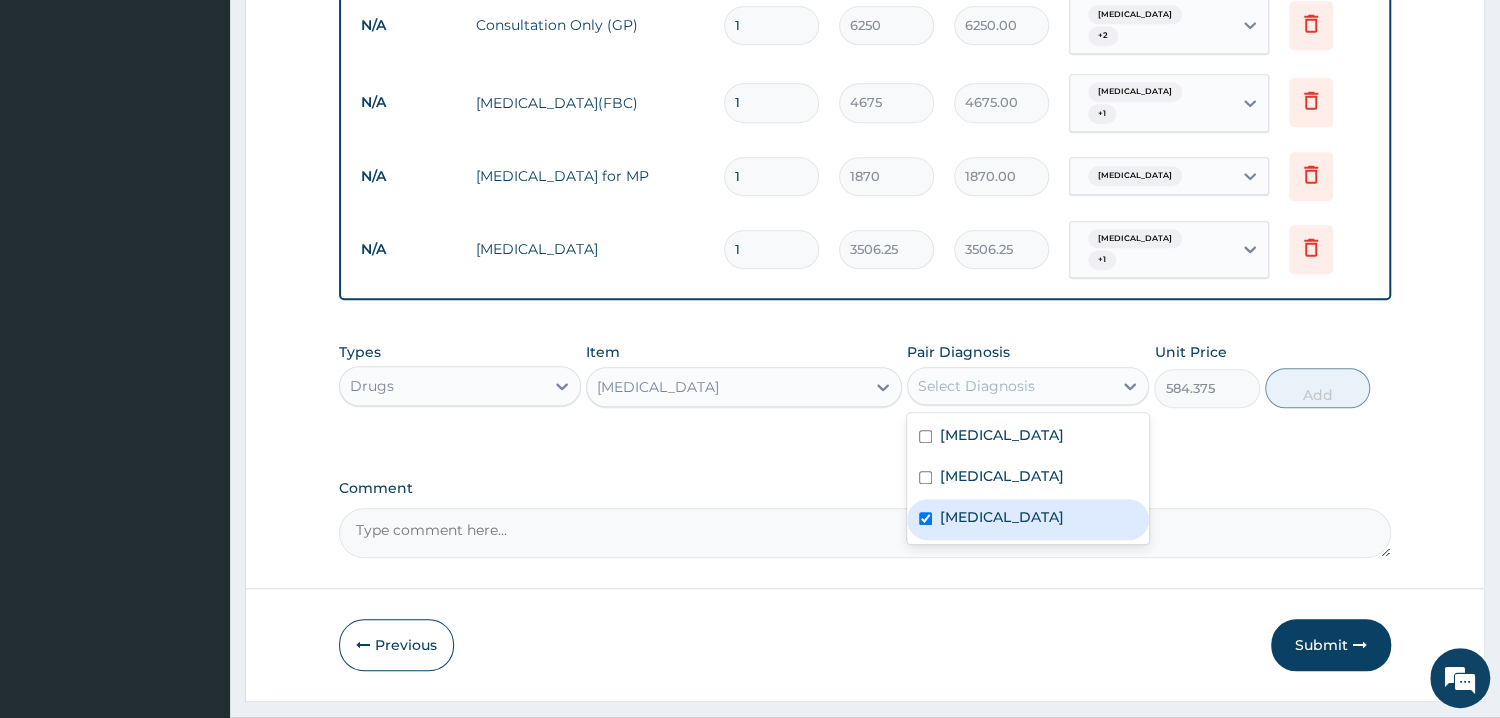 checkbox on "true" 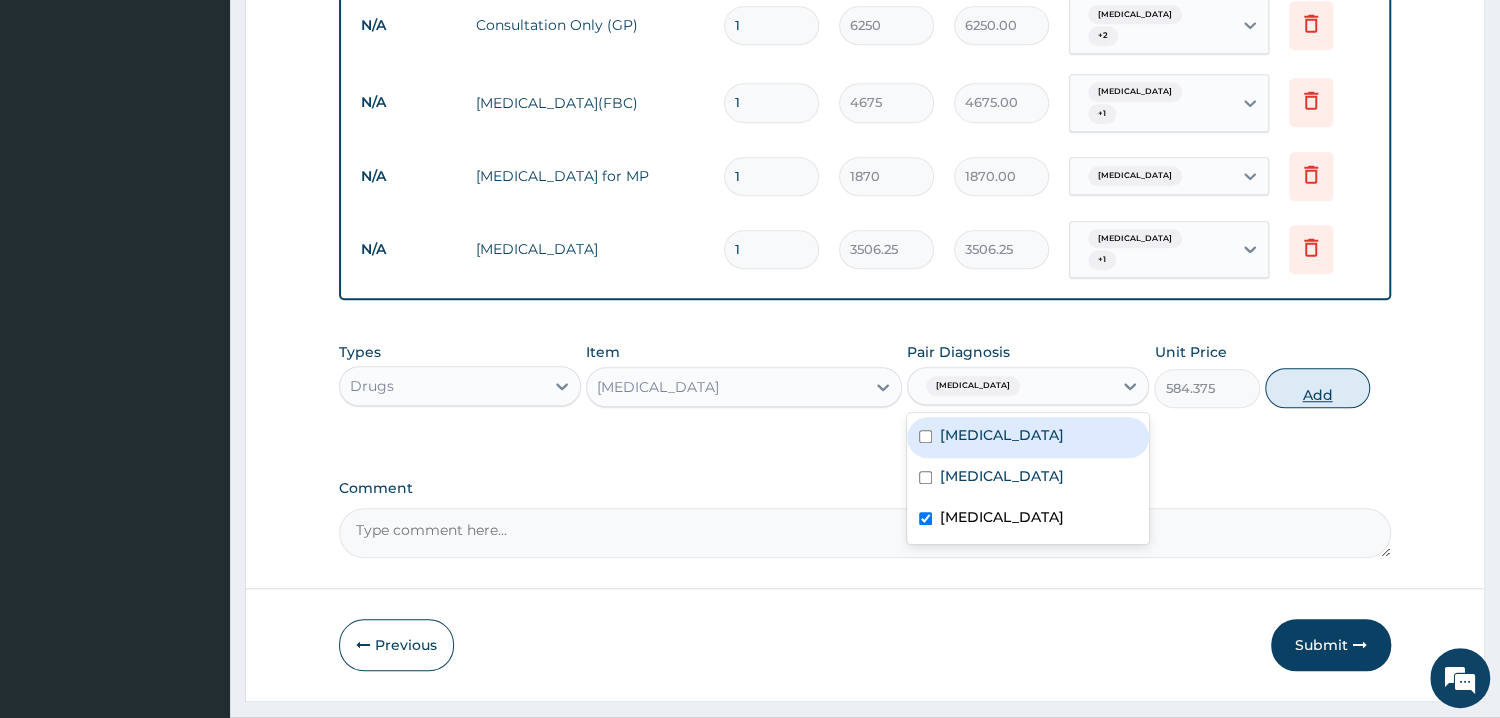 click on "Add" at bounding box center [1317, 388] 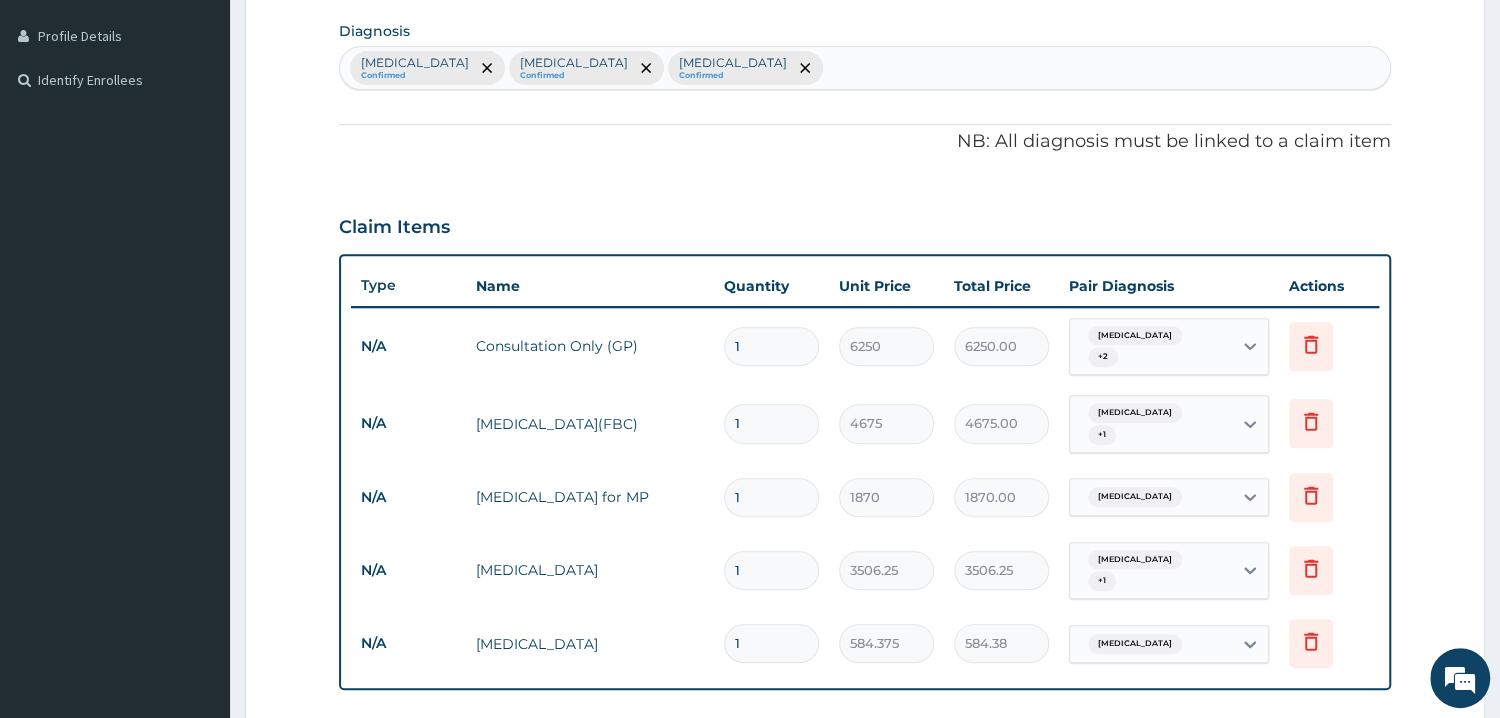 scroll, scrollTop: 811, scrollLeft: 0, axis: vertical 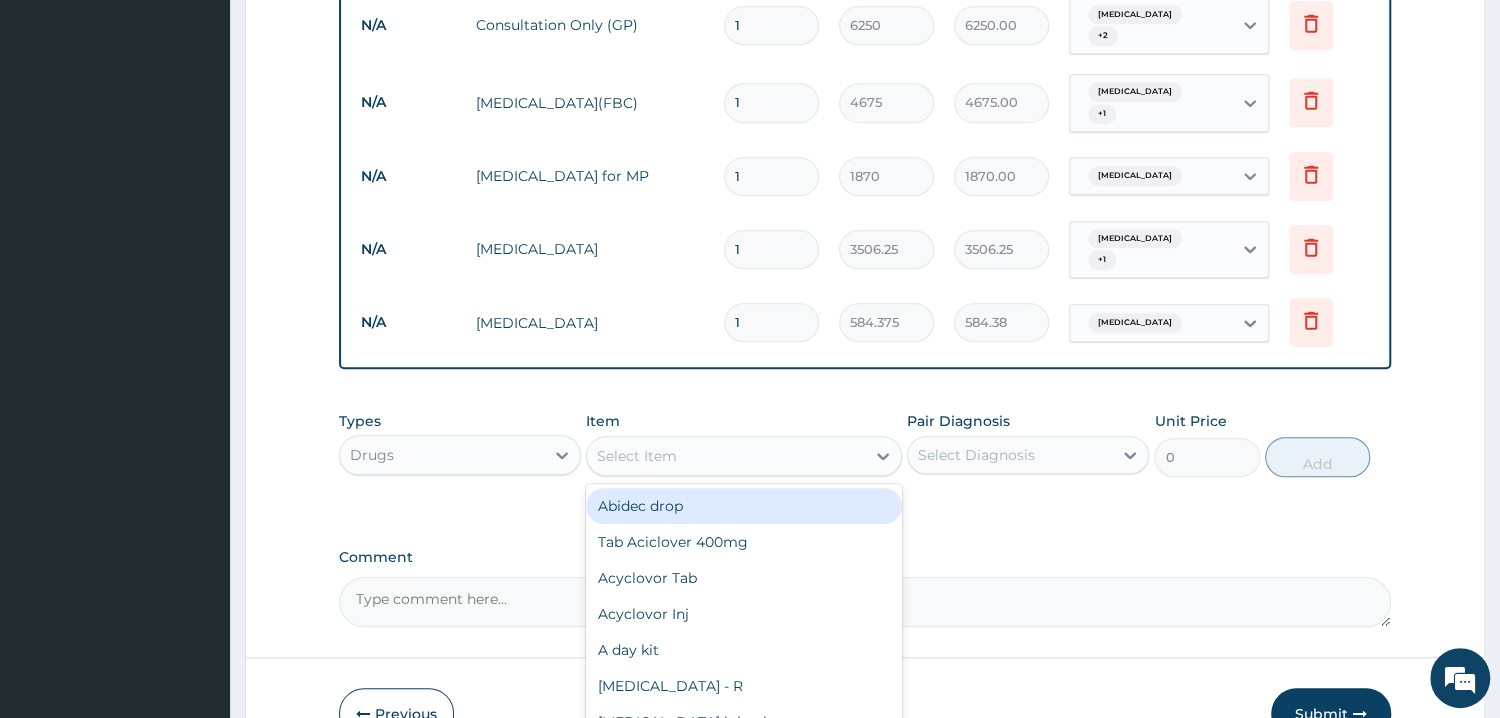 click on "Select Item" at bounding box center (726, 456) 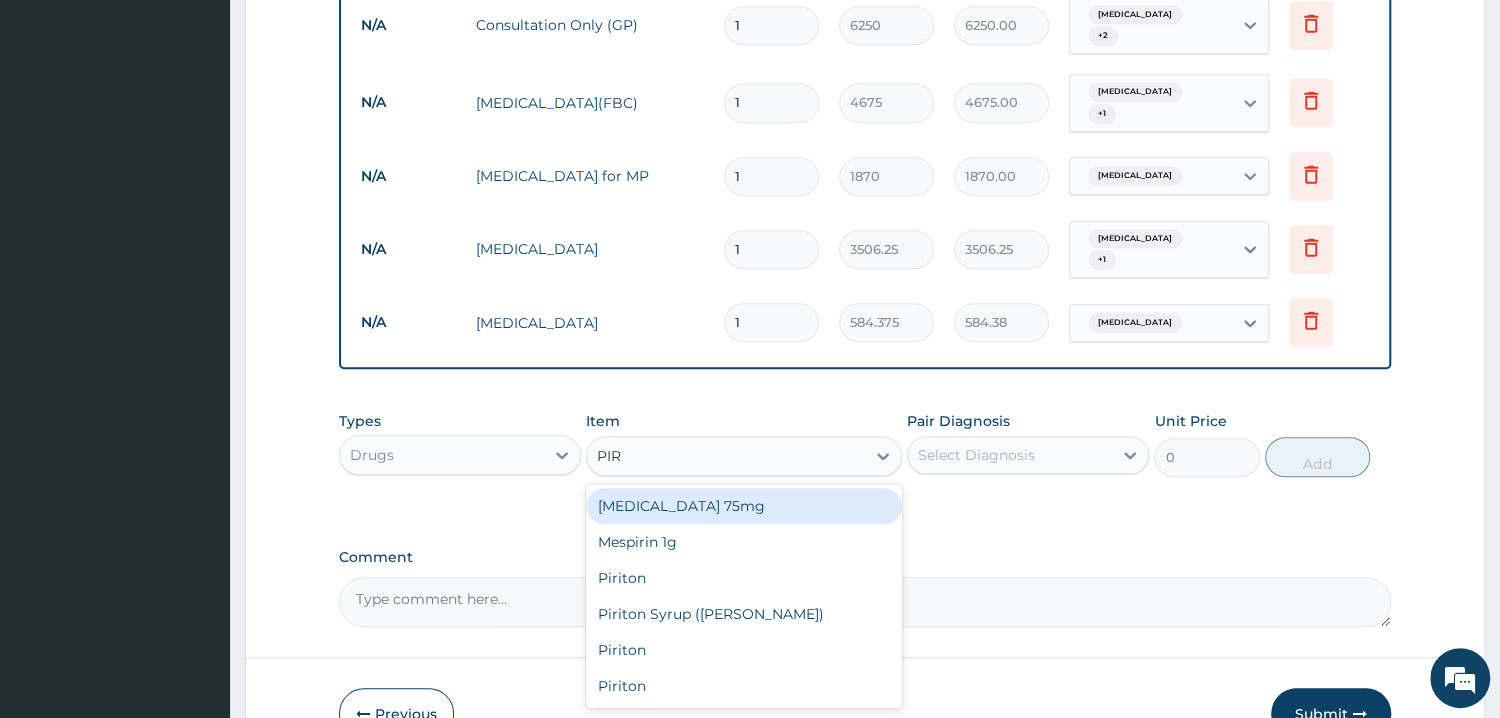 type on "PIRI" 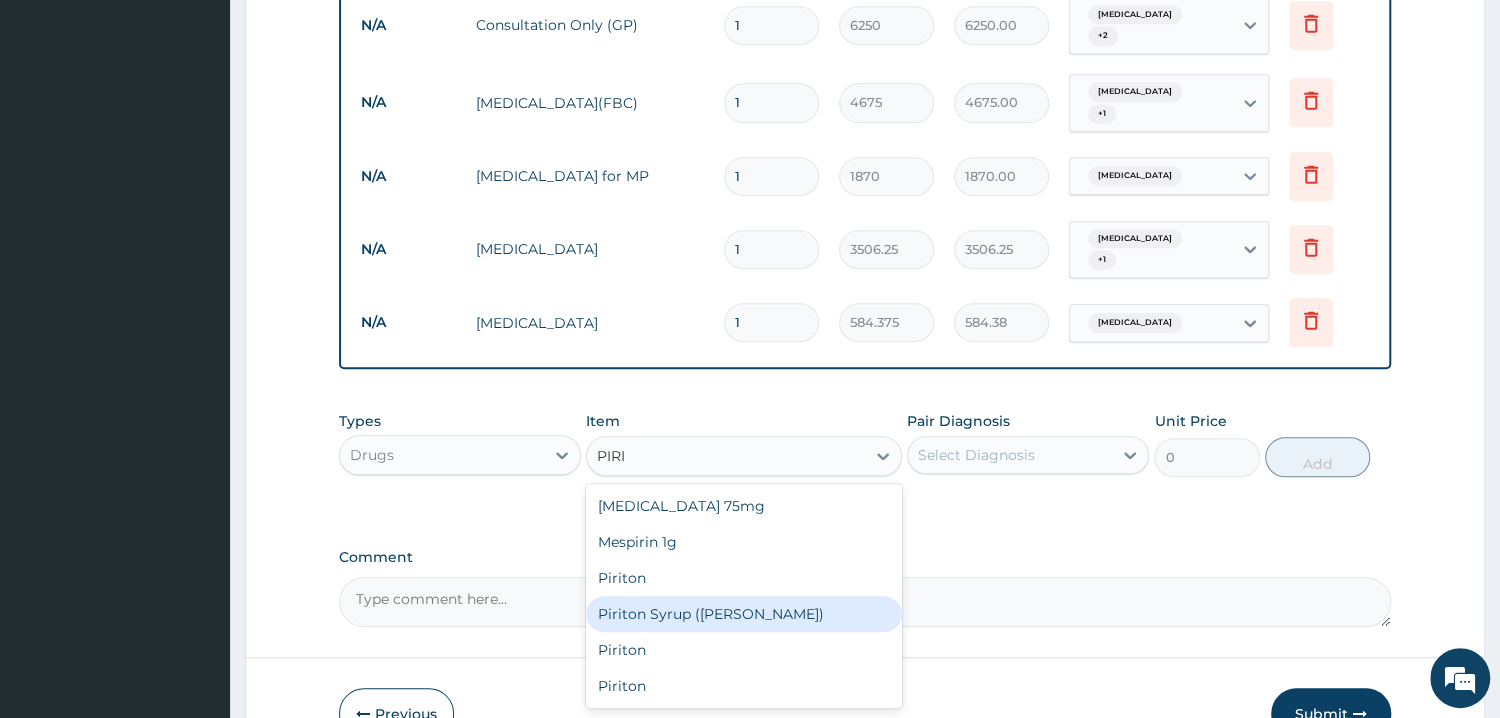 type 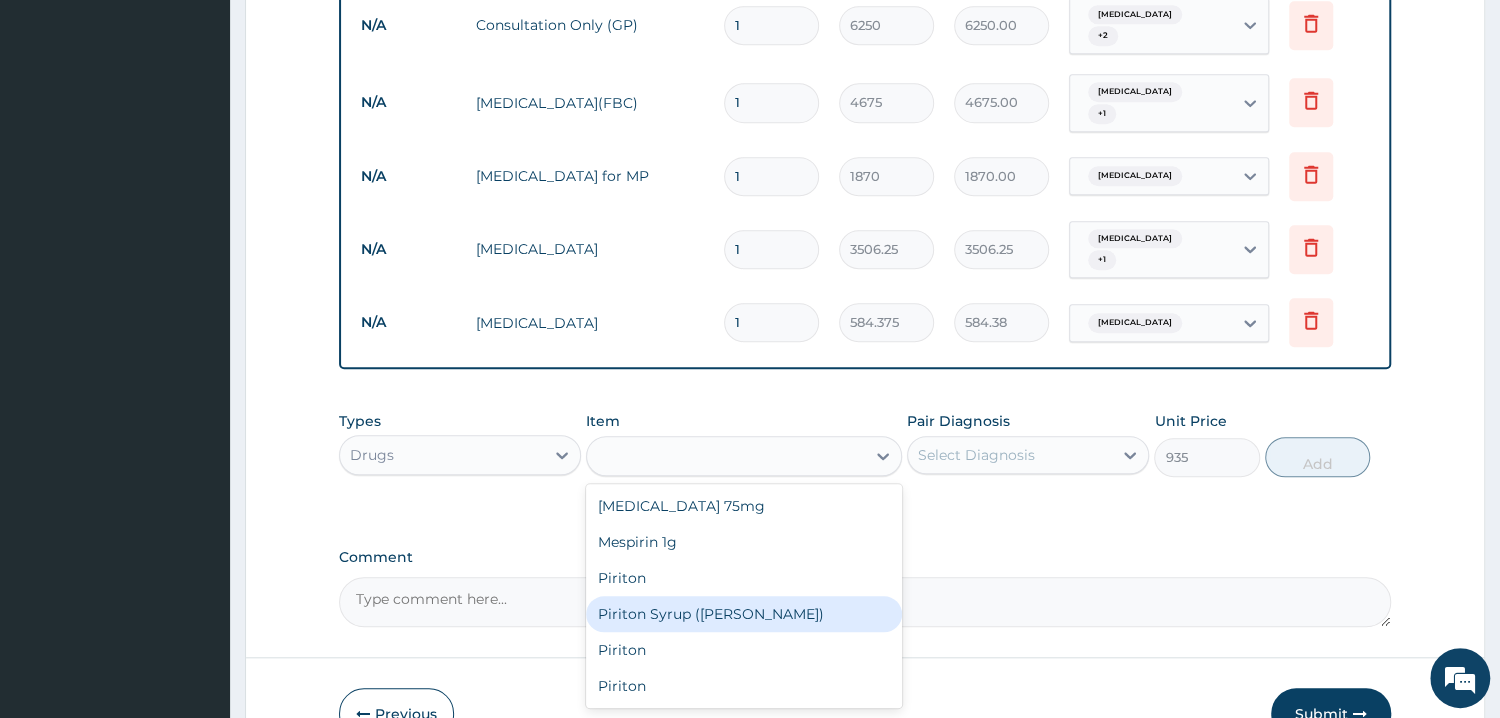 click on "Comment" at bounding box center [865, 602] 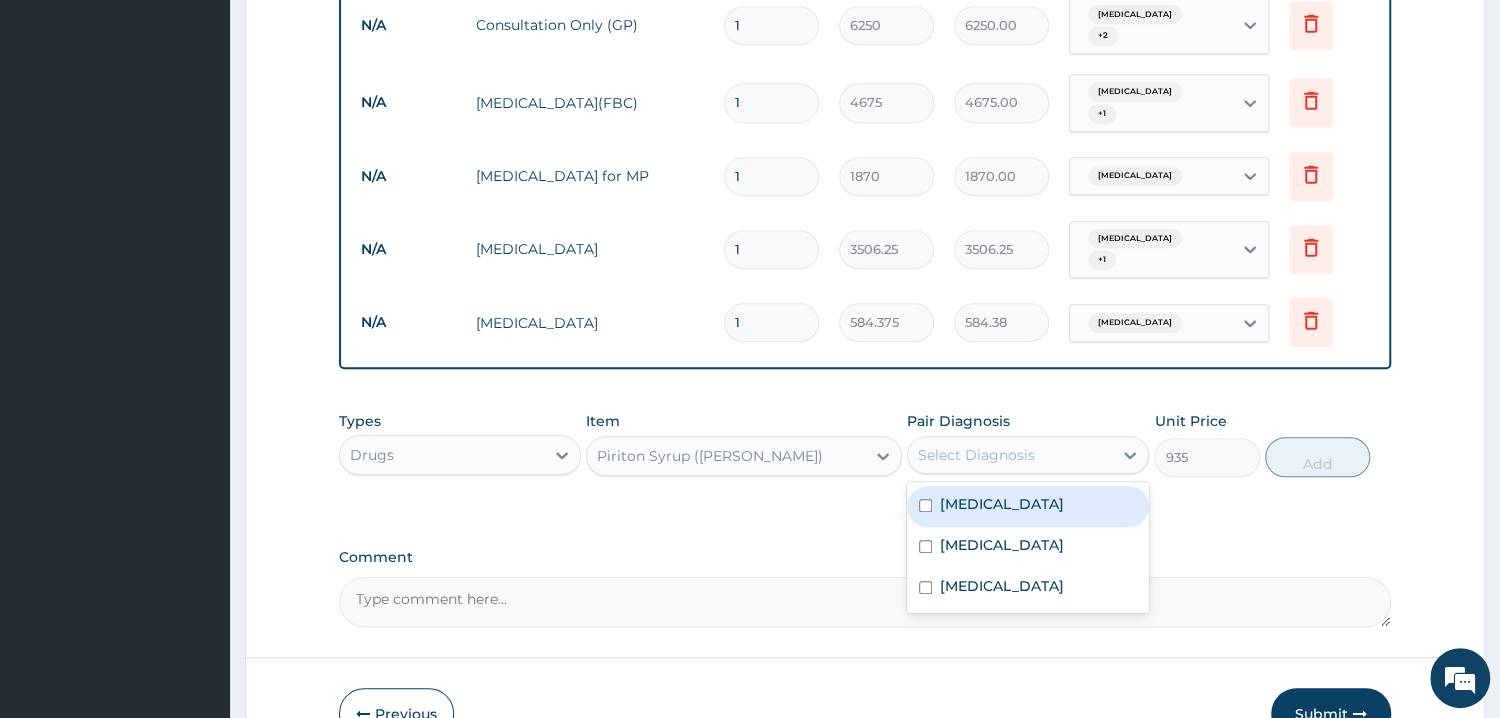 click on "Select Diagnosis" at bounding box center [976, 455] 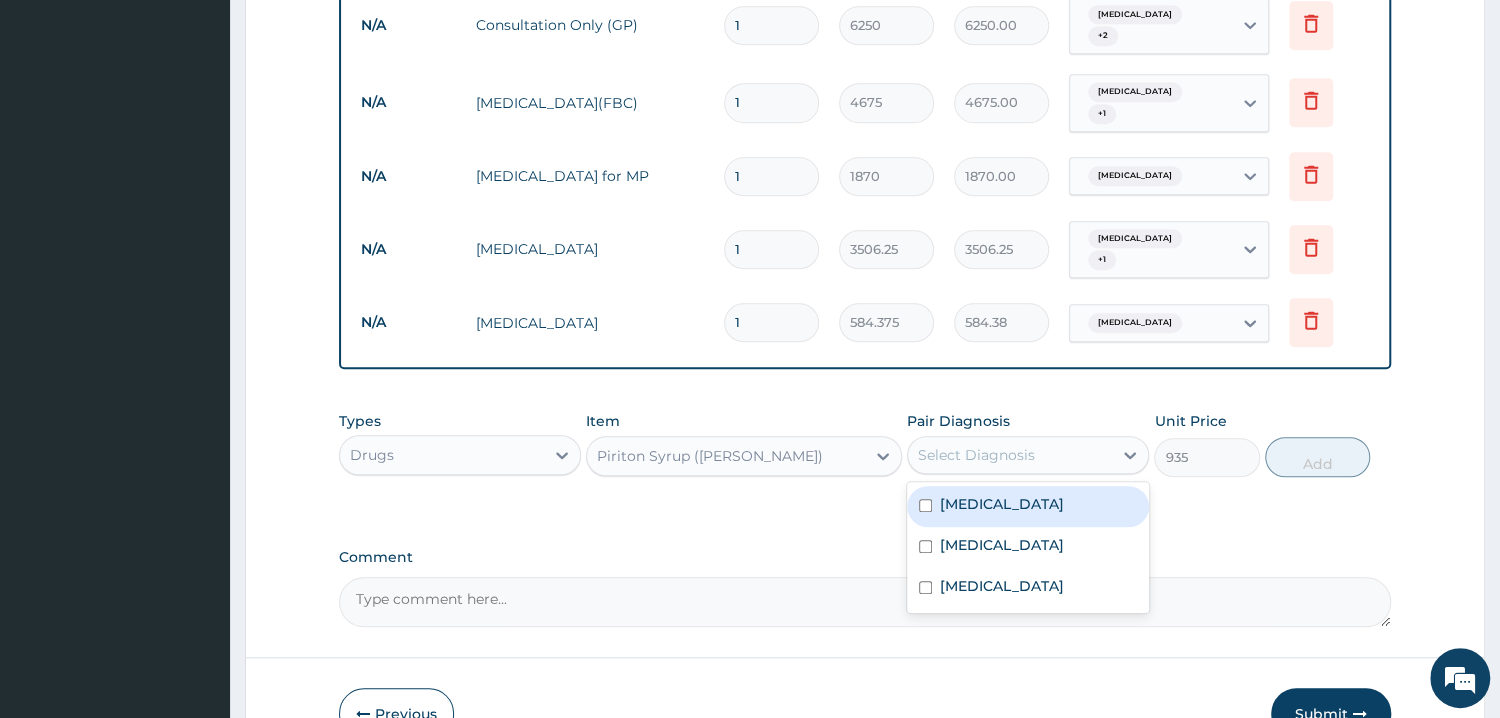 click at bounding box center [925, 505] 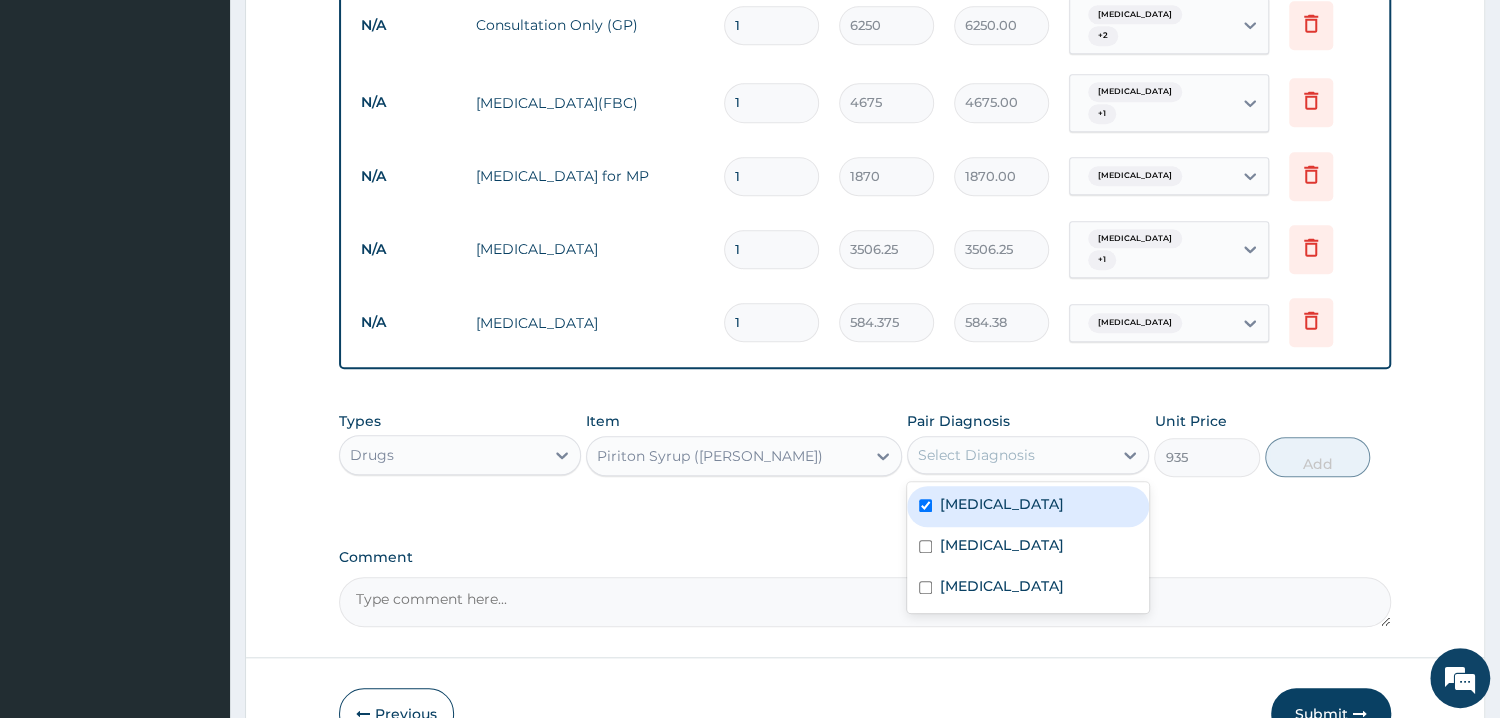 checkbox on "true" 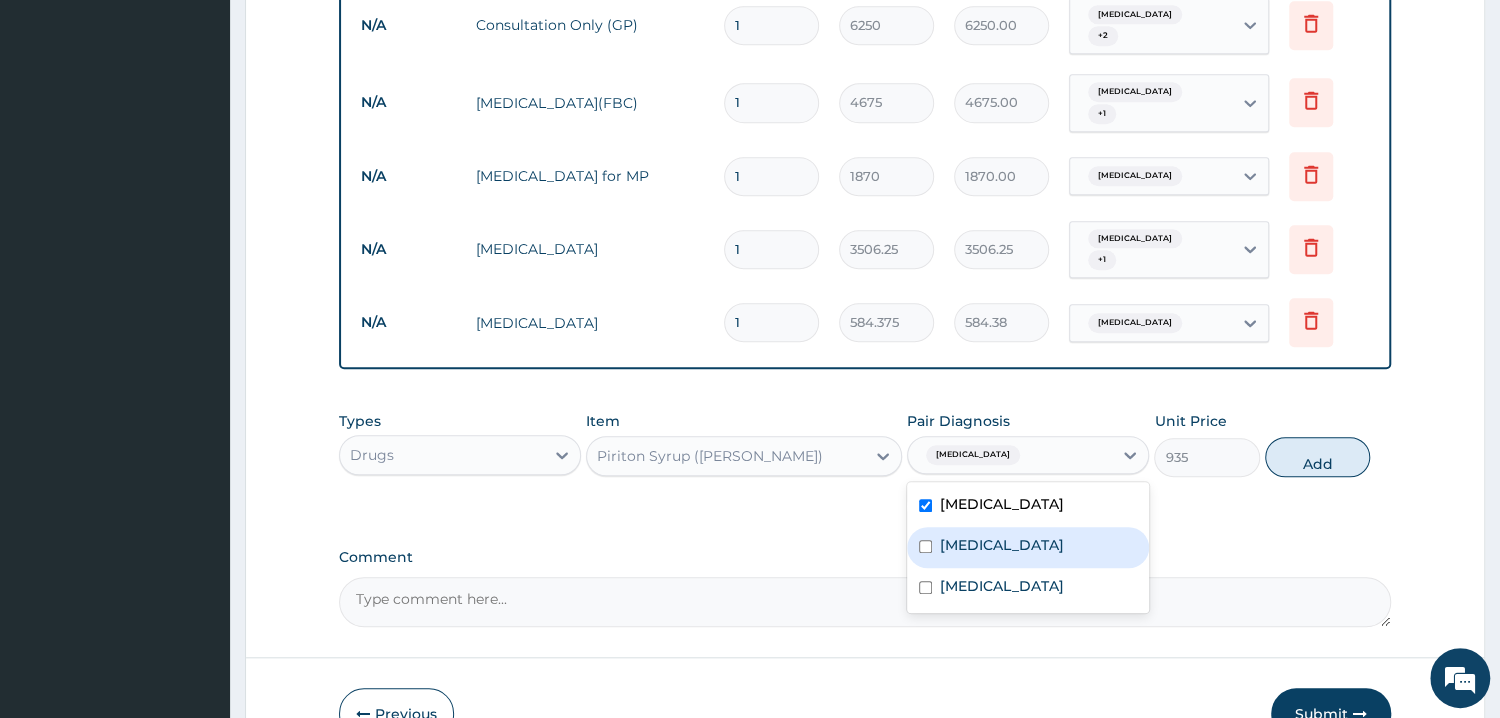 click at bounding box center (925, 546) 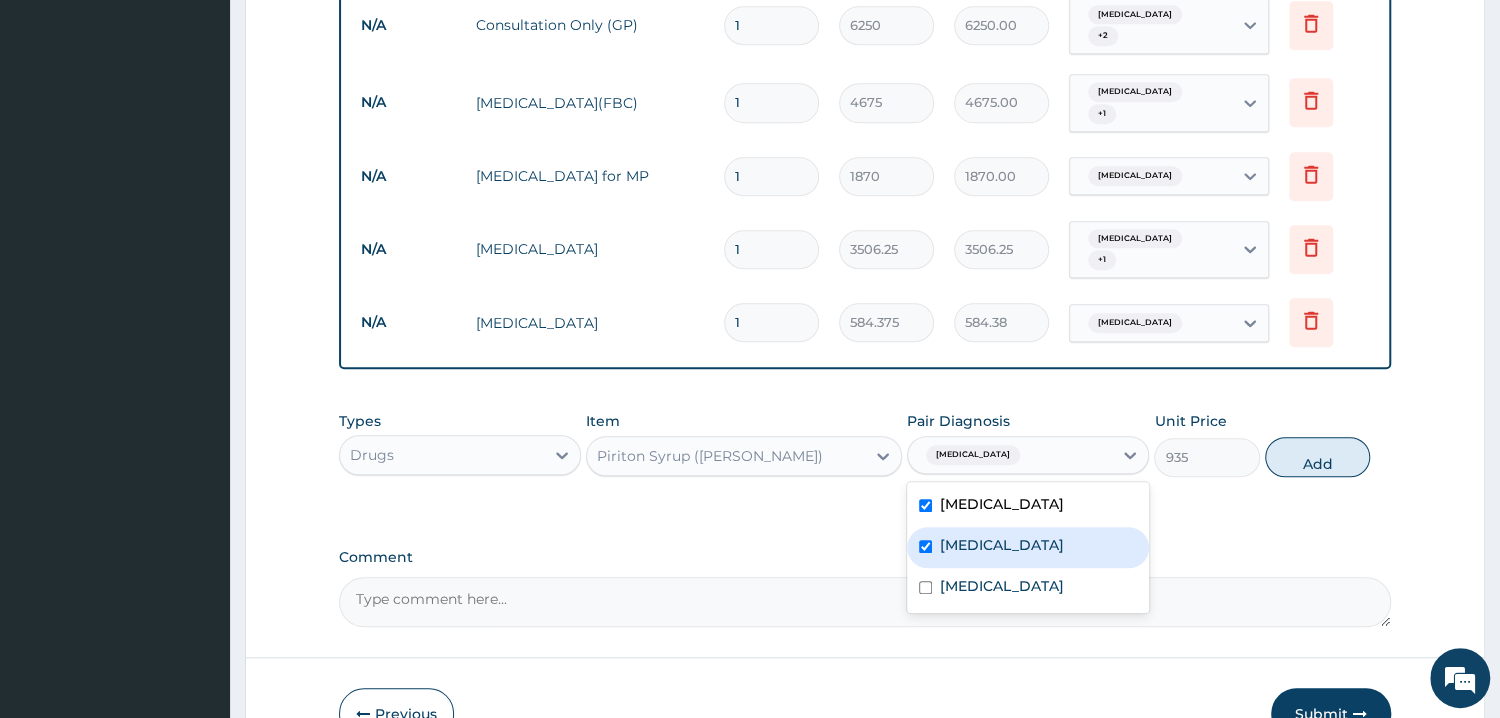 checkbox on "true" 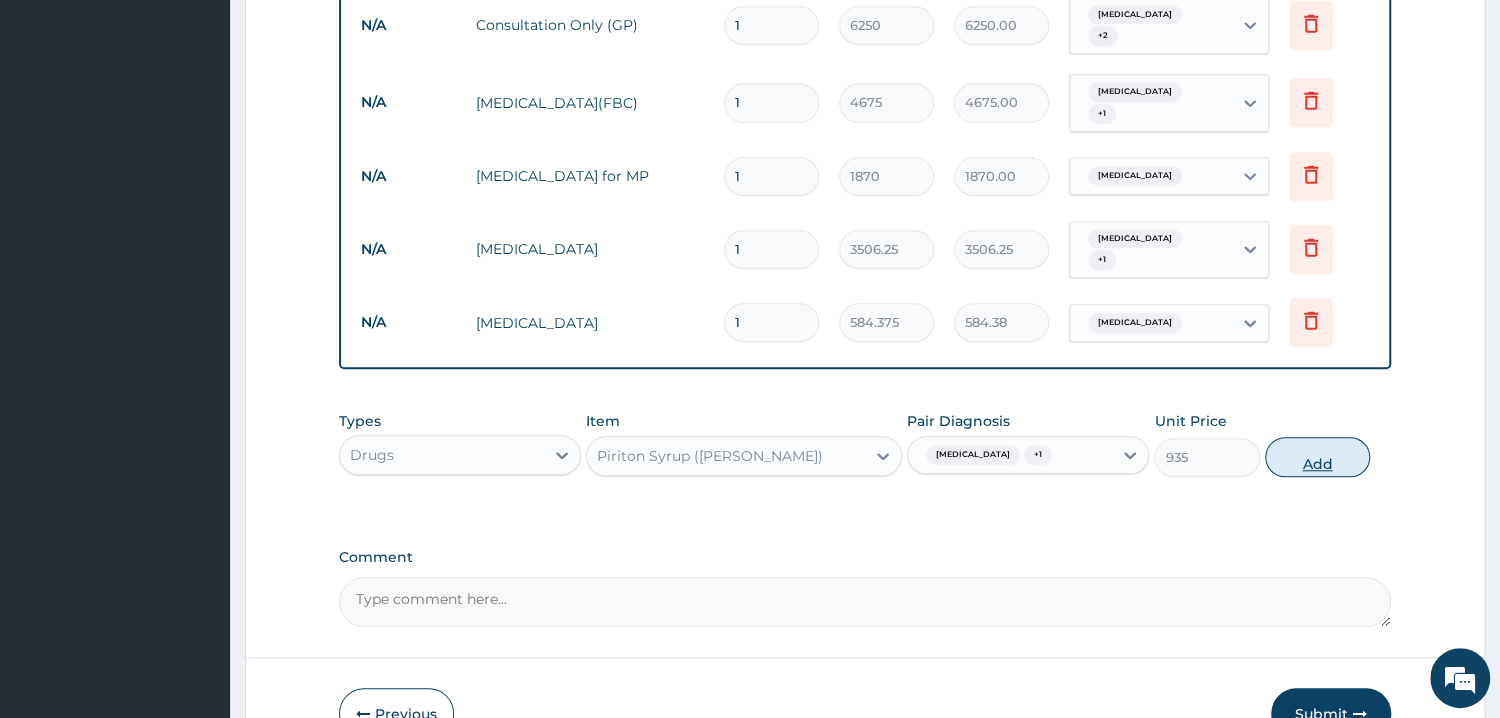 click on "Add" at bounding box center [1317, 457] 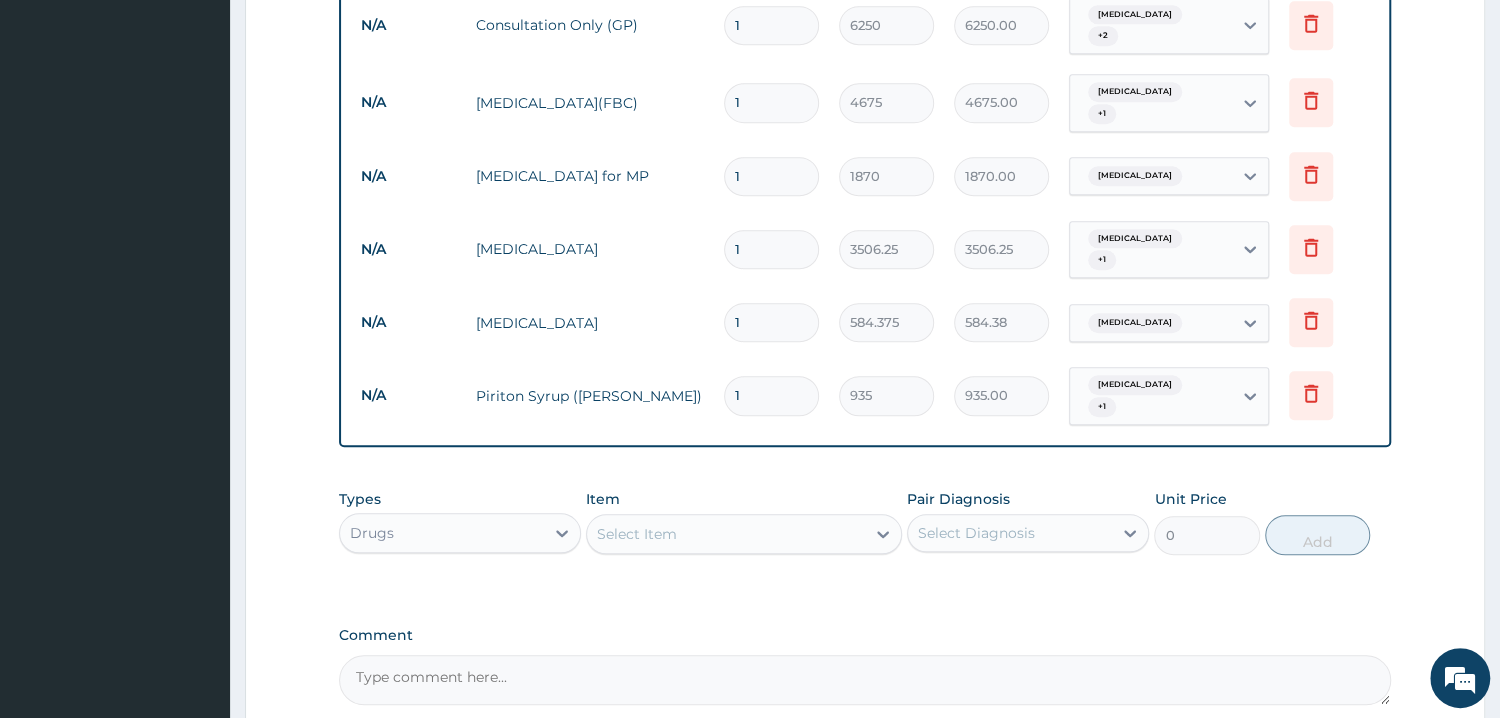 click on "Select Item" at bounding box center [637, 534] 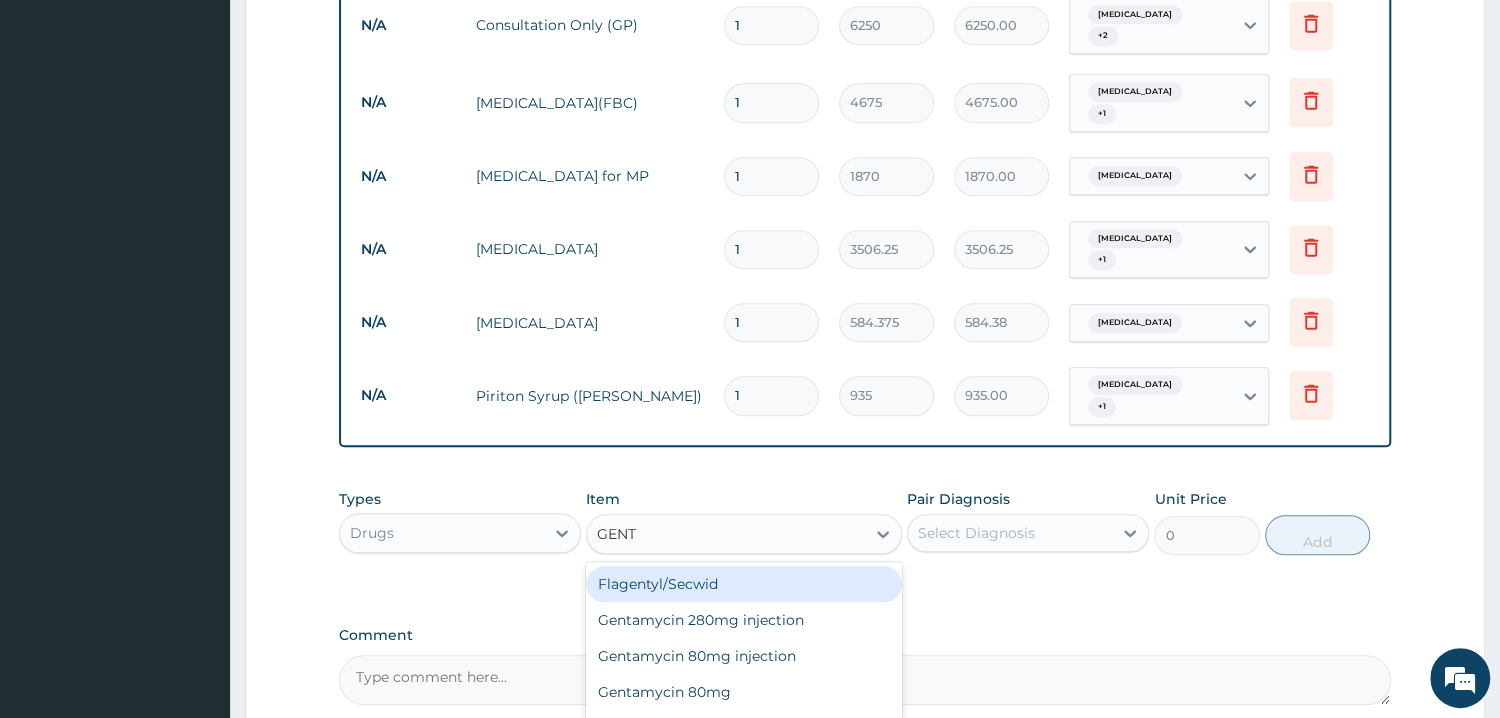 type on "GENTA" 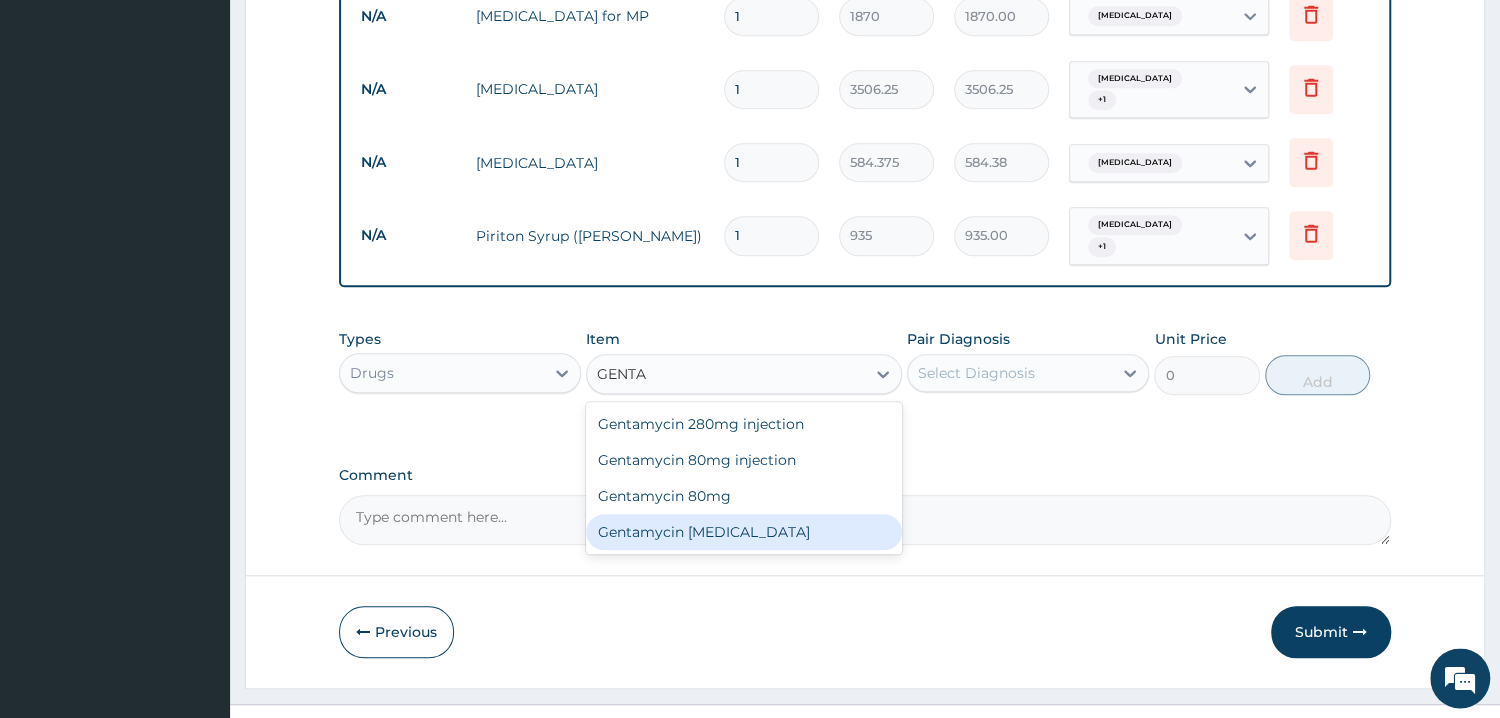 scroll, scrollTop: 972, scrollLeft: 0, axis: vertical 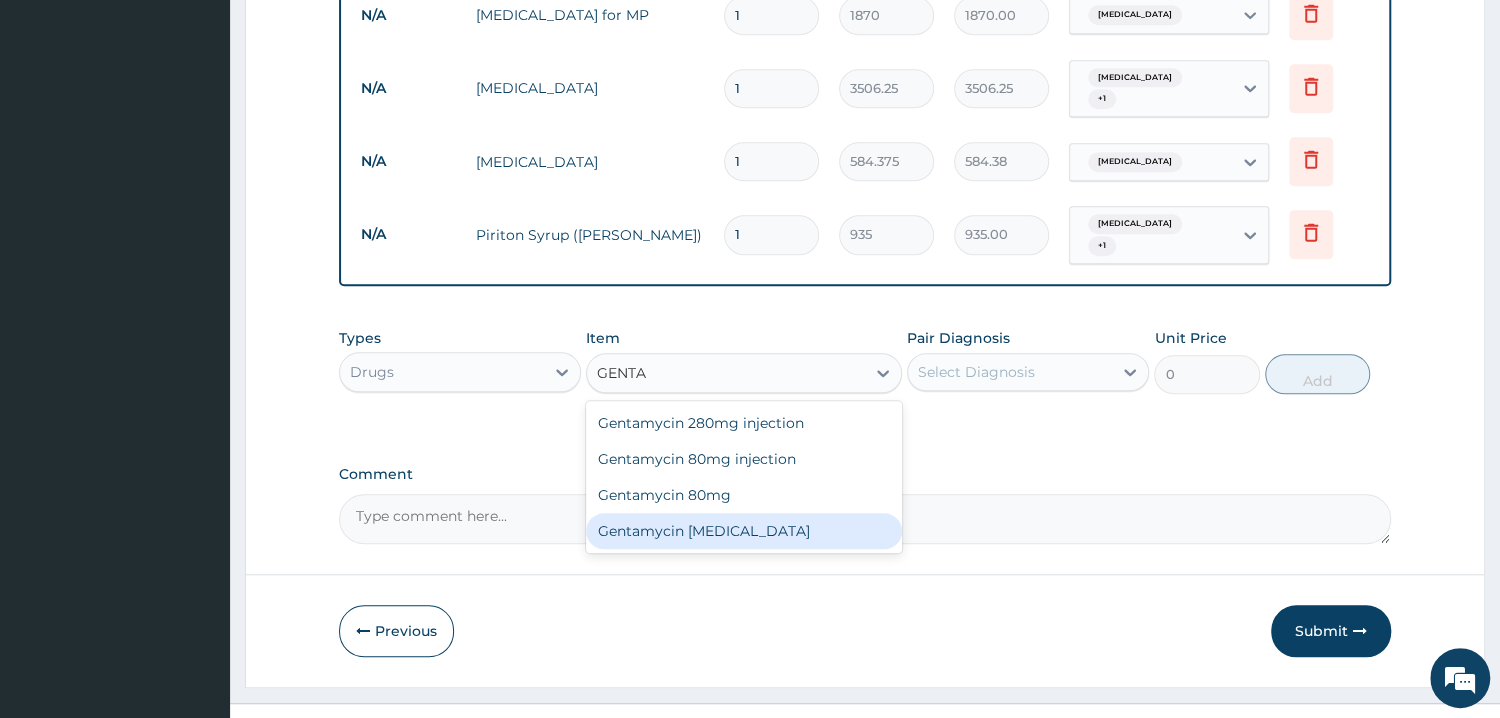 click on "Gentamycin eye drop" at bounding box center [744, 531] 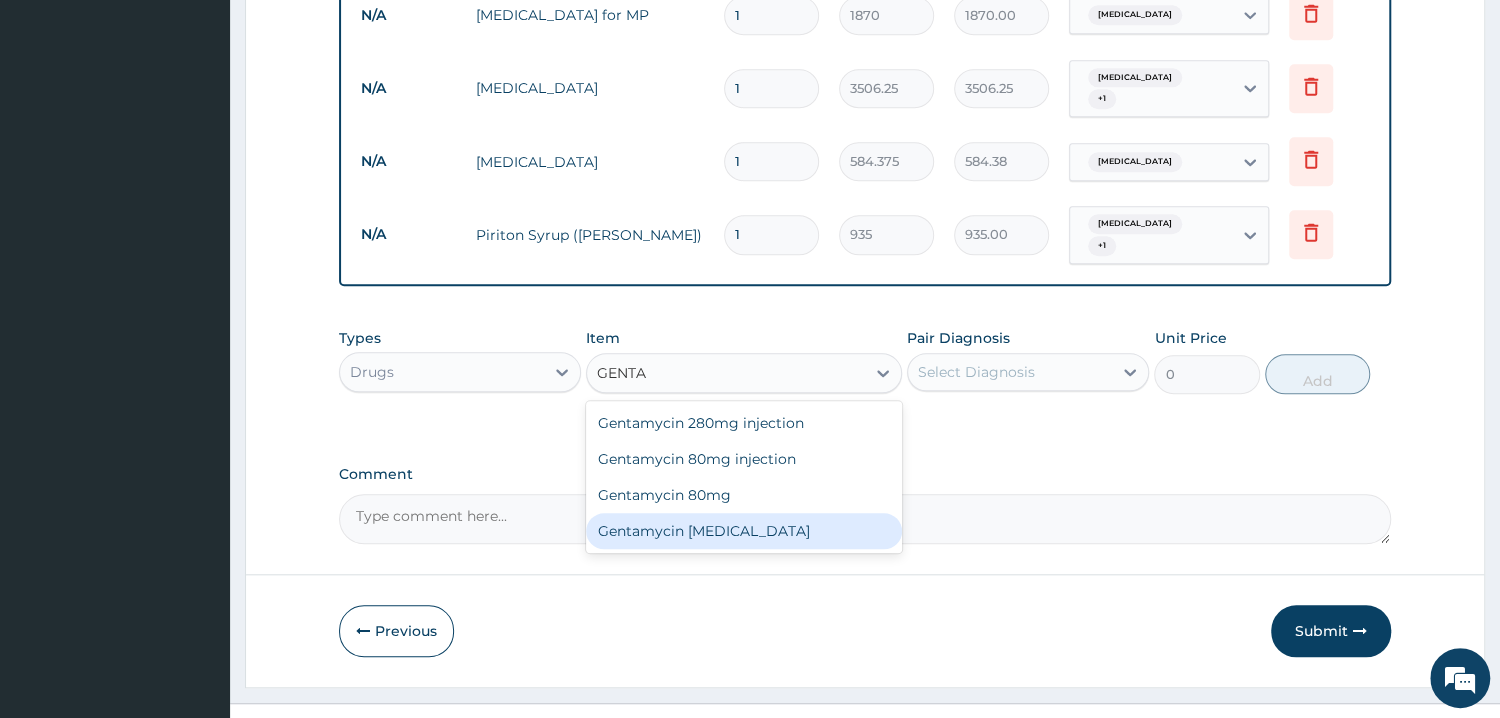 type 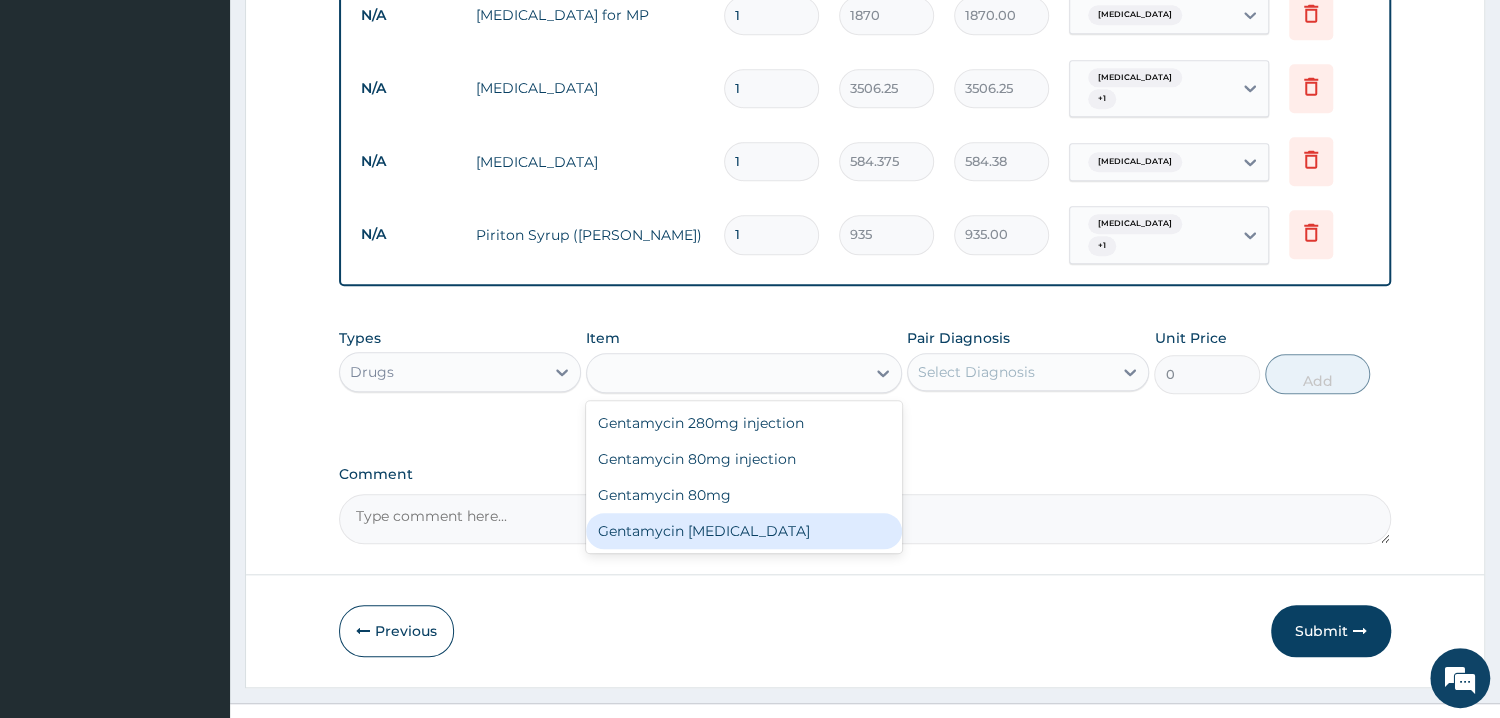 type on "1168.75" 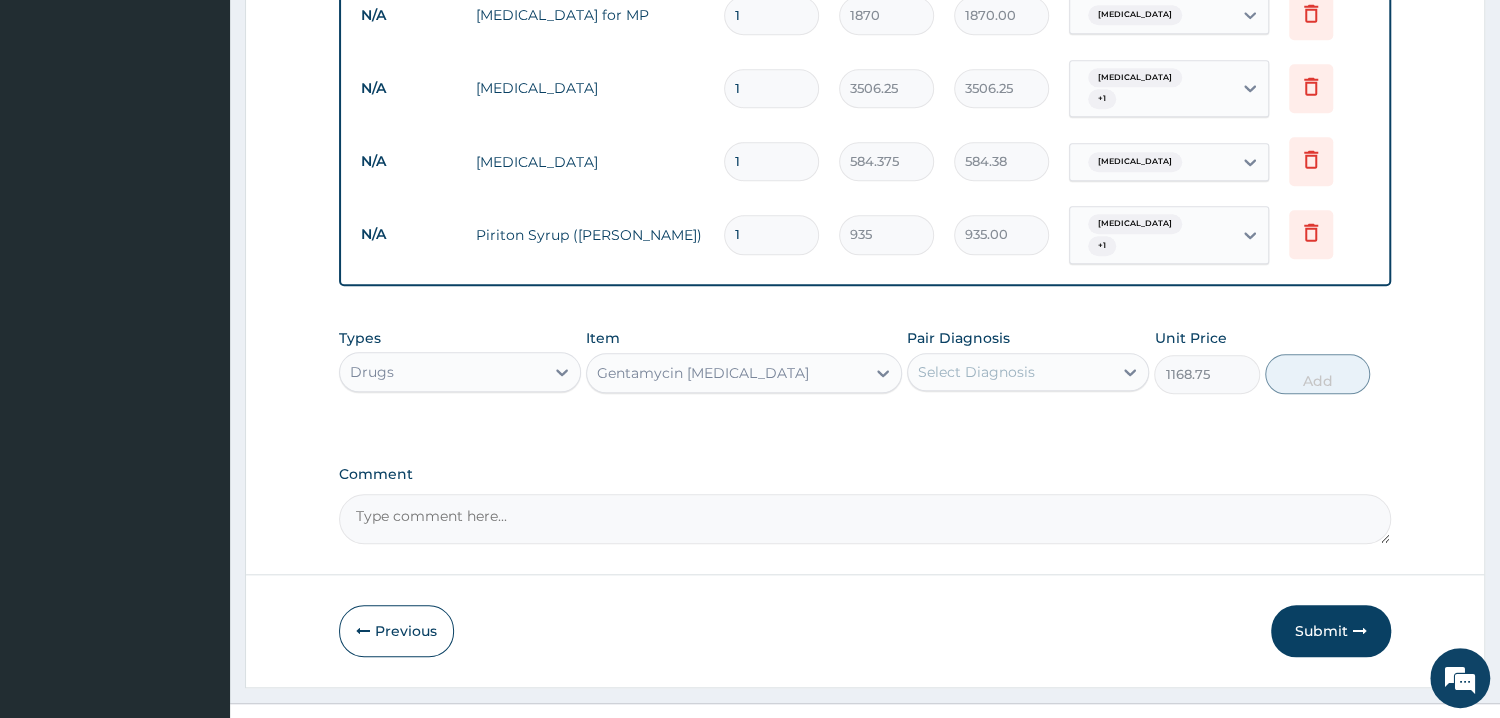 click on "Select Diagnosis" at bounding box center [976, 372] 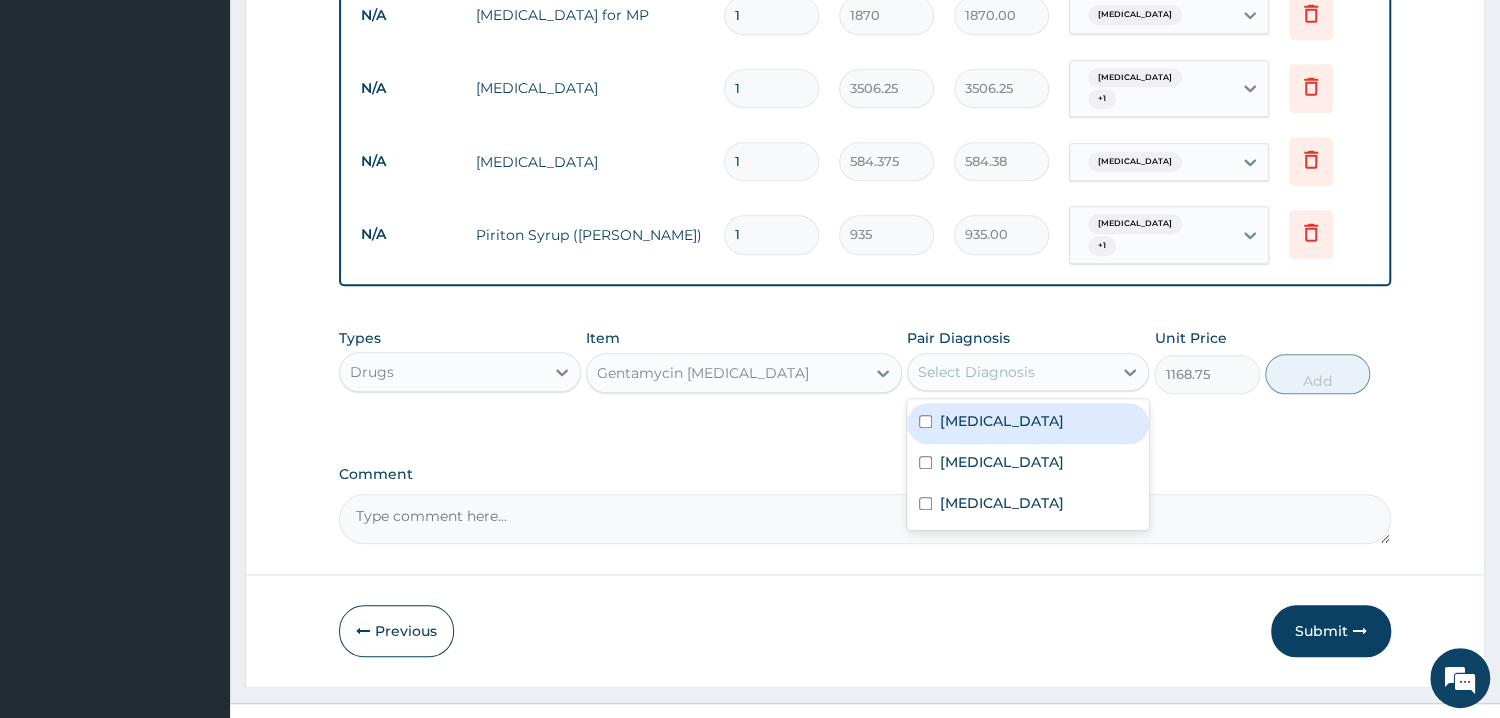 click on "Select Diagnosis" at bounding box center [976, 372] 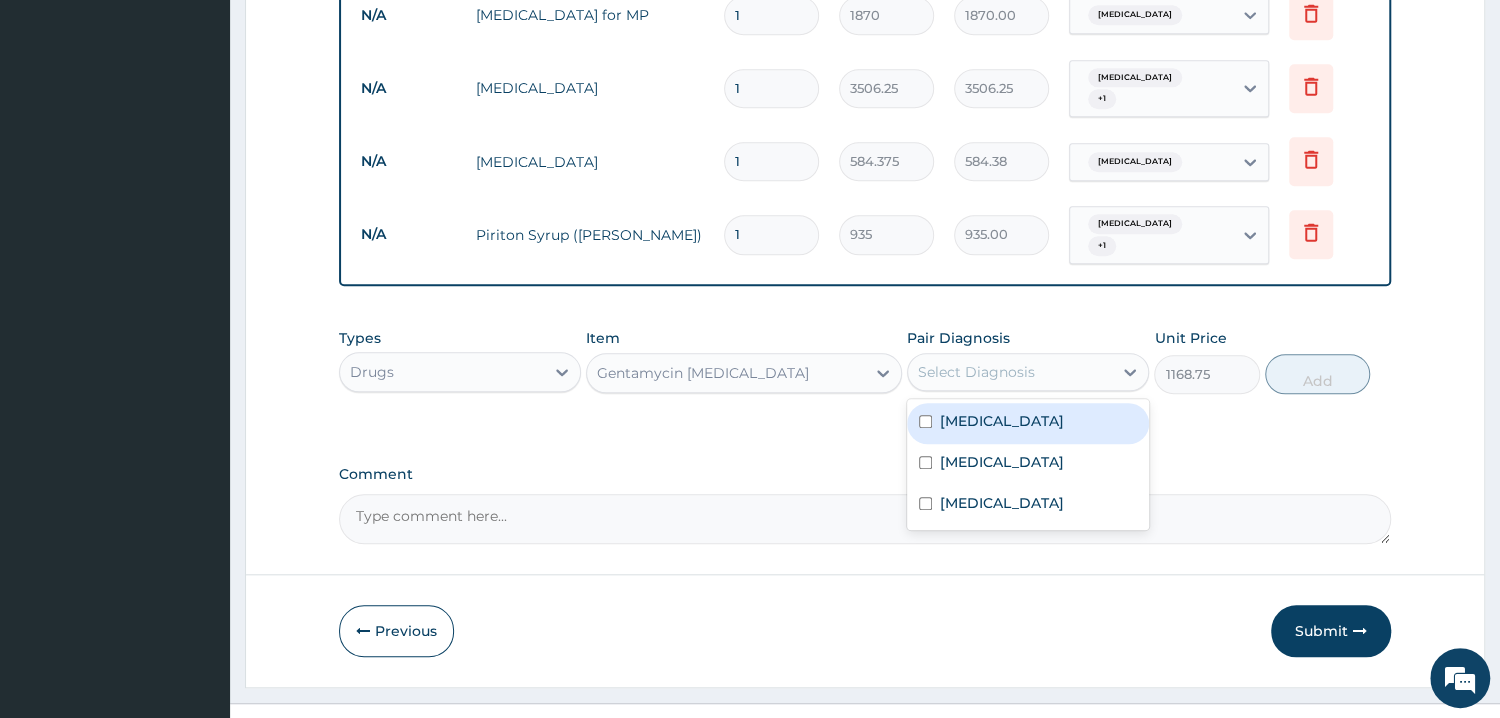 click on "Select Diagnosis" at bounding box center (976, 372) 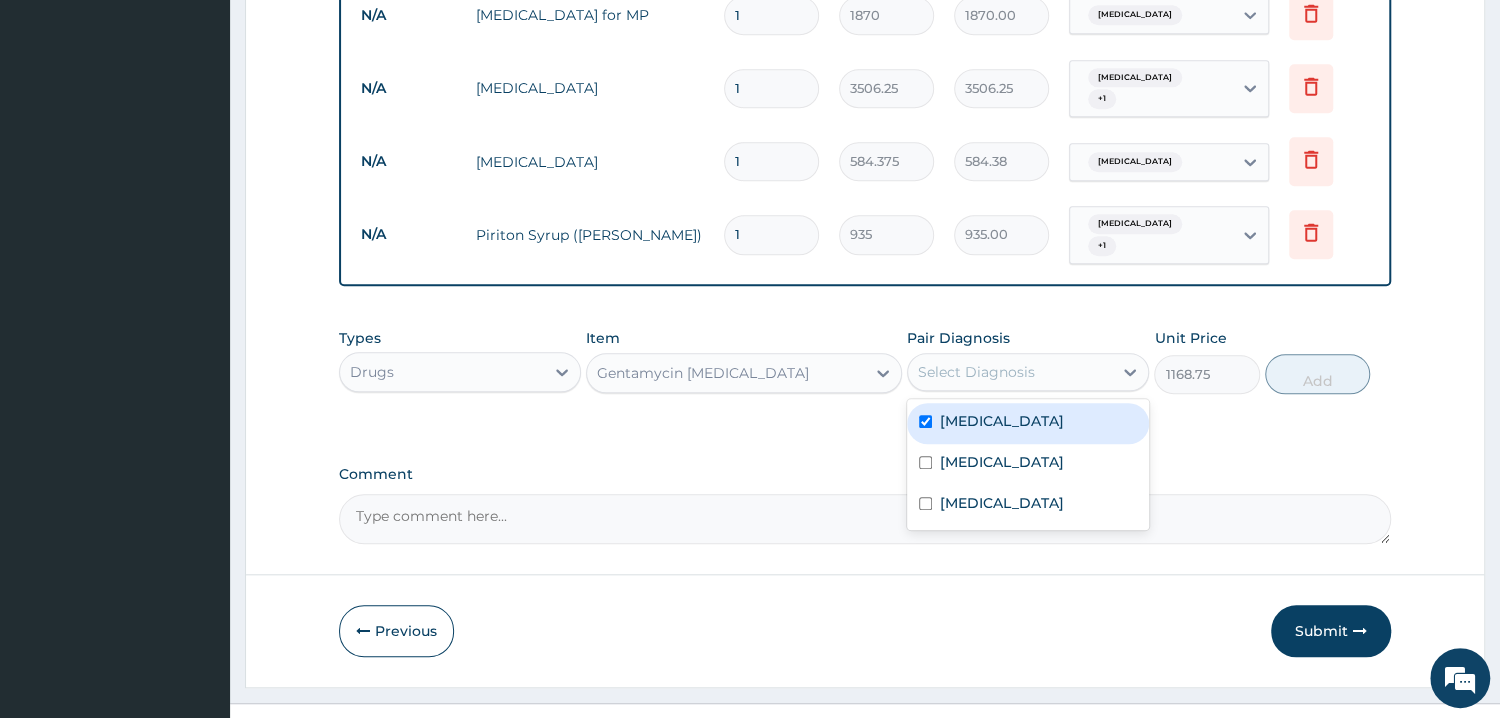 checkbox on "true" 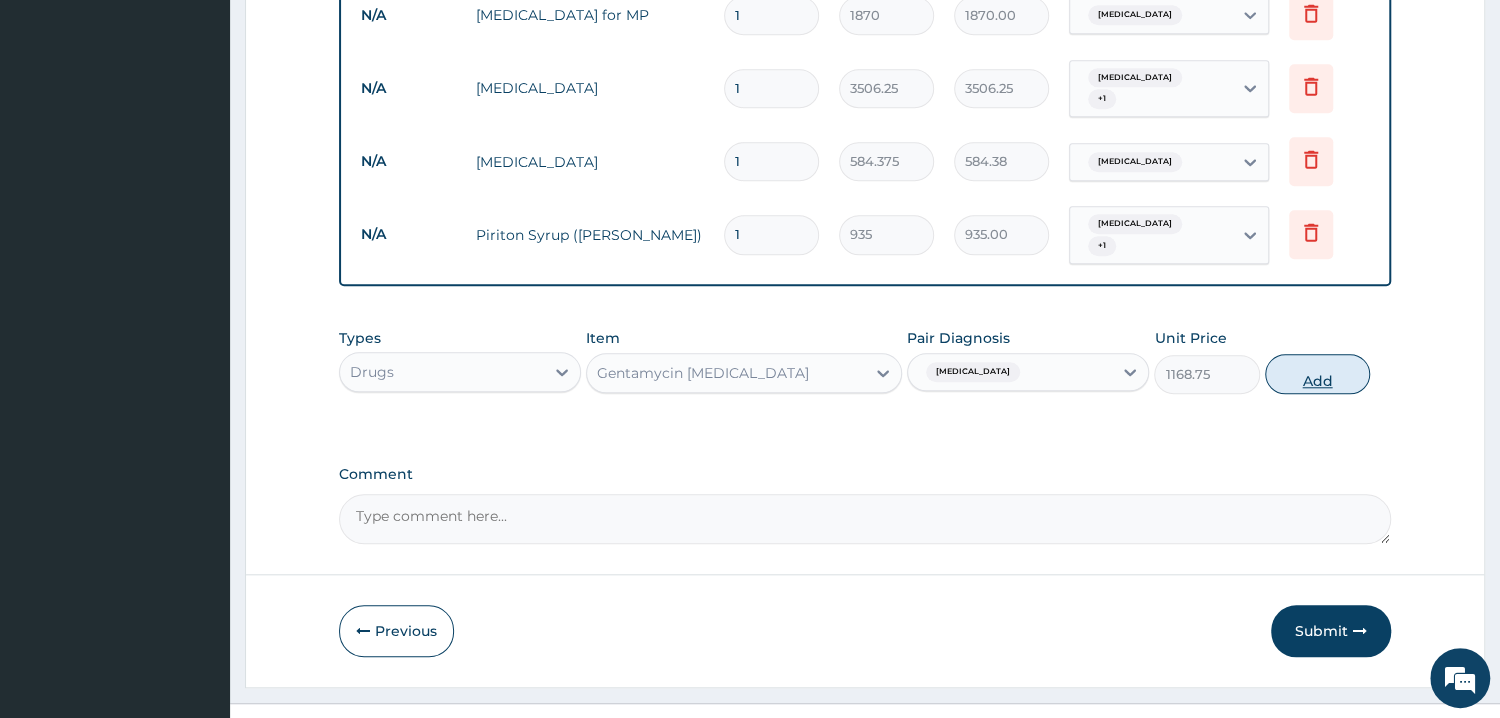 click on "Add" at bounding box center (1317, 374) 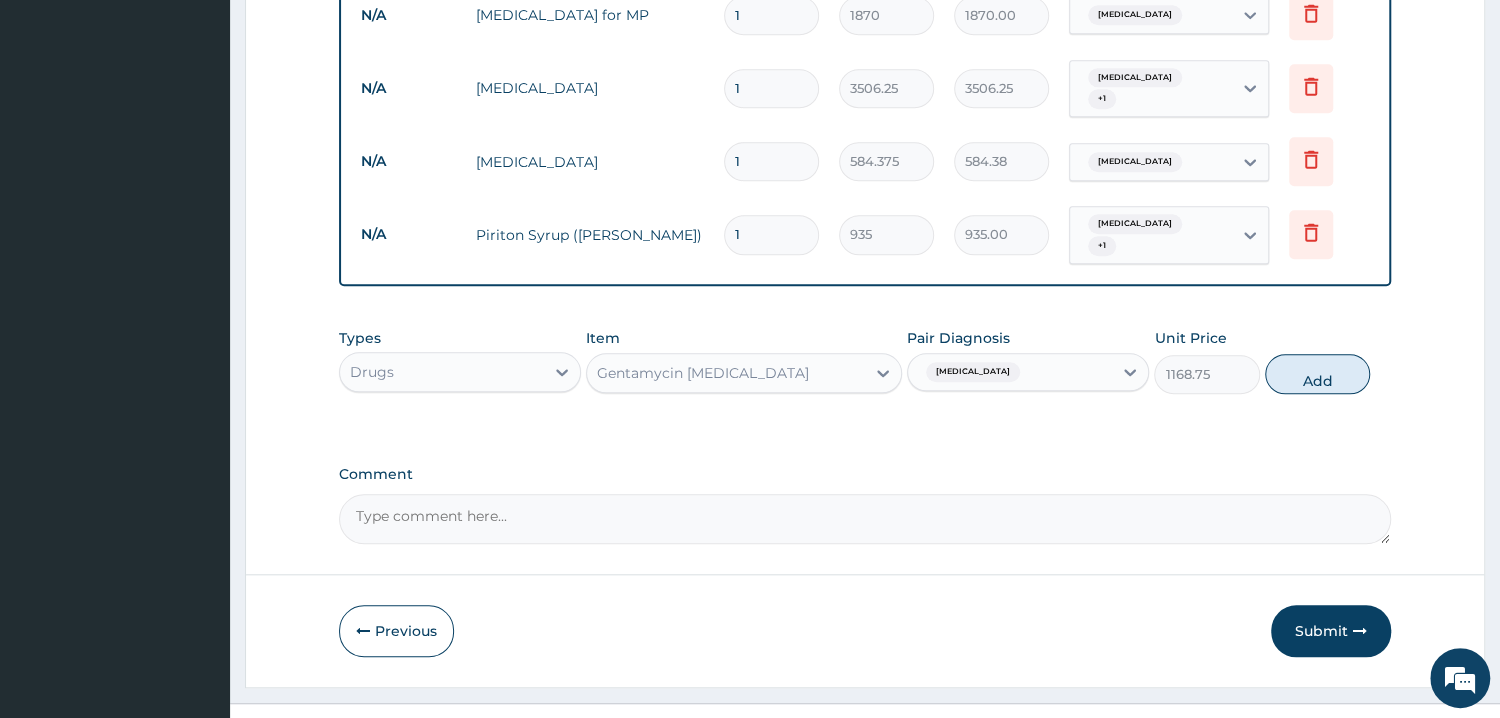 type on "0" 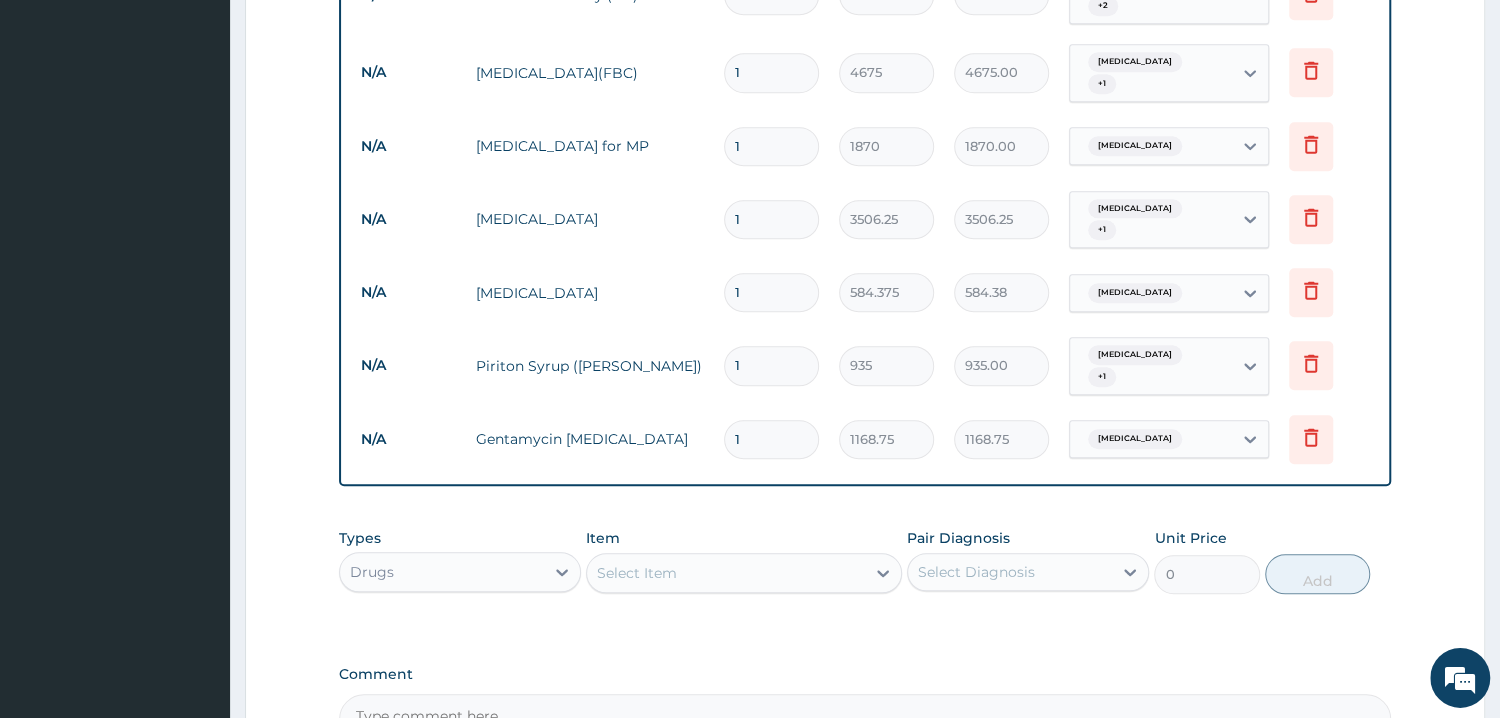 scroll, scrollTop: 758, scrollLeft: 0, axis: vertical 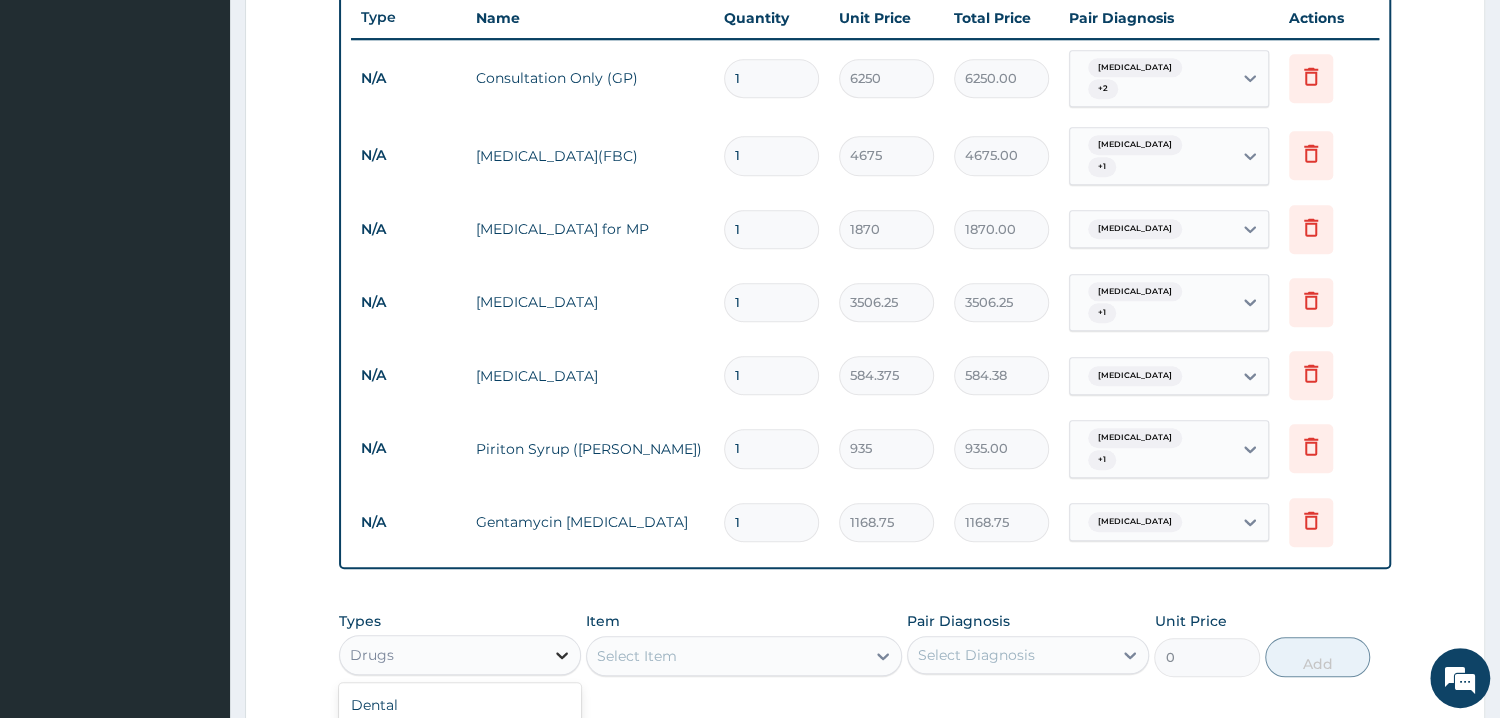 click at bounding box center [562, 655] 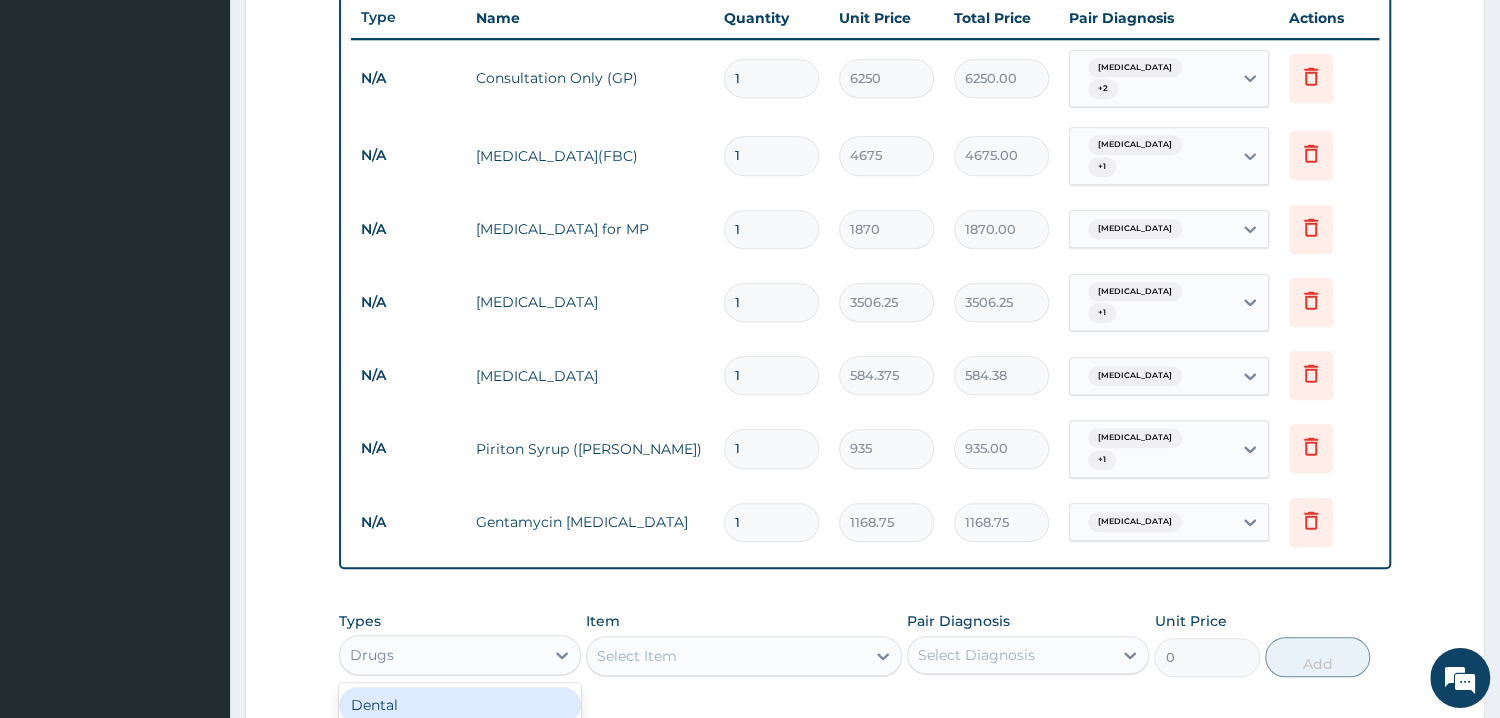 scroll, scrollTop: 962, scrollLeft: 0, axis: vertical 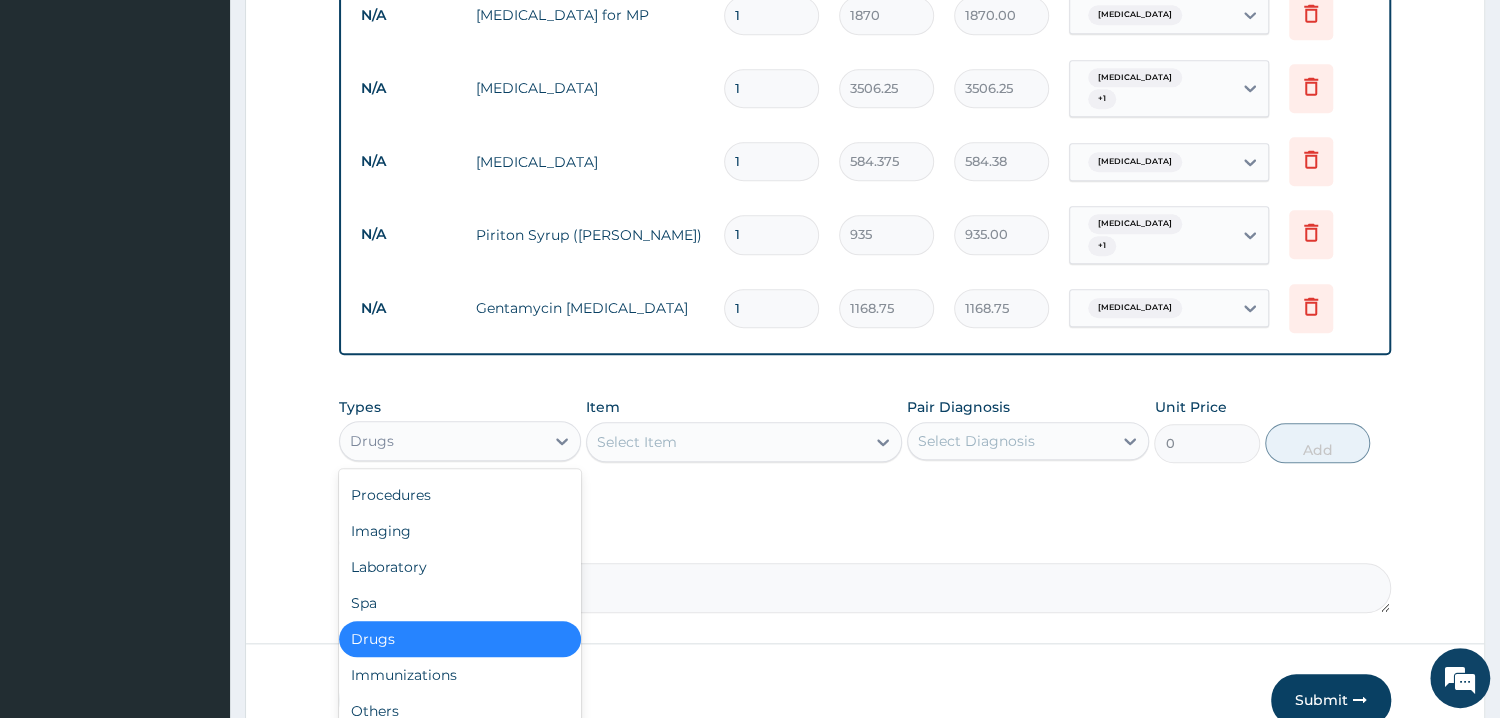 click on "Drugs" at bounding box center (460, 639) 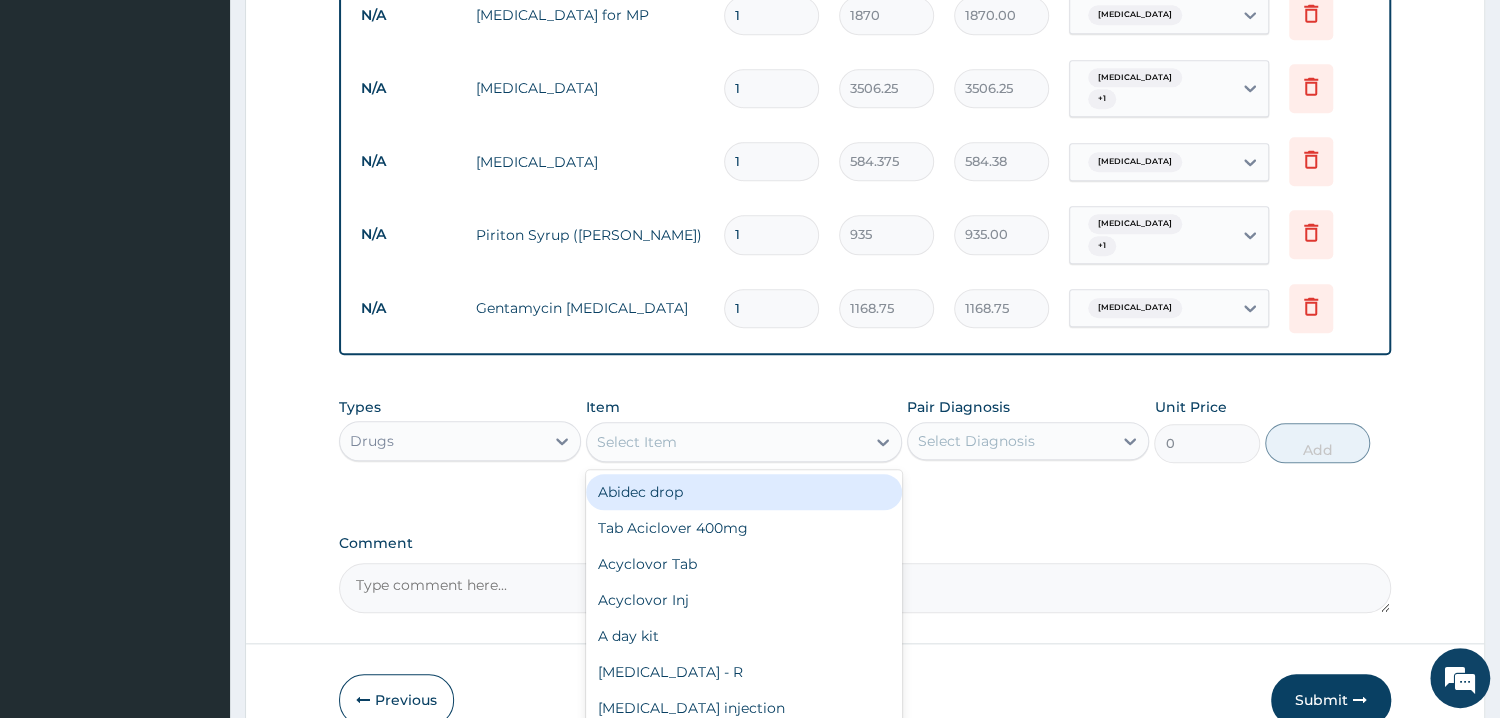 click on "Select Item" at bounding box center [637, 442] 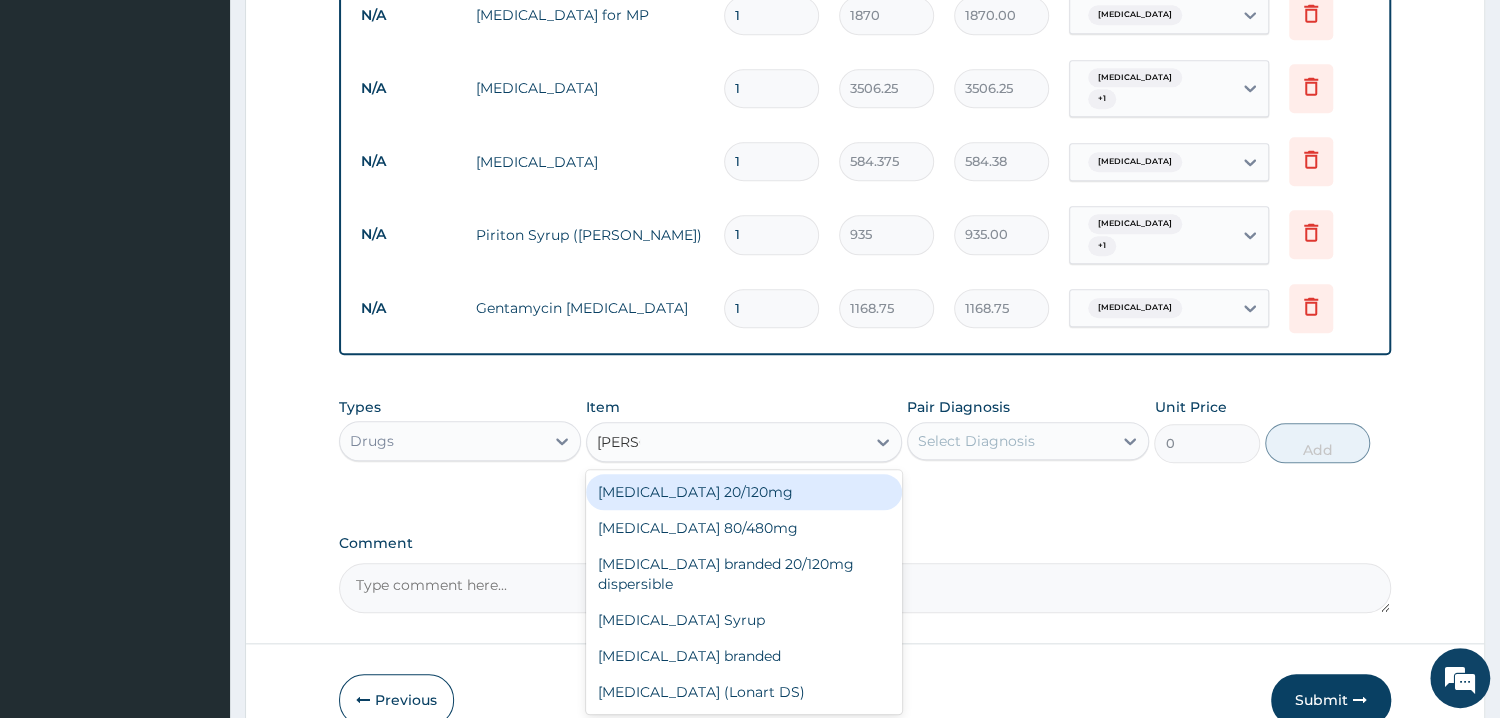 type on "COART" 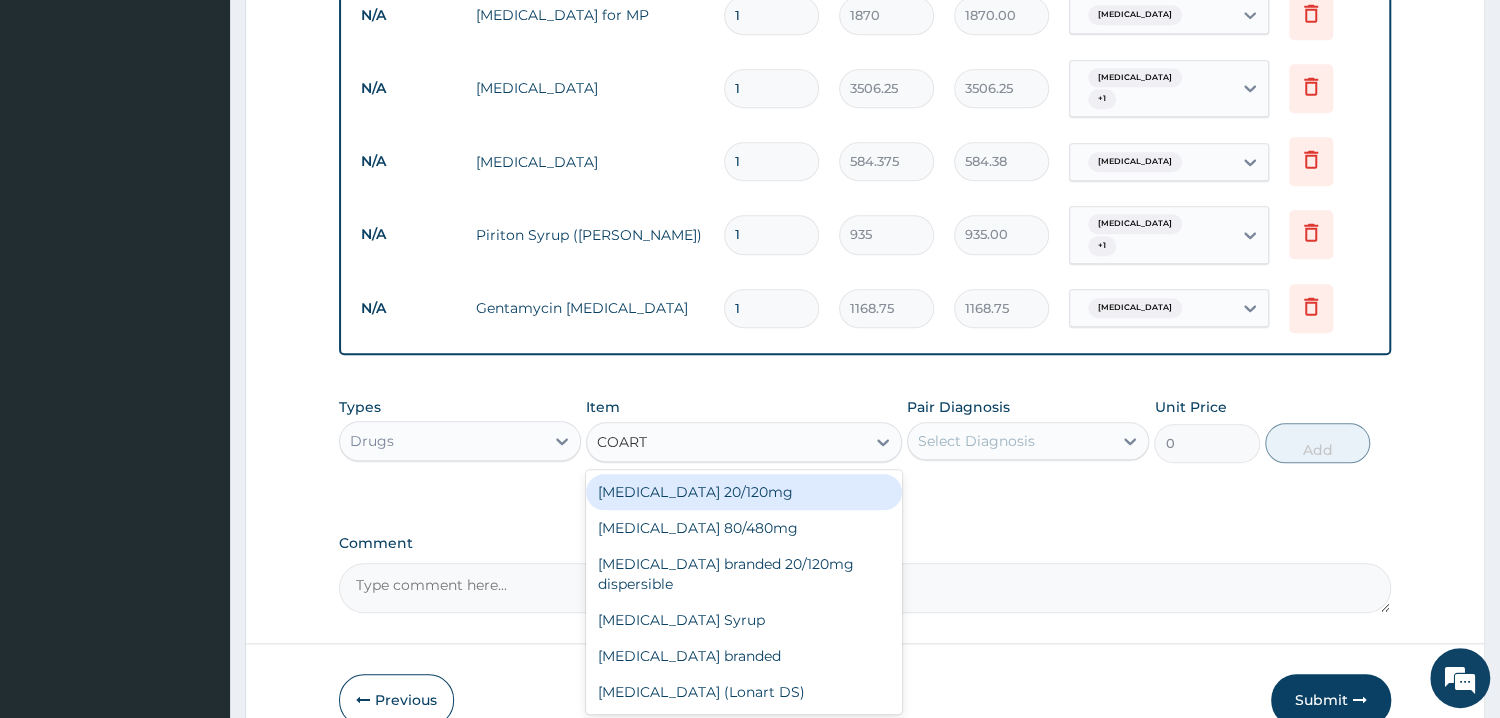 click on "Coartem 20/120mg" at bounding box center [744, 492] 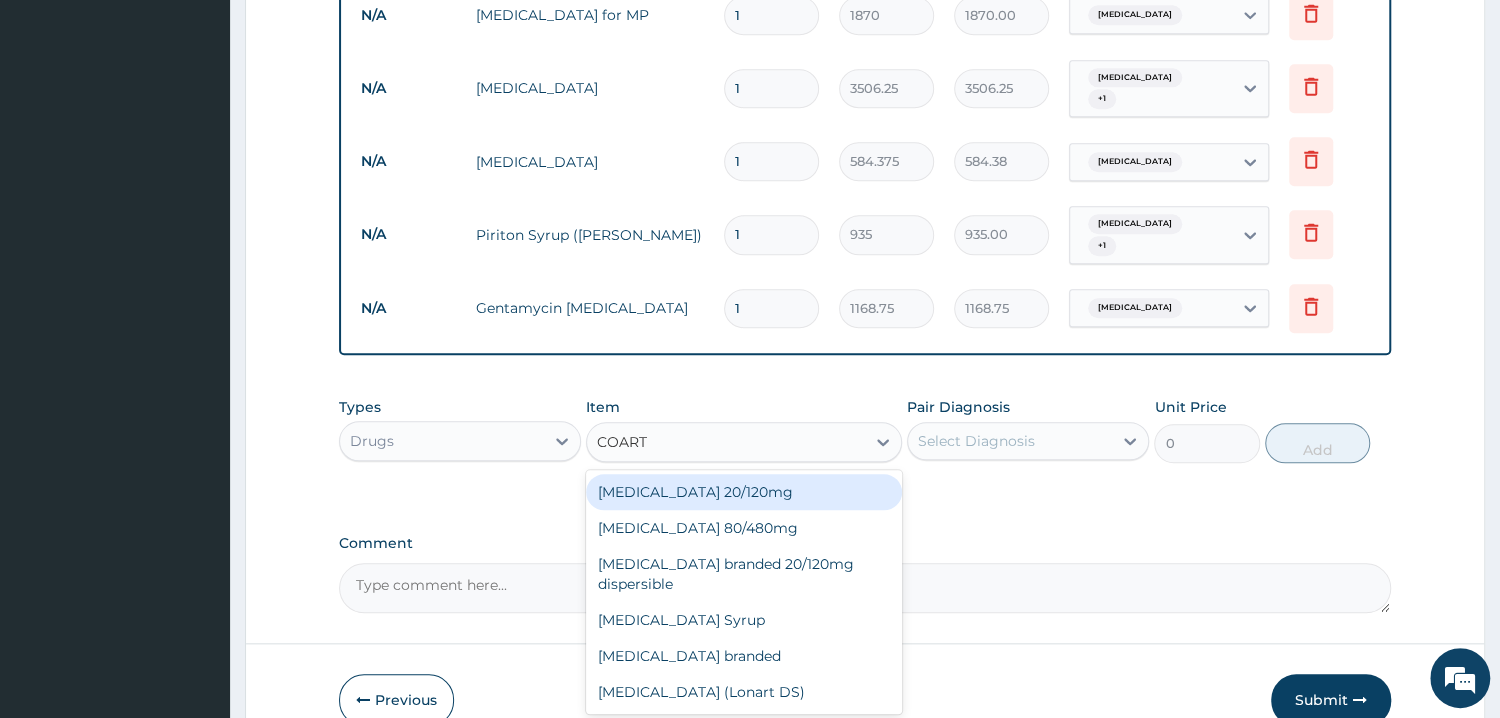 type 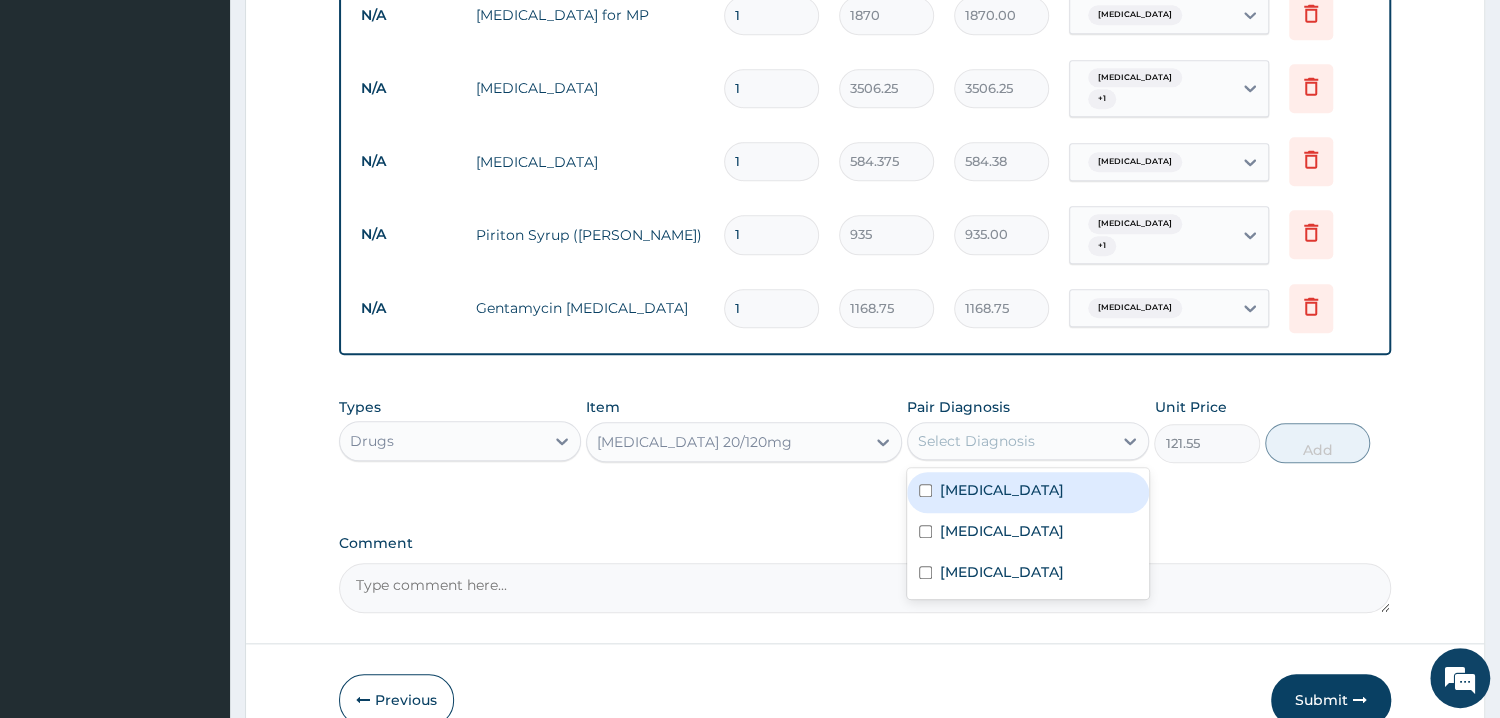 click on "Select Diagnosis" at bounding box center (976, 441) 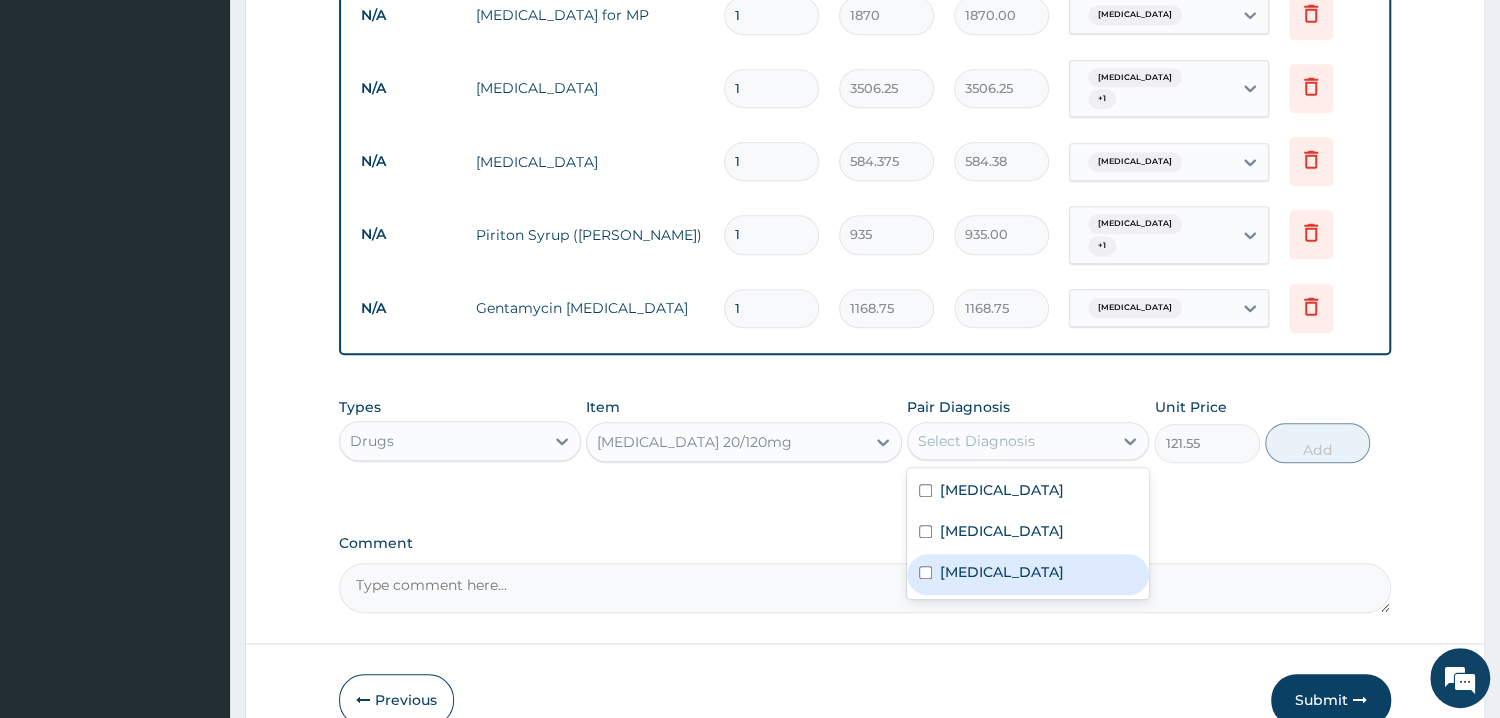 click at bounding box center (925, 572) 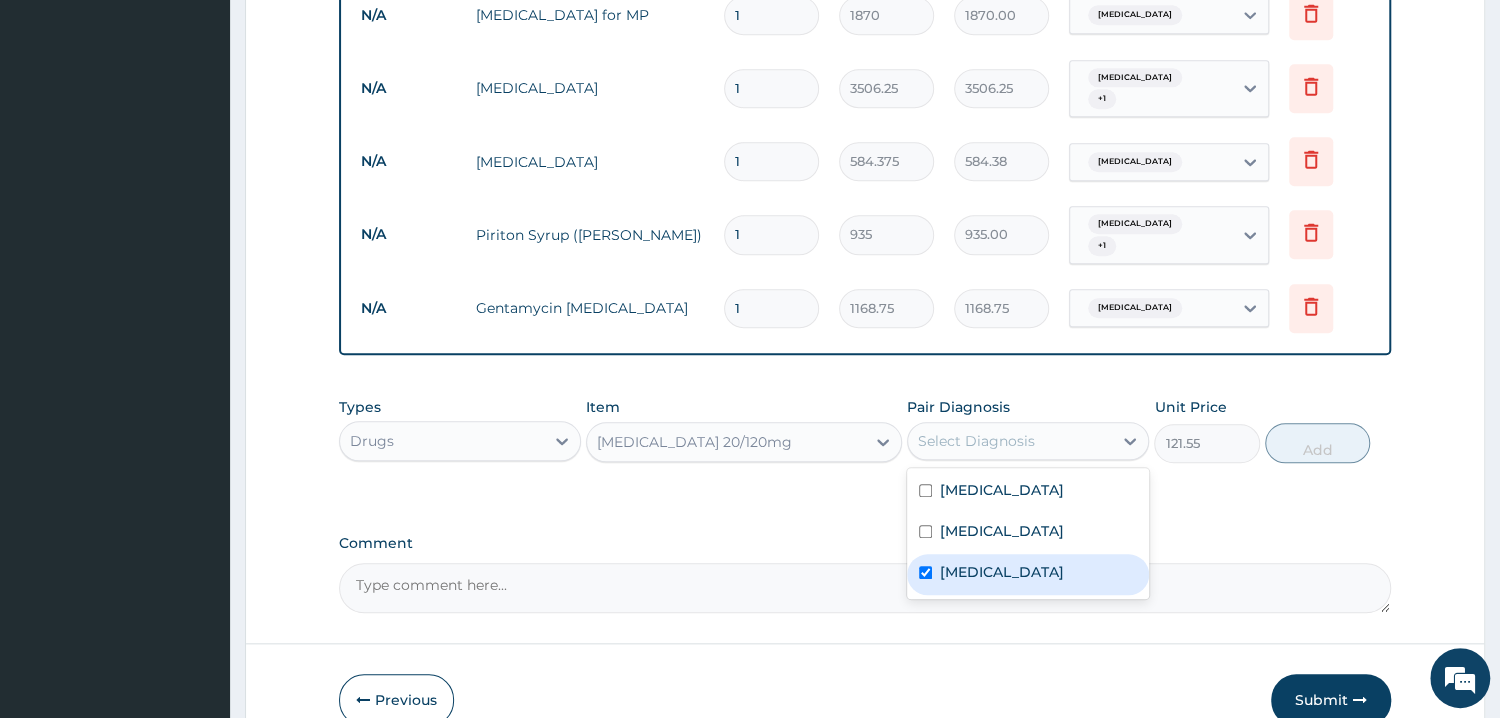 checkbox on "true" 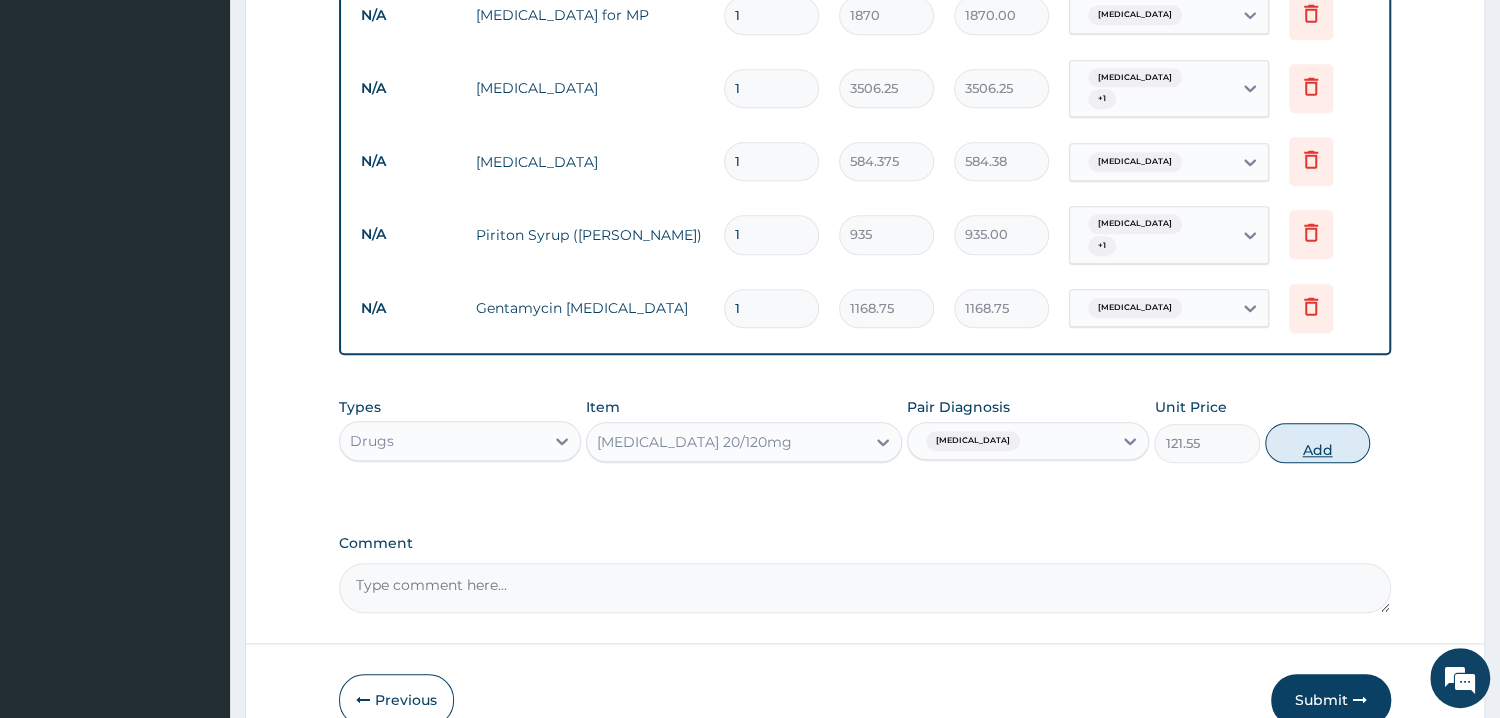 click on "Add" at bounding box center (1317, 443) 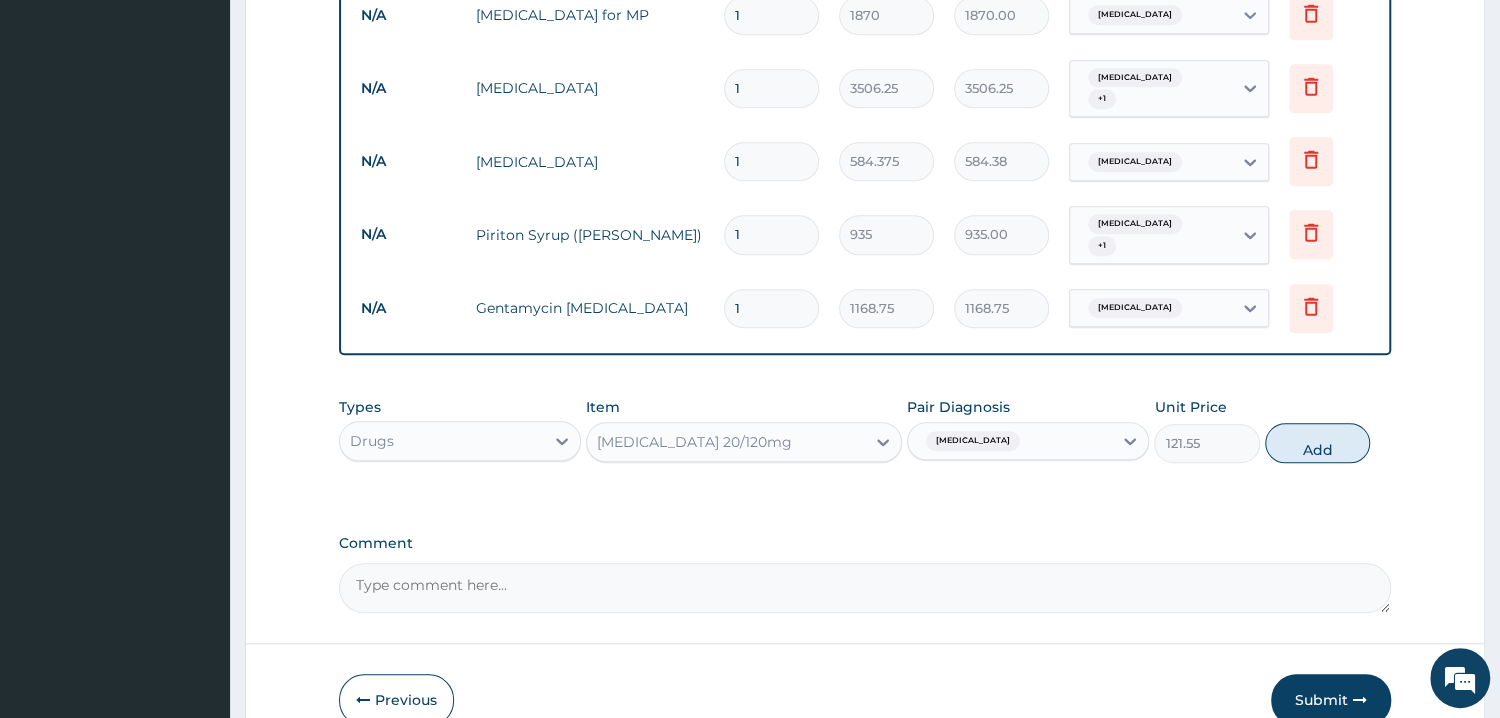 type on "0" 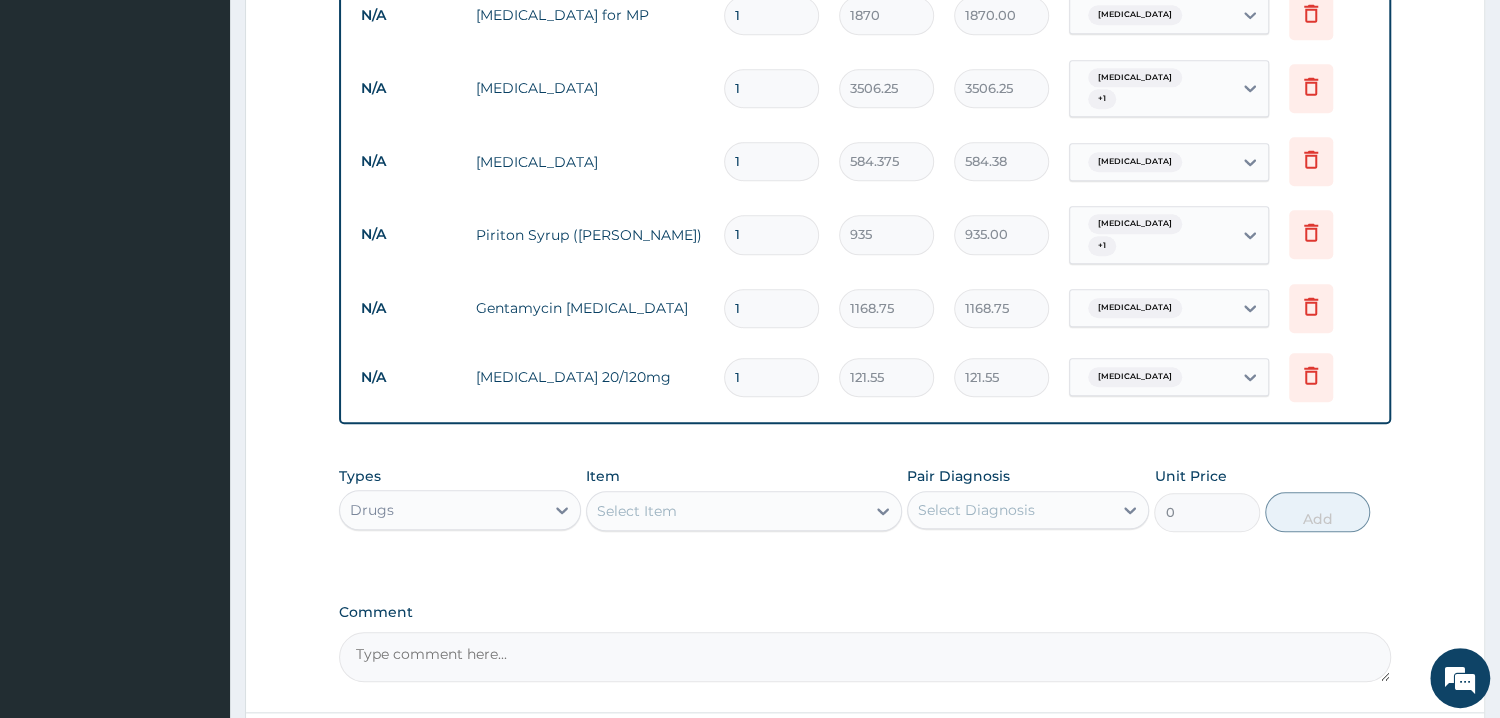 click on "1" at bounding box center (771, 377) 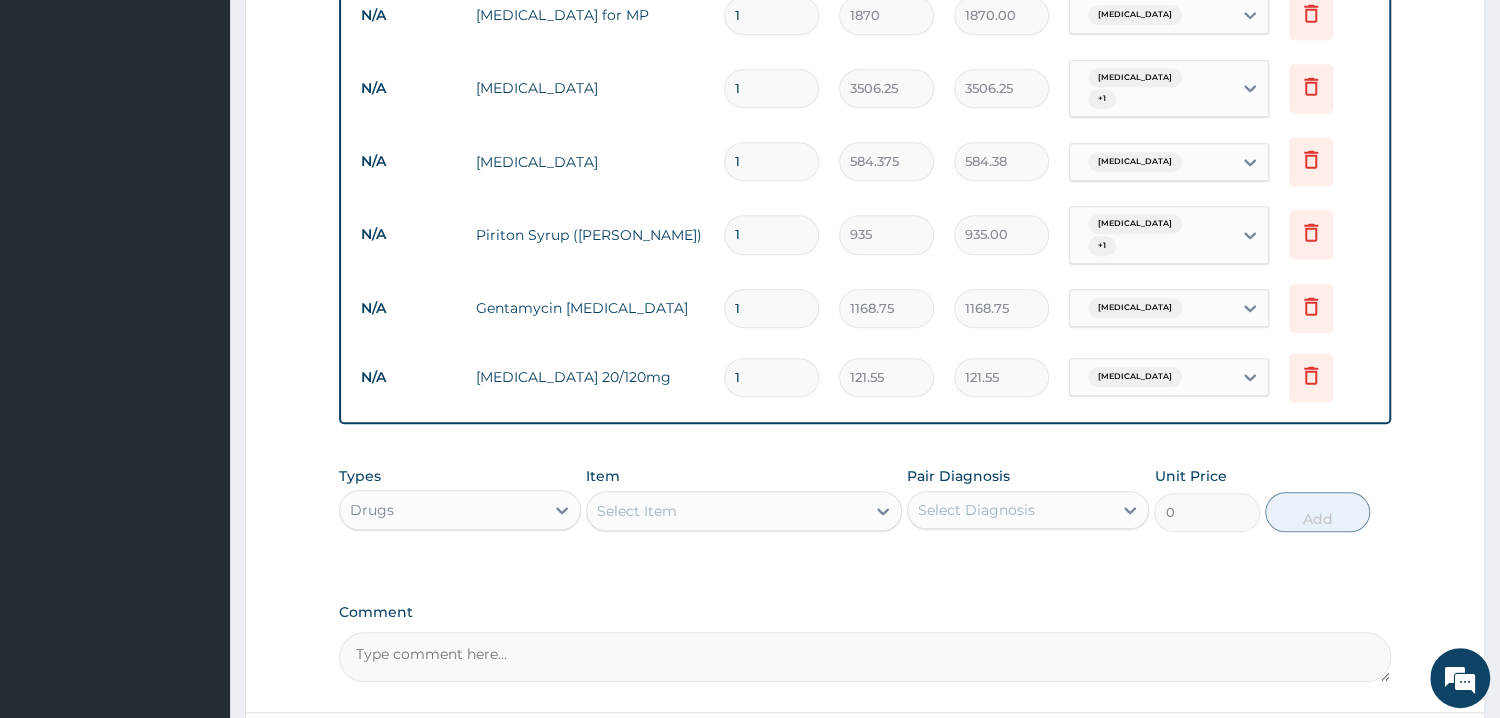 type on "12" 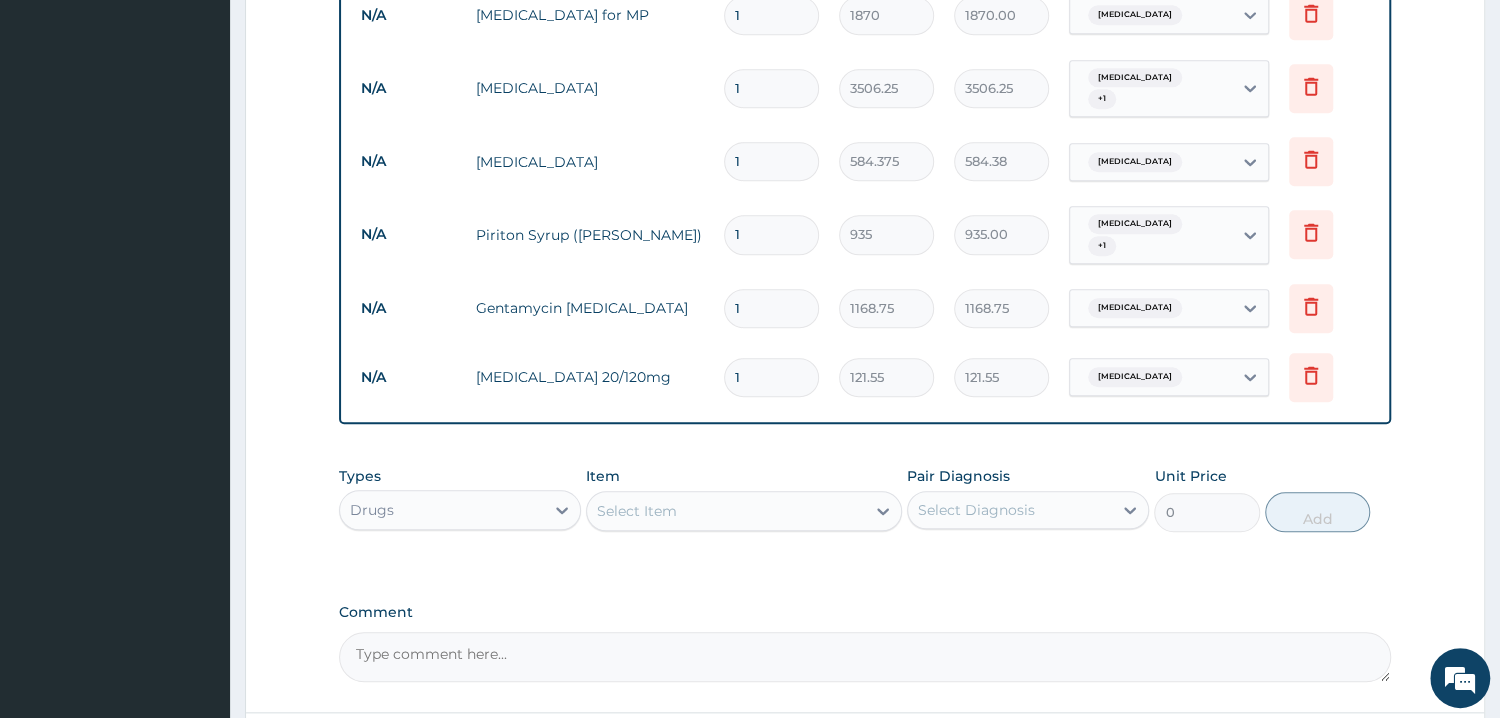 type on "1458.60" 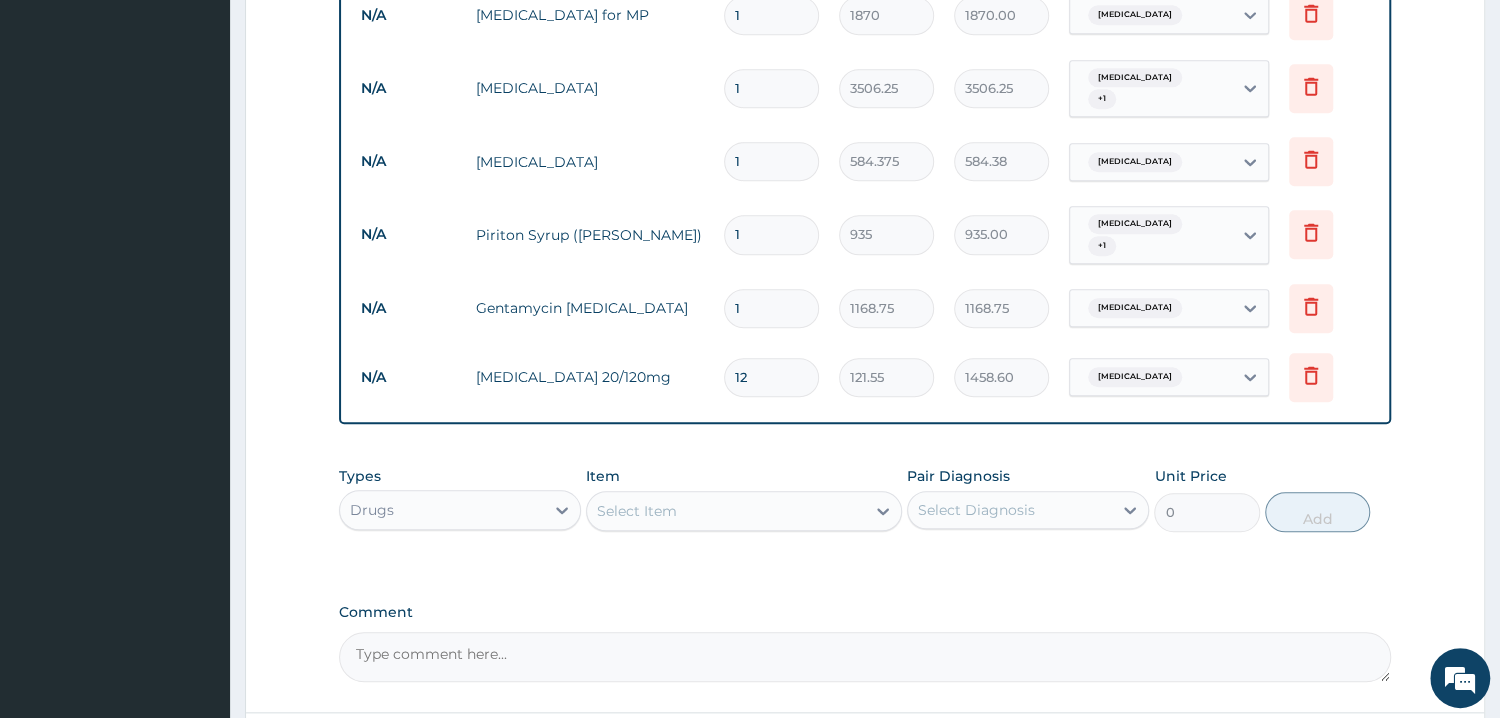type on "12" 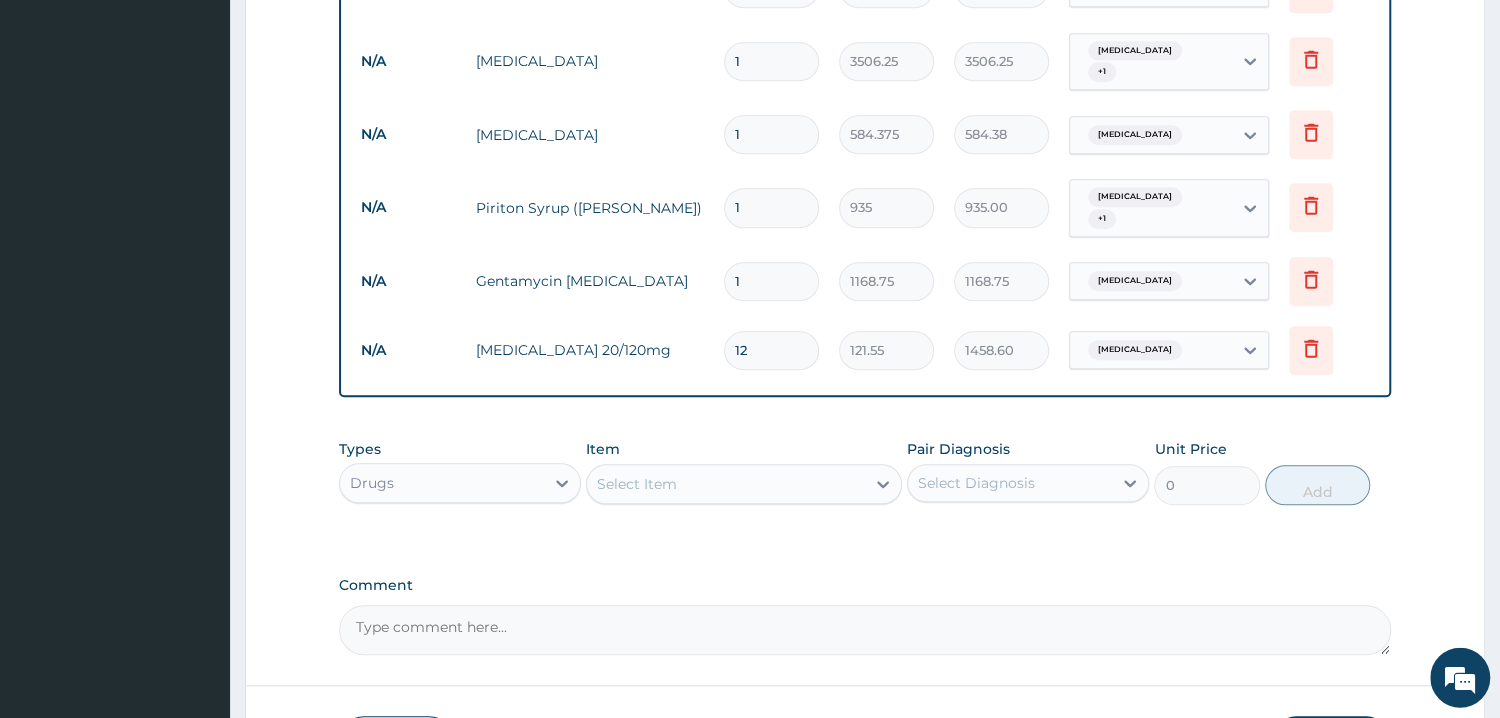scroll, scrollTop: 1079, scrollLeft: 0, axis: vertical 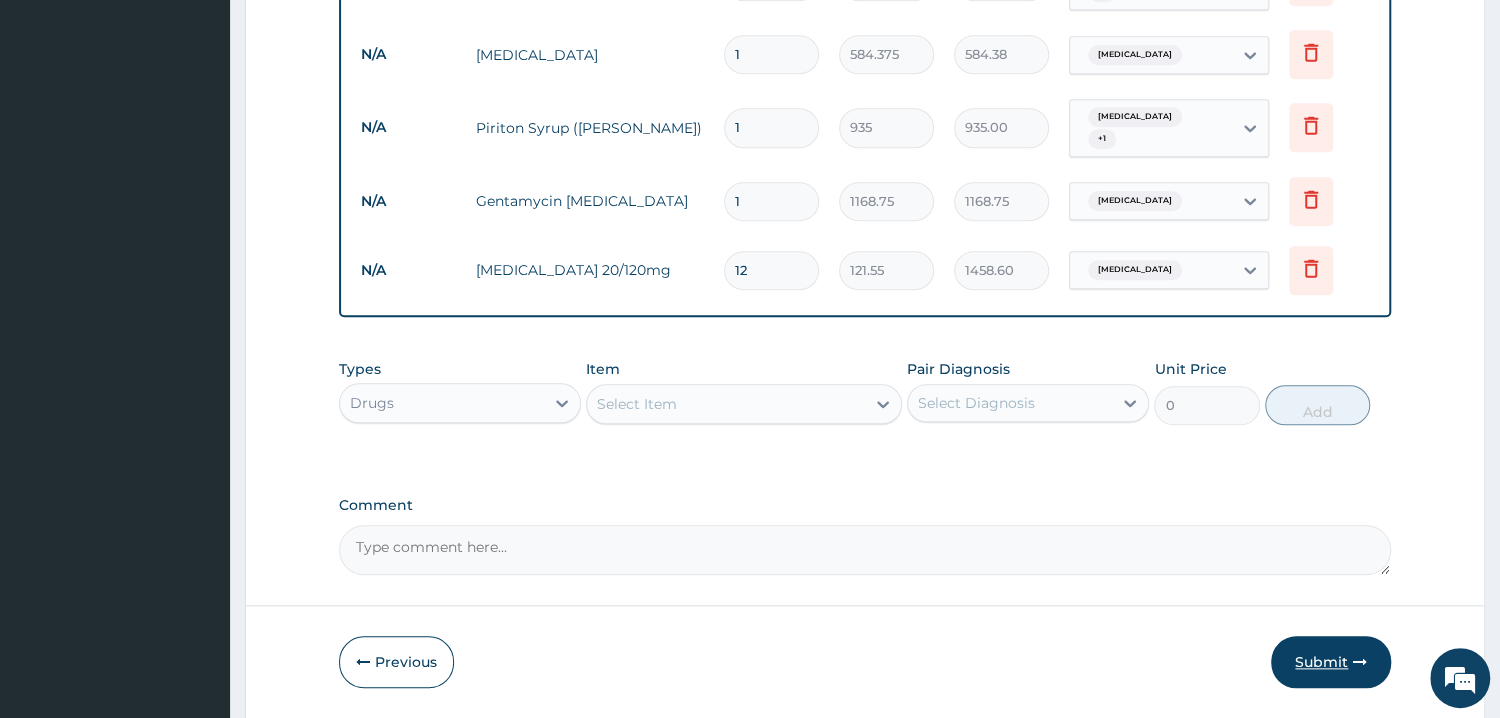 click on "Submit" at bounding box center (1331, 662) 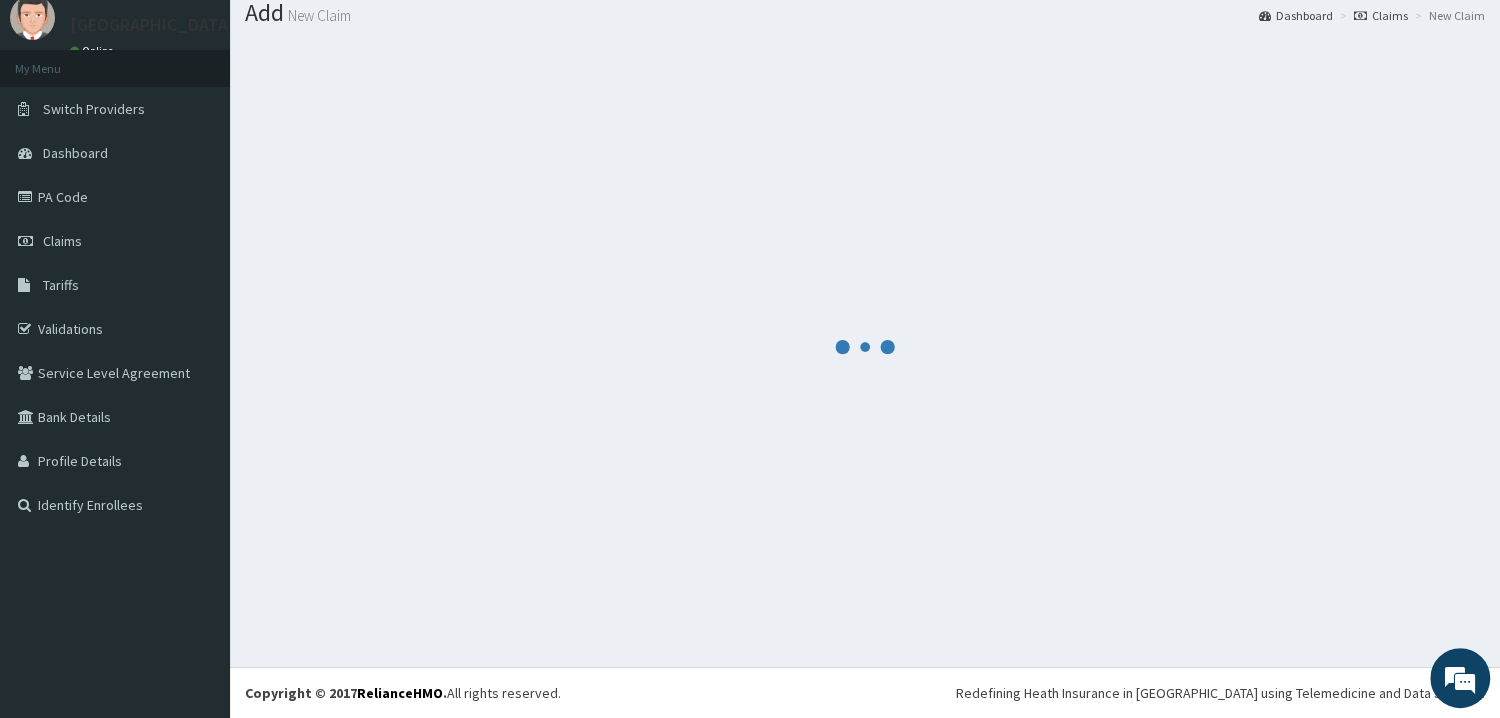scroll, scrollTop: 64, scrollLeft: 0, axis: vertical 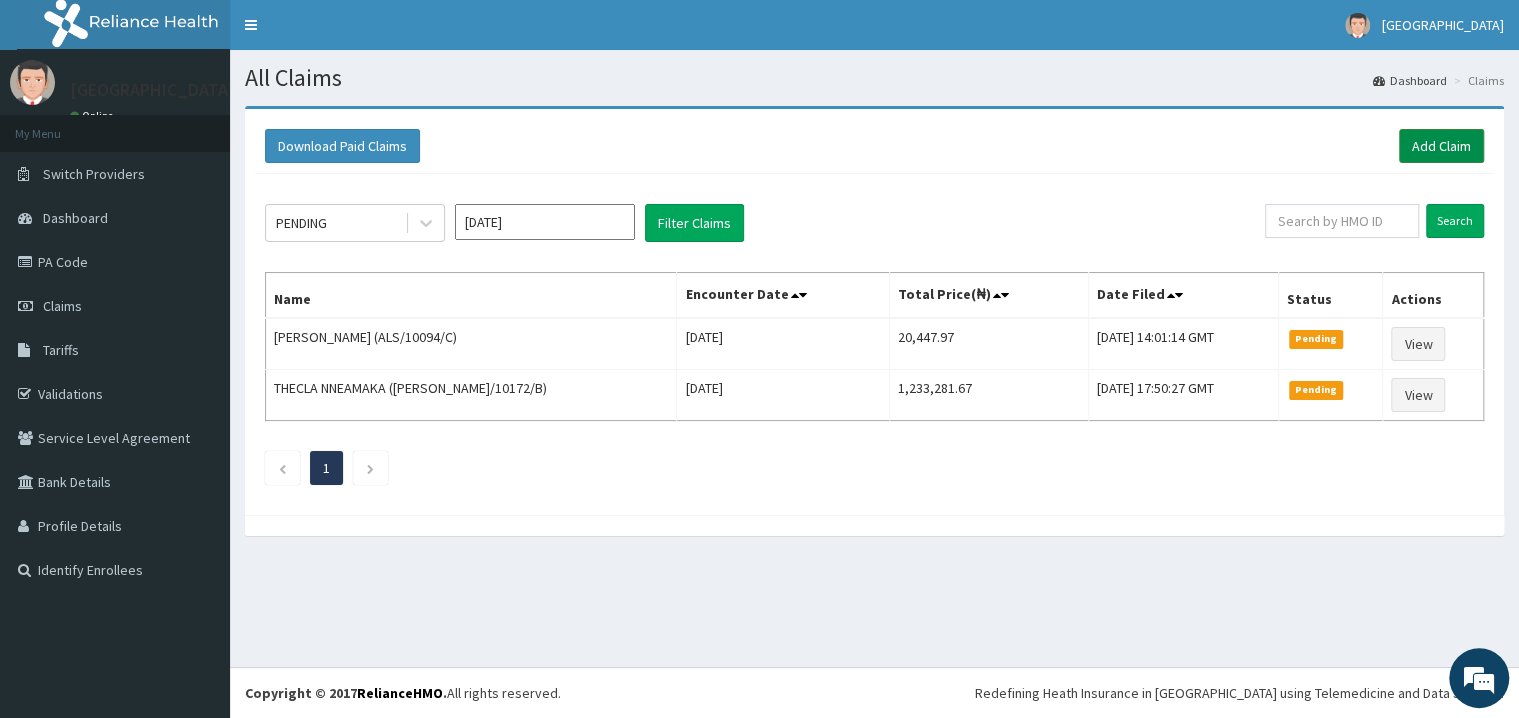 click on "Add Claim" at bounding box center [1441, 146] 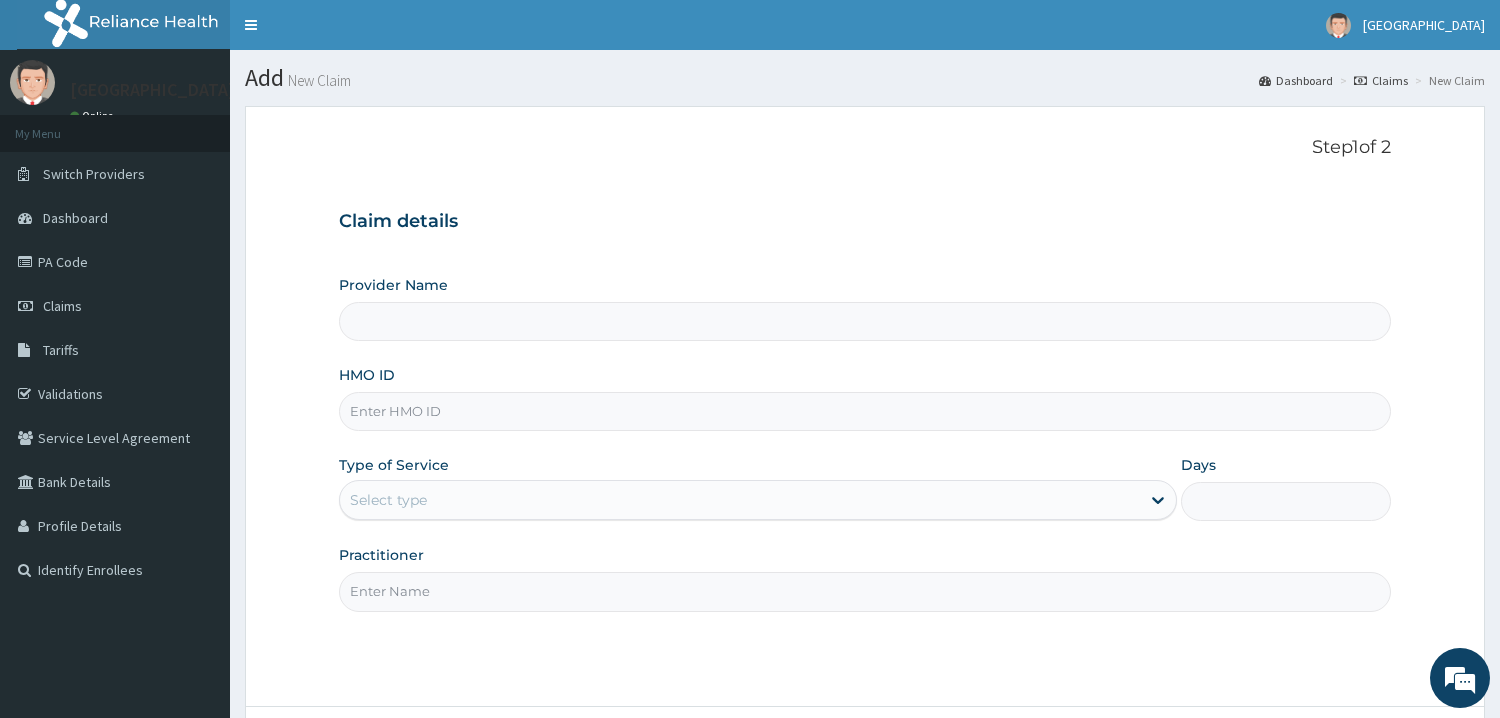 scroll, scrollTop: 0, scrollLeft: 0, axis: both 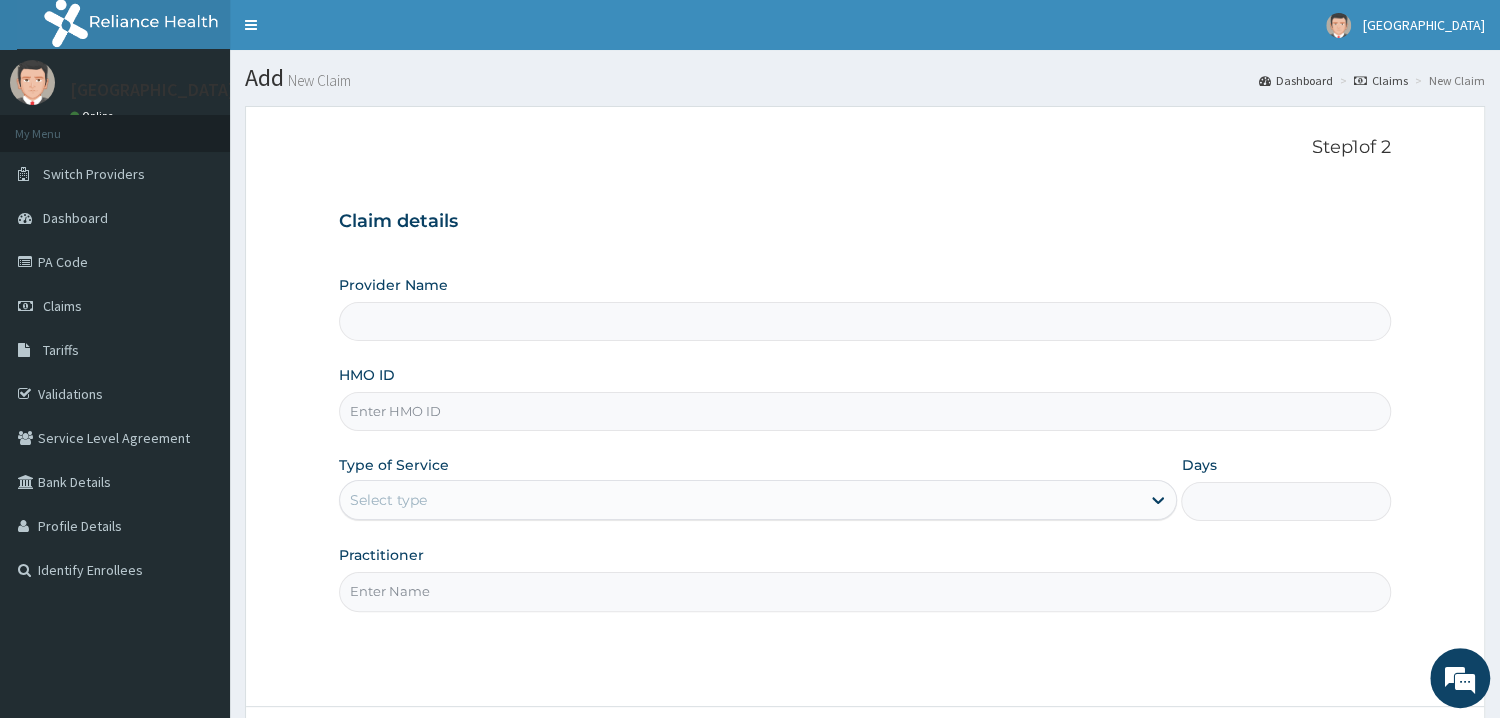 type on "Mother and Child Hospital - [GEOGRAPHIC_DATA]" 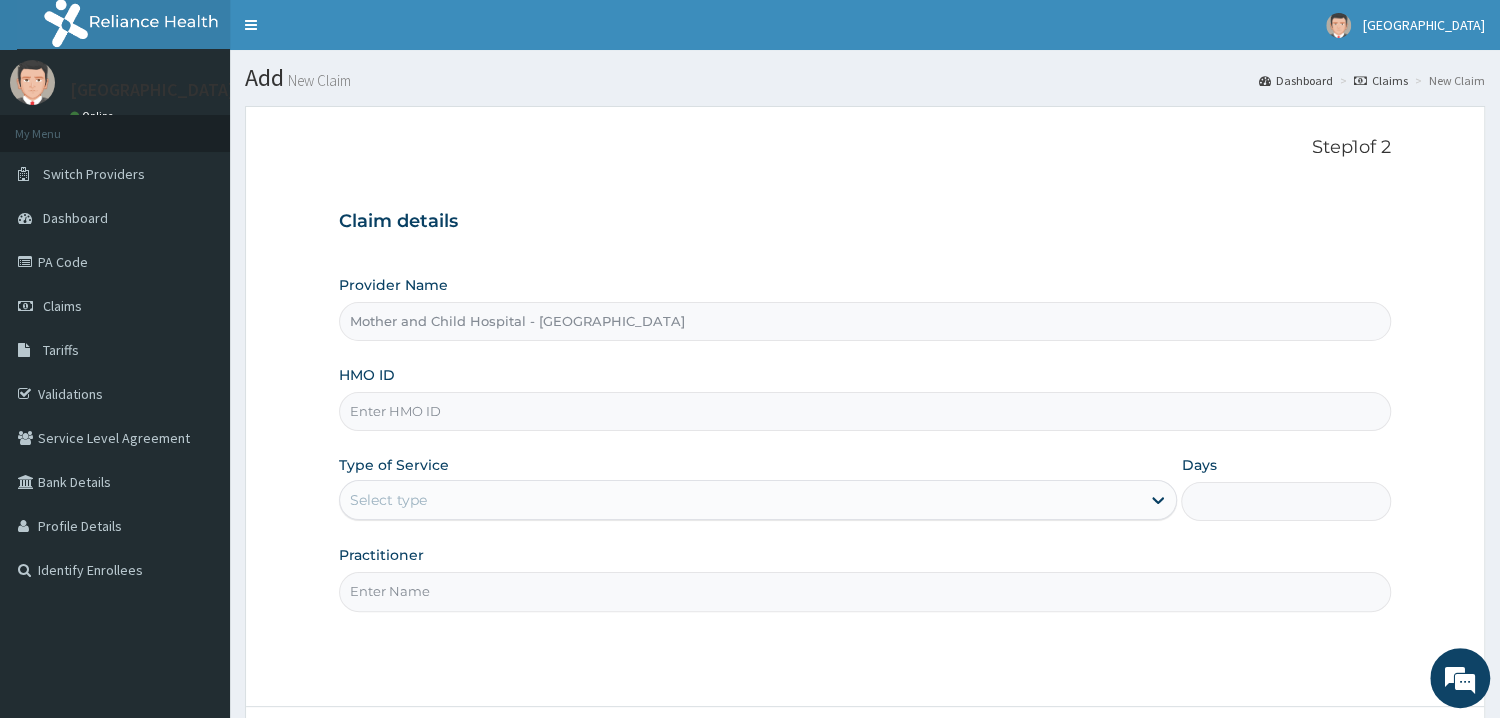 scroll, scrollTop: 0, scrollLeft: 0, axis: both 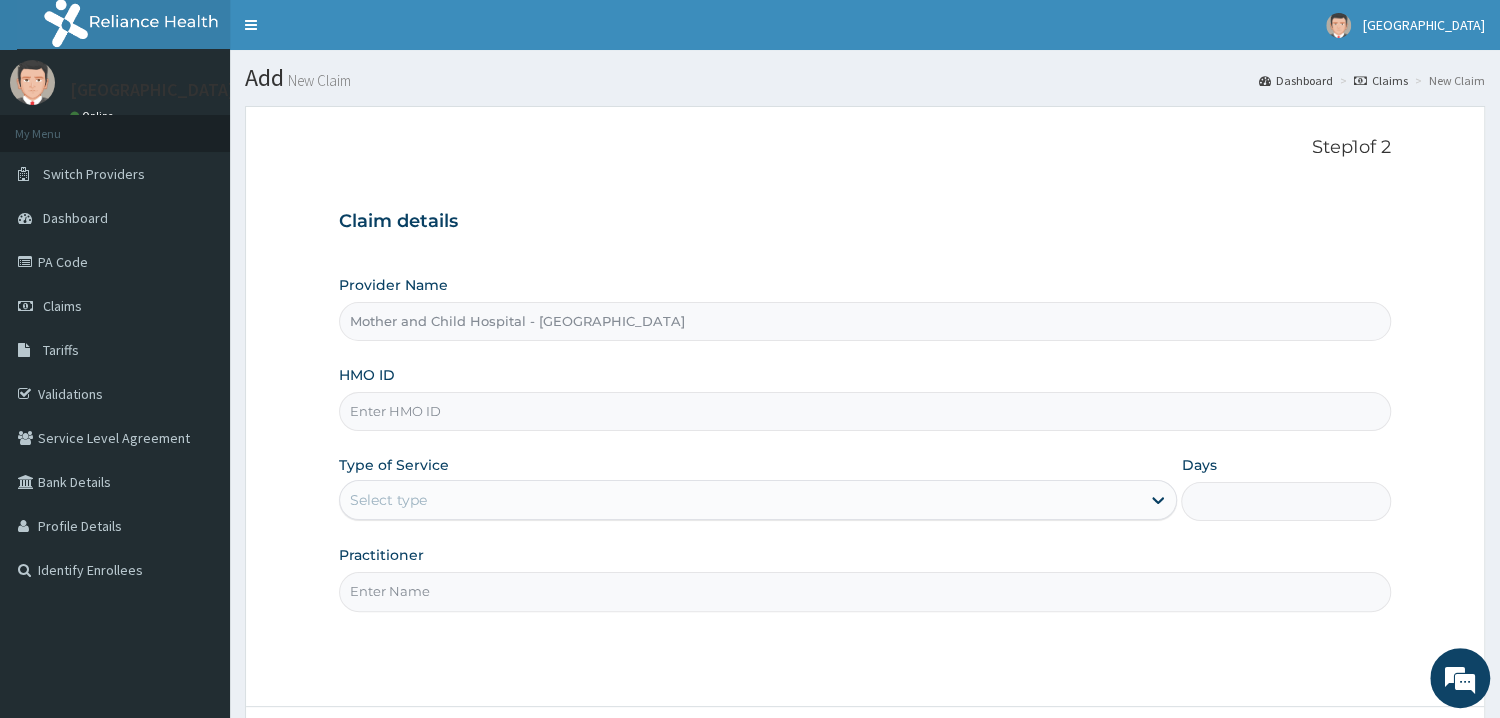 click on "HMO ID" at bounding box center [865, 411] 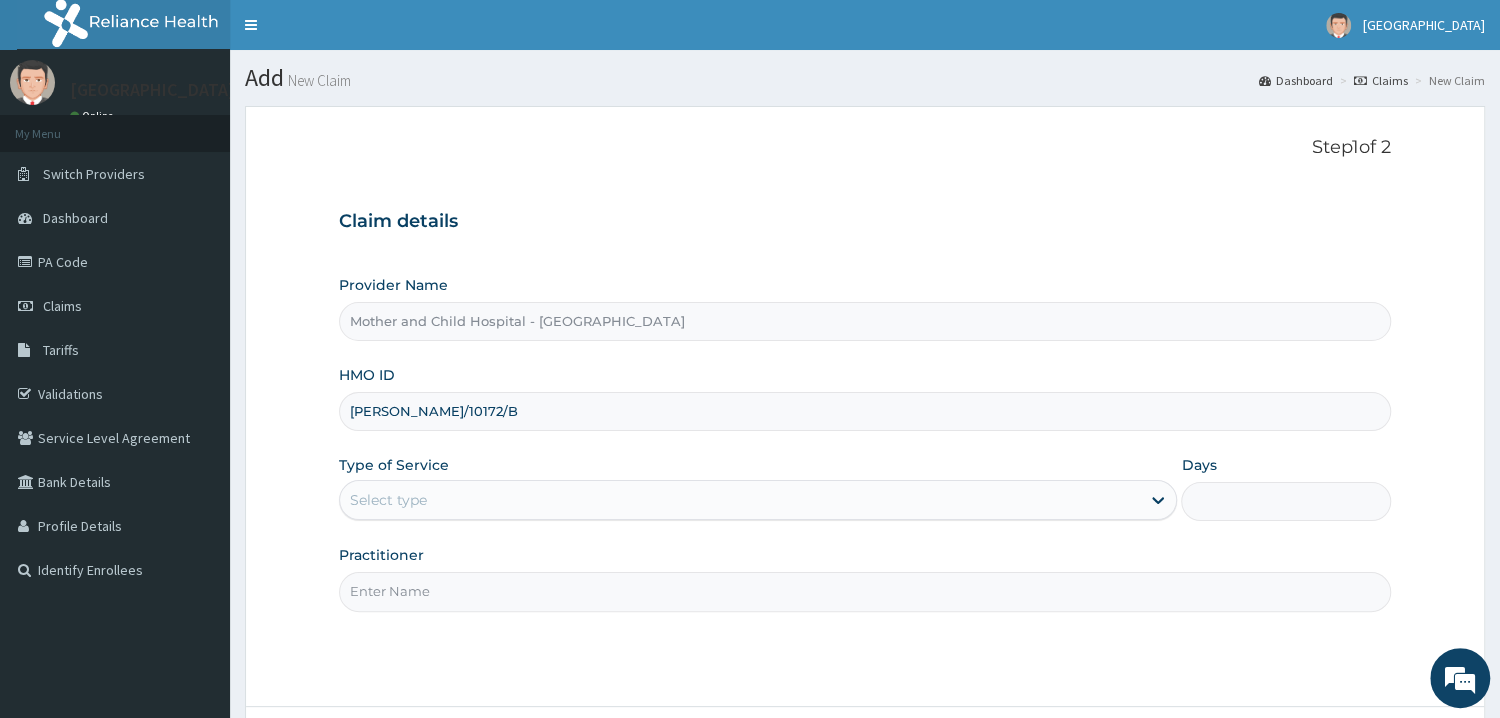 type on "LOE/10172/B" 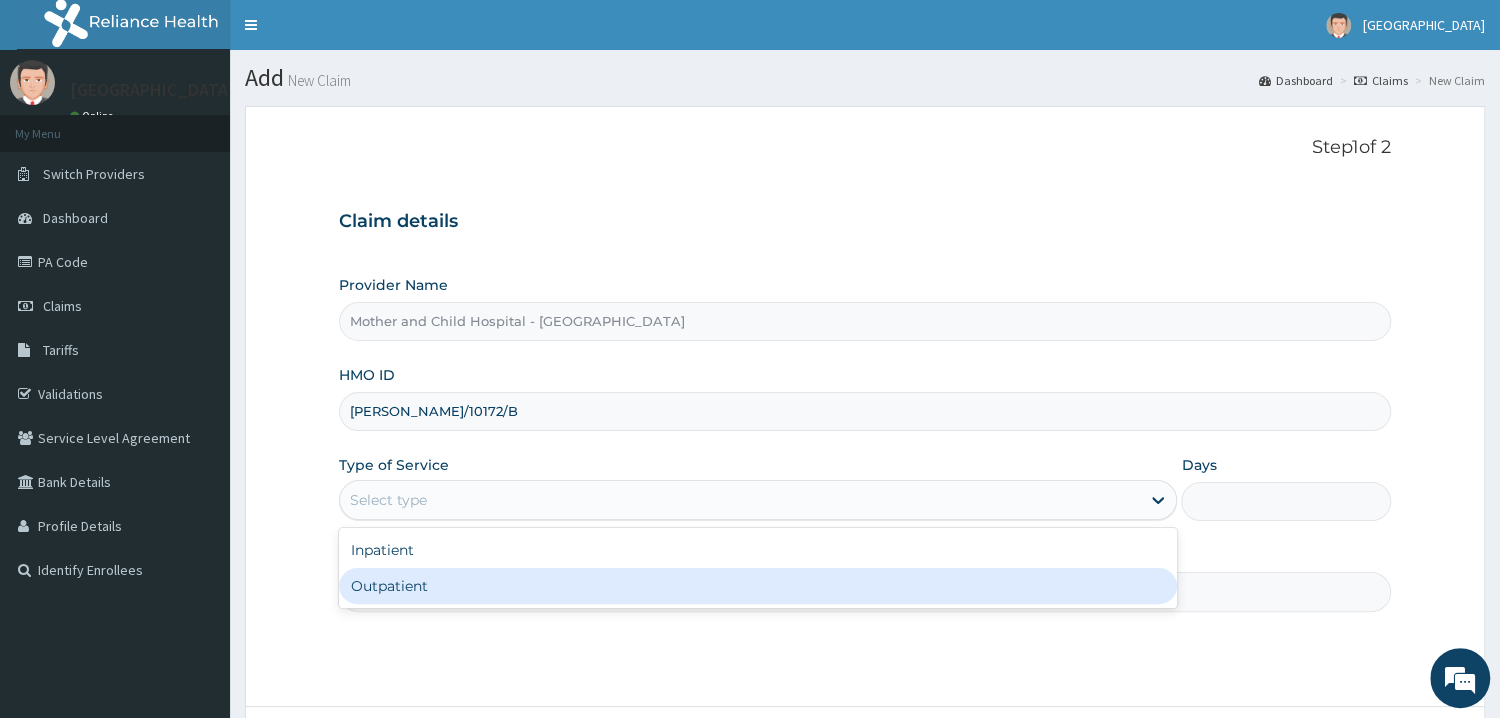 click on "Outpatient" at bounding box center (758, 586) 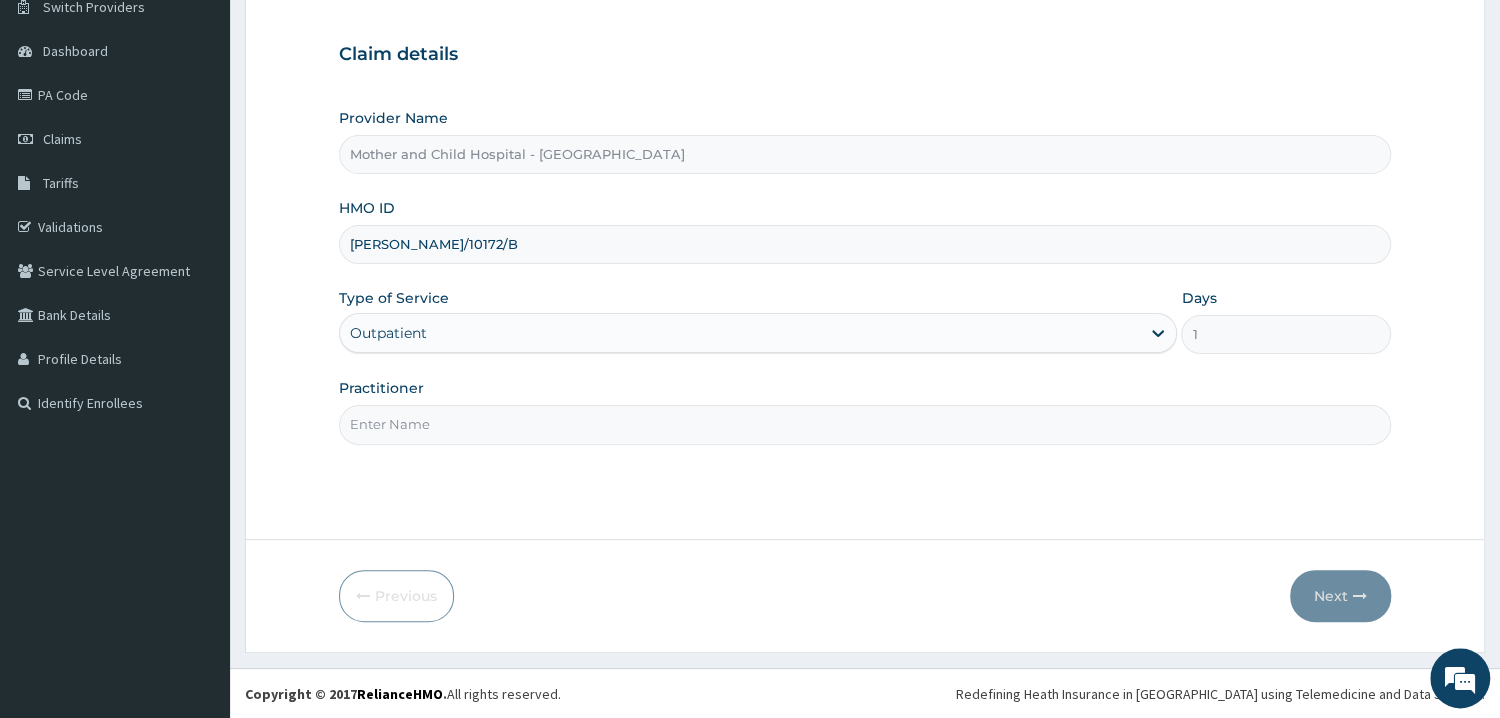 scroll, scrollTop: 168, scrollLeft: 0, axis: vertical 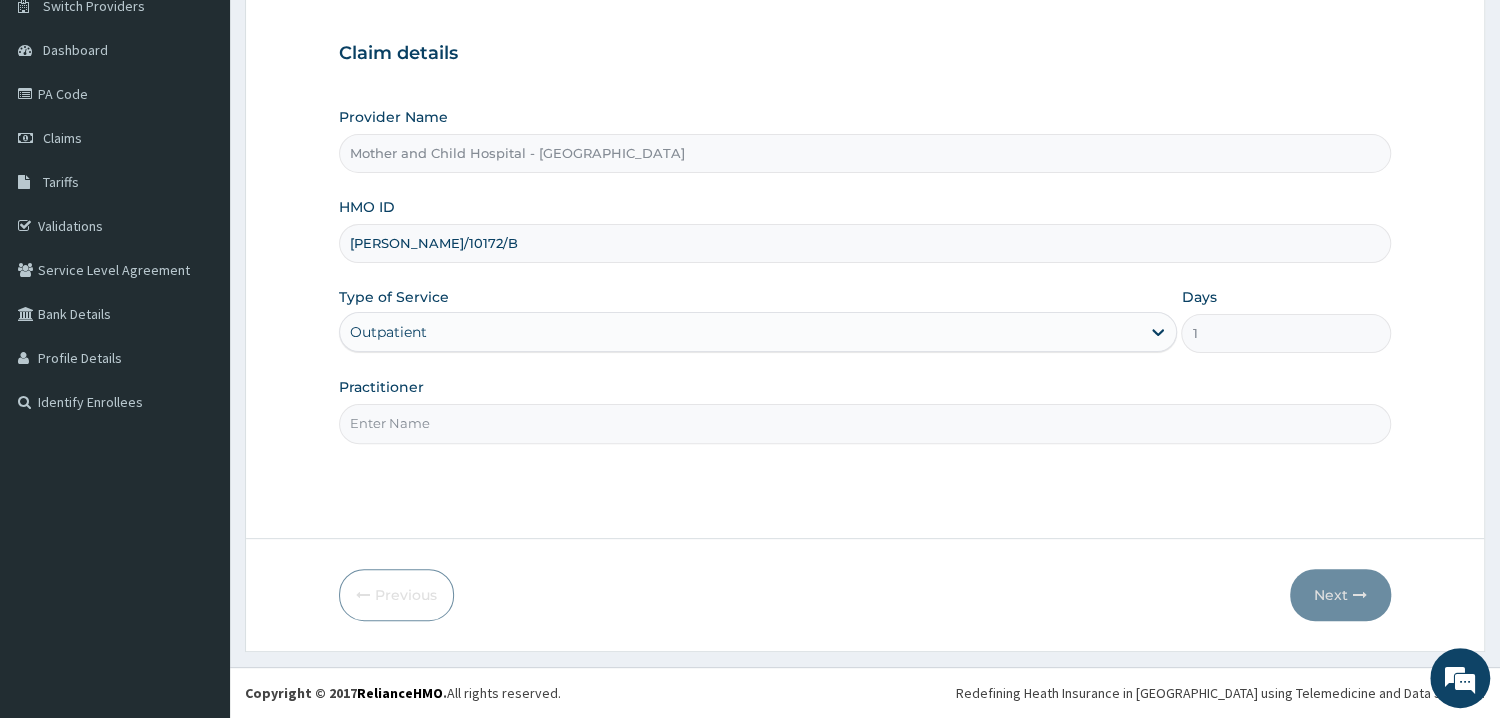 click on "Practitioner" at bounding box center [865, 423] 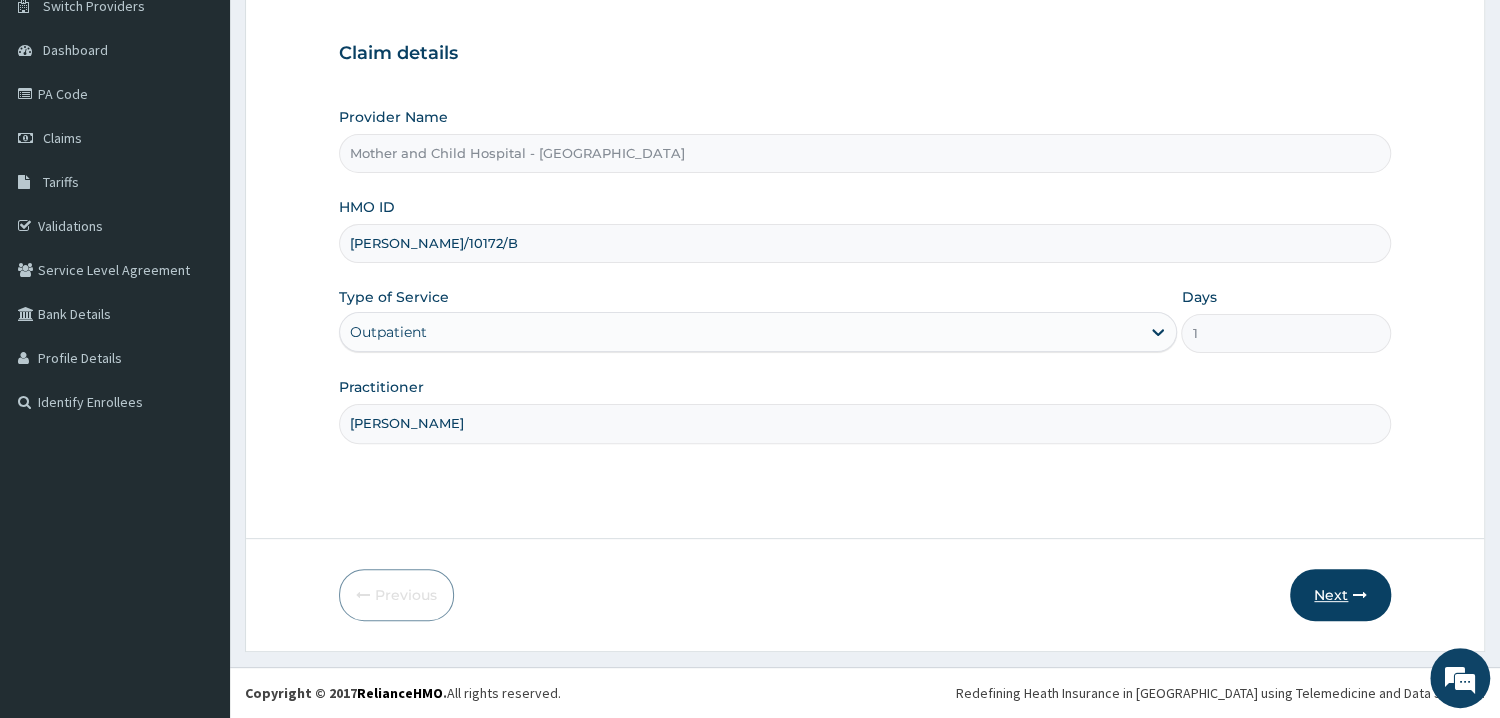 type on "DR JOKOH" 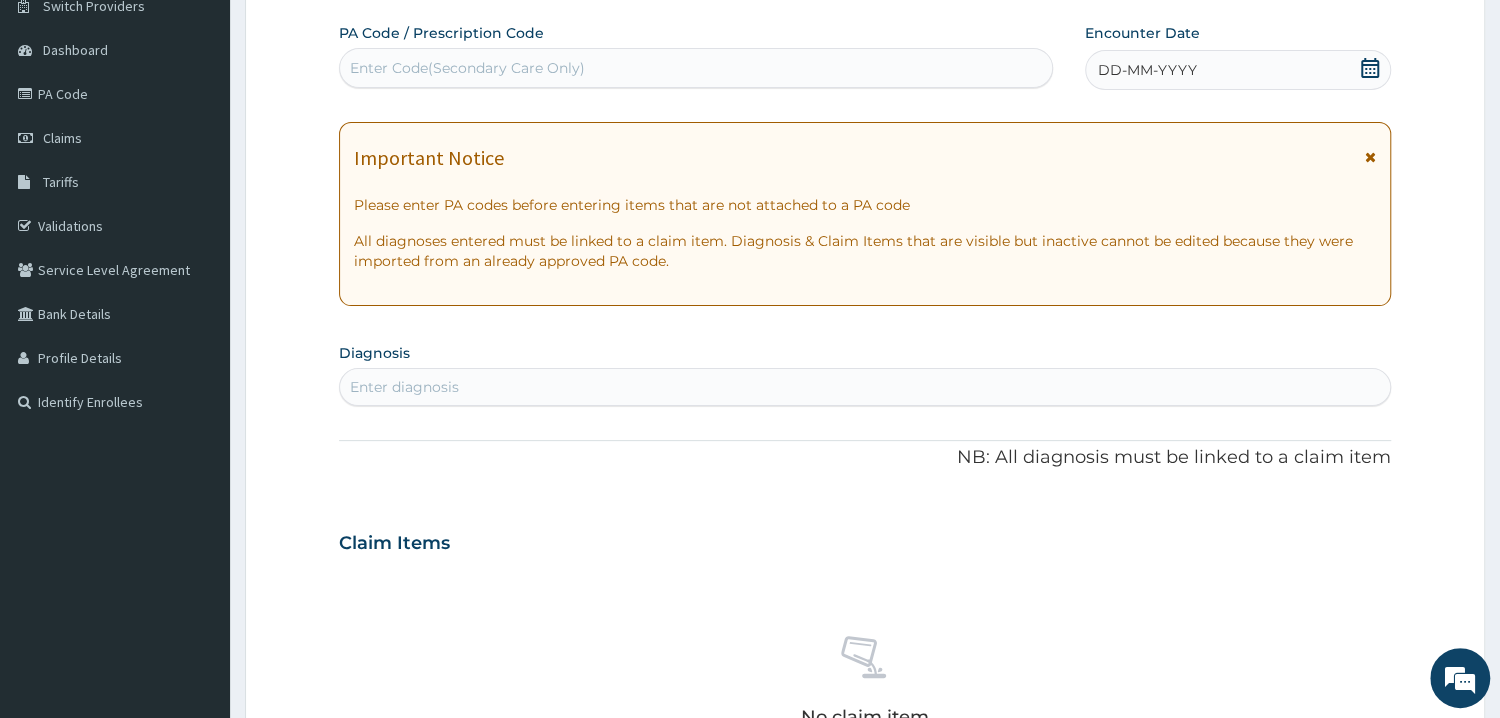 click 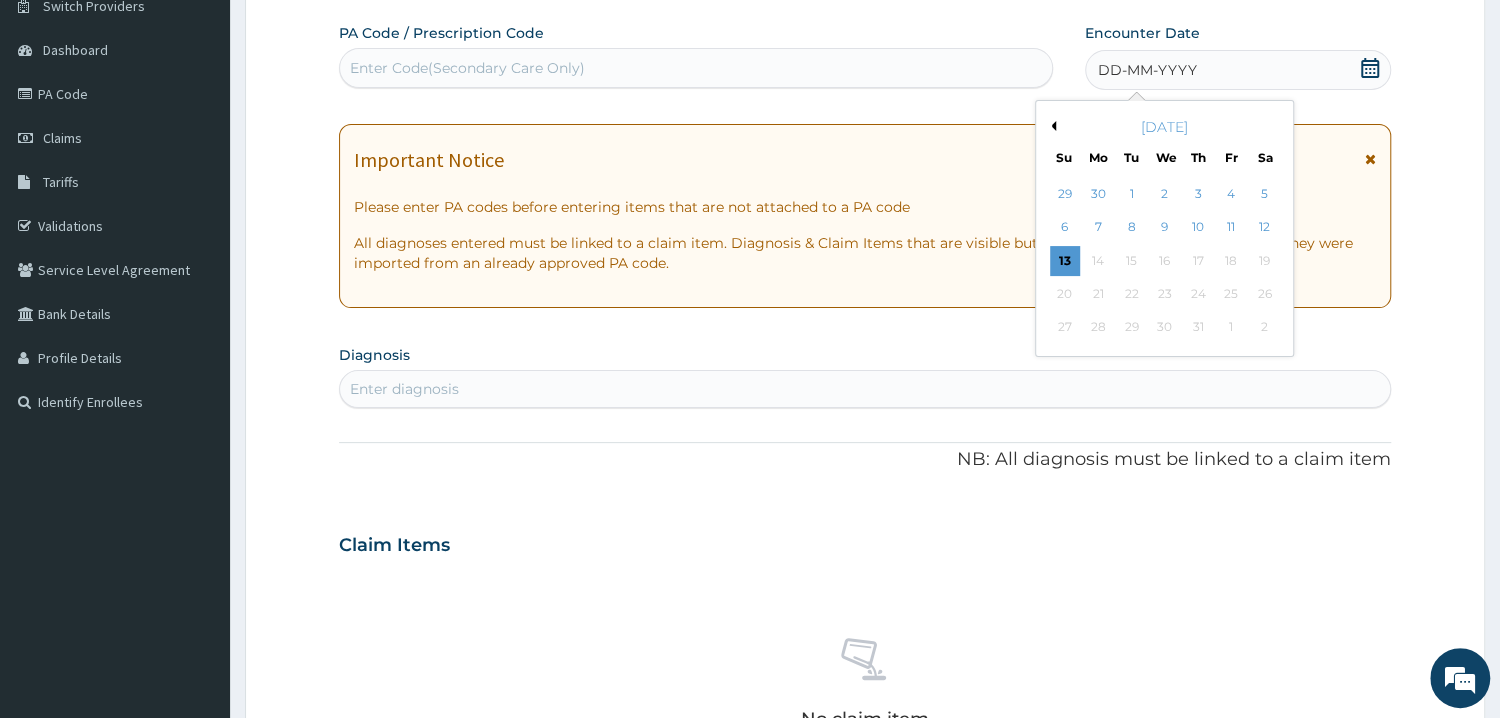 click 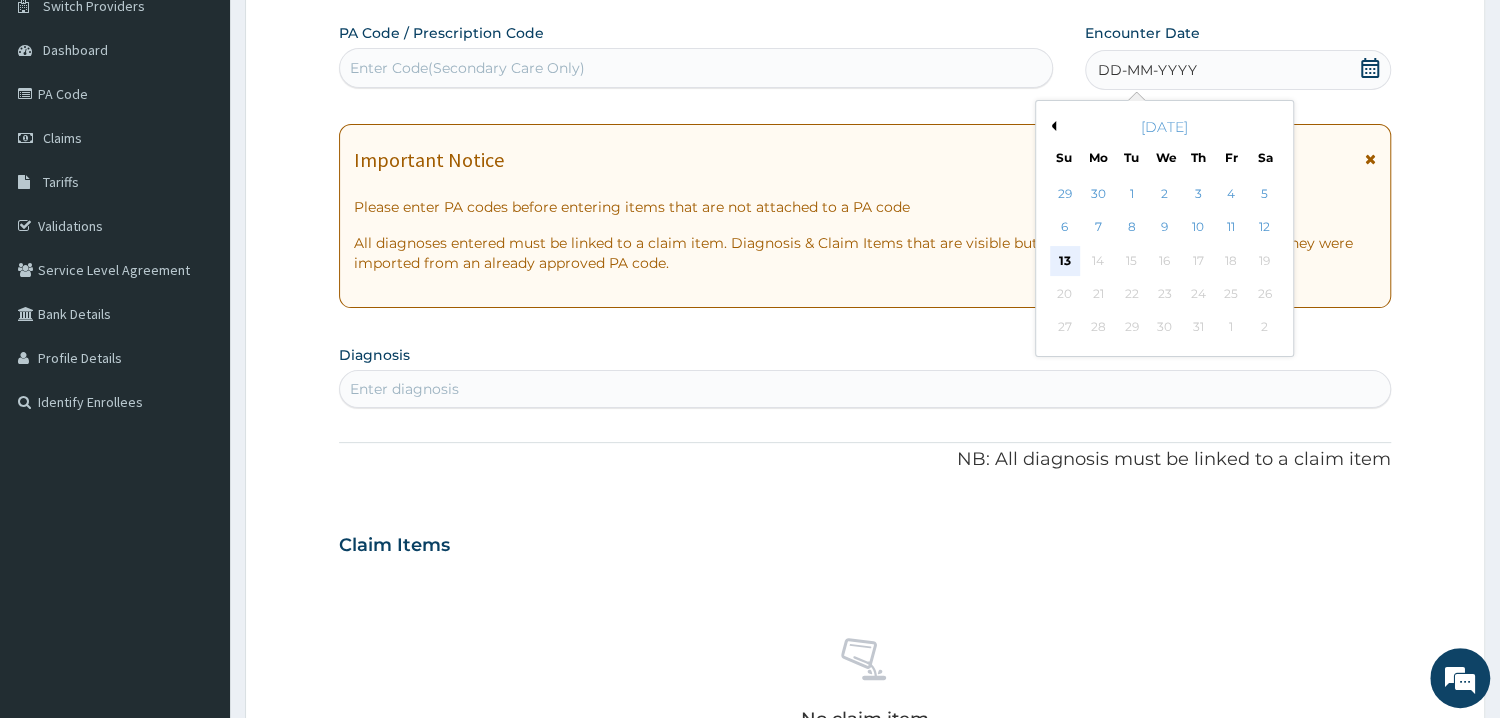 click on "13" at bounding box center (1065, 261) 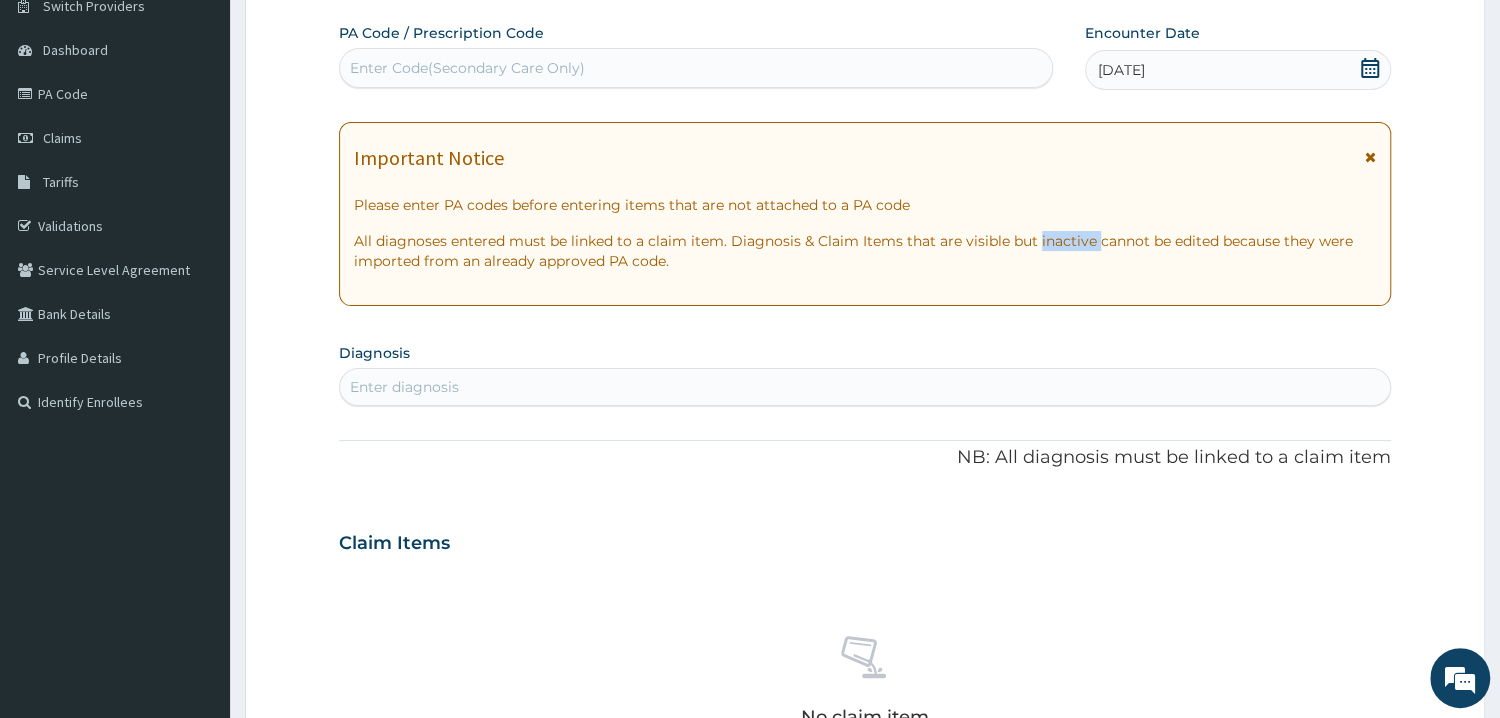 click on "All diagnoses entered must be linked to a claim item. Diagnosis & Claim Items that are visible but inactive cannot be edited because they were imported from an already approved PA code." at bounding box center (865, 251) 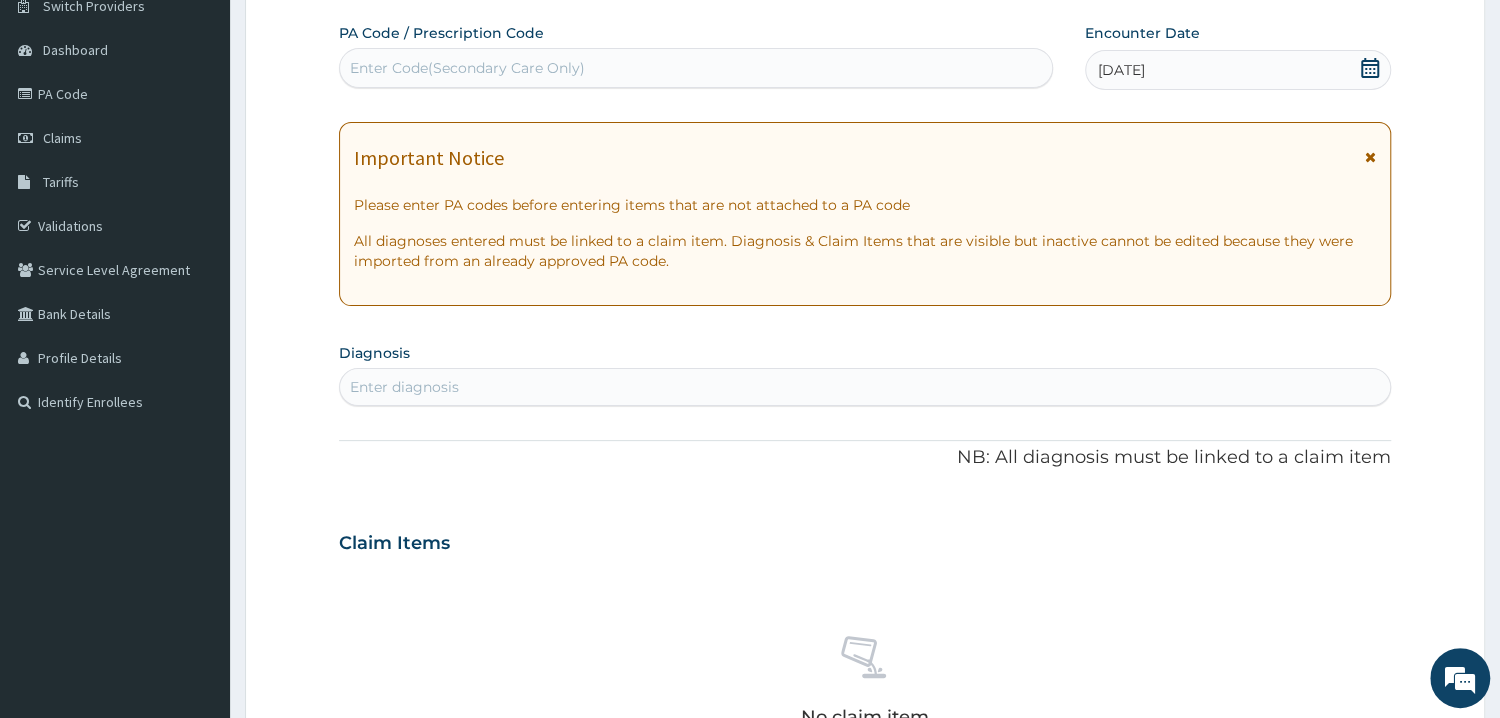 click on "Enter Code(Secondary Care Only)" at bounding box center [467, 68] 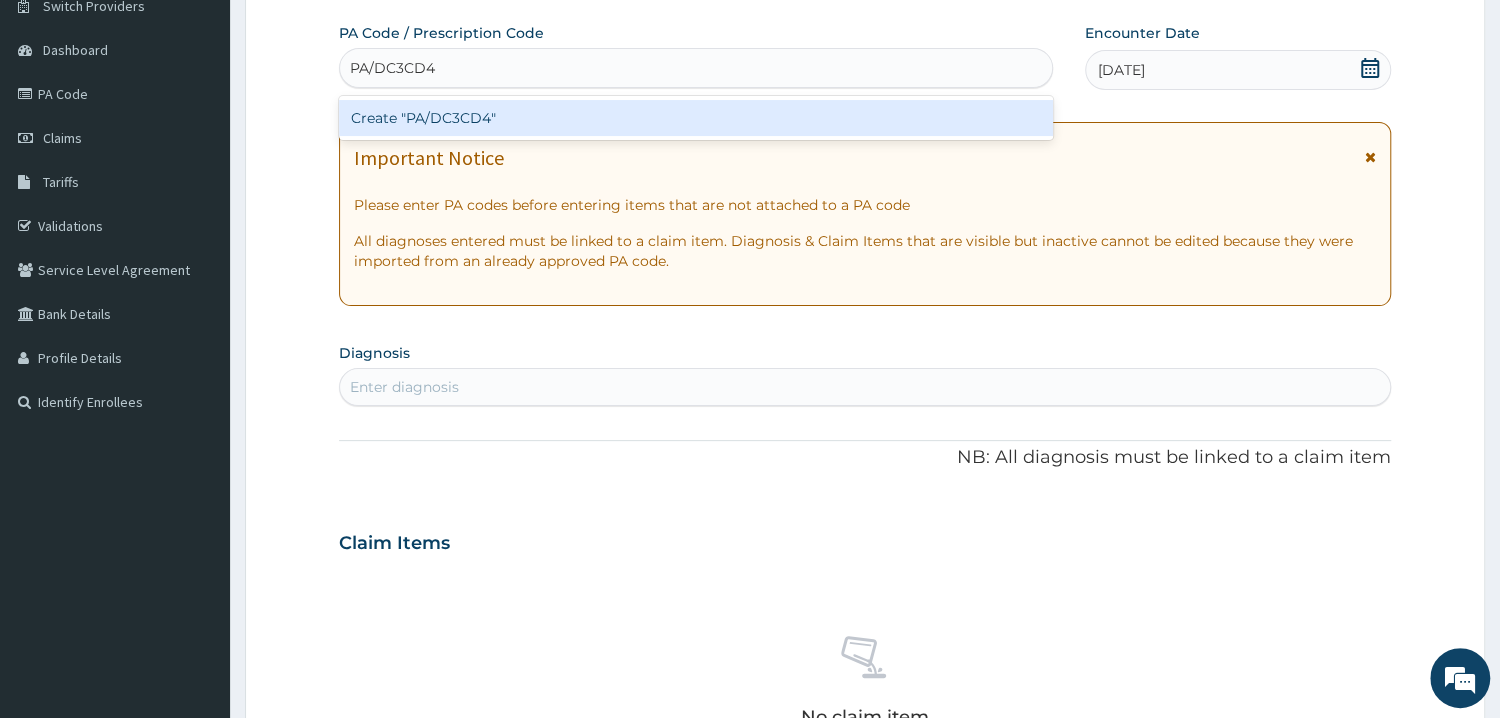 click on "Create "PA/DC3CD4"" at bounding box center (696, 118) 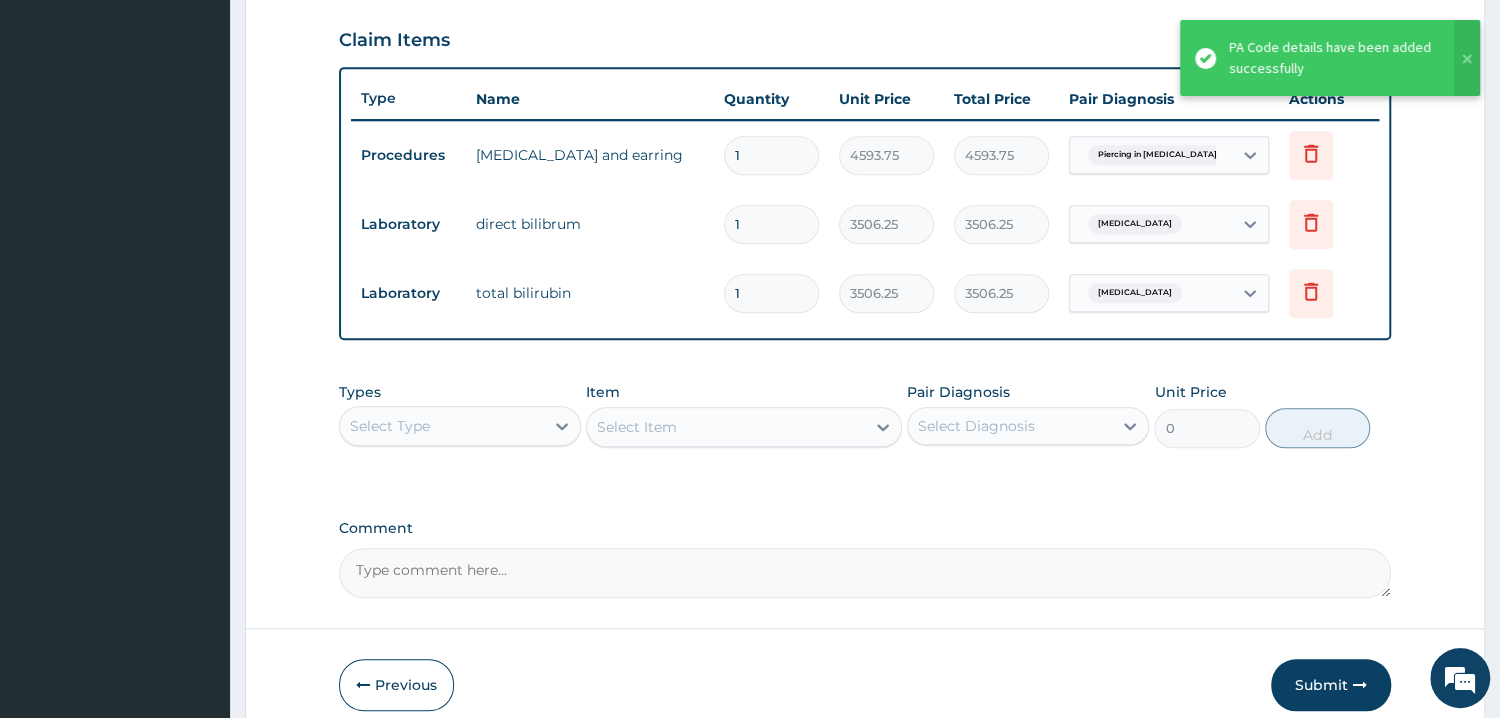 scroll, scrollTop: 716, scrollLeft: 0, axis: vertical 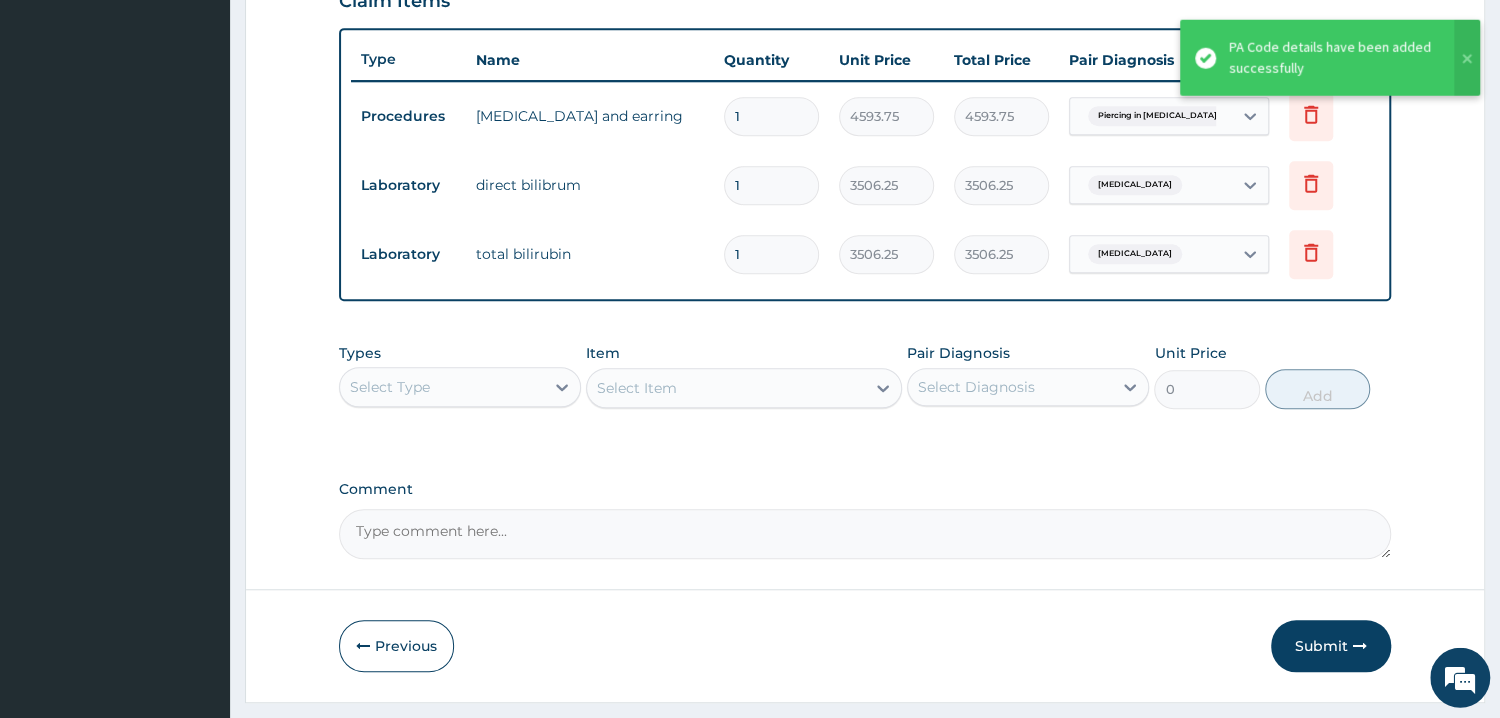 click on "Select Type" at bounding box center [442, 387] 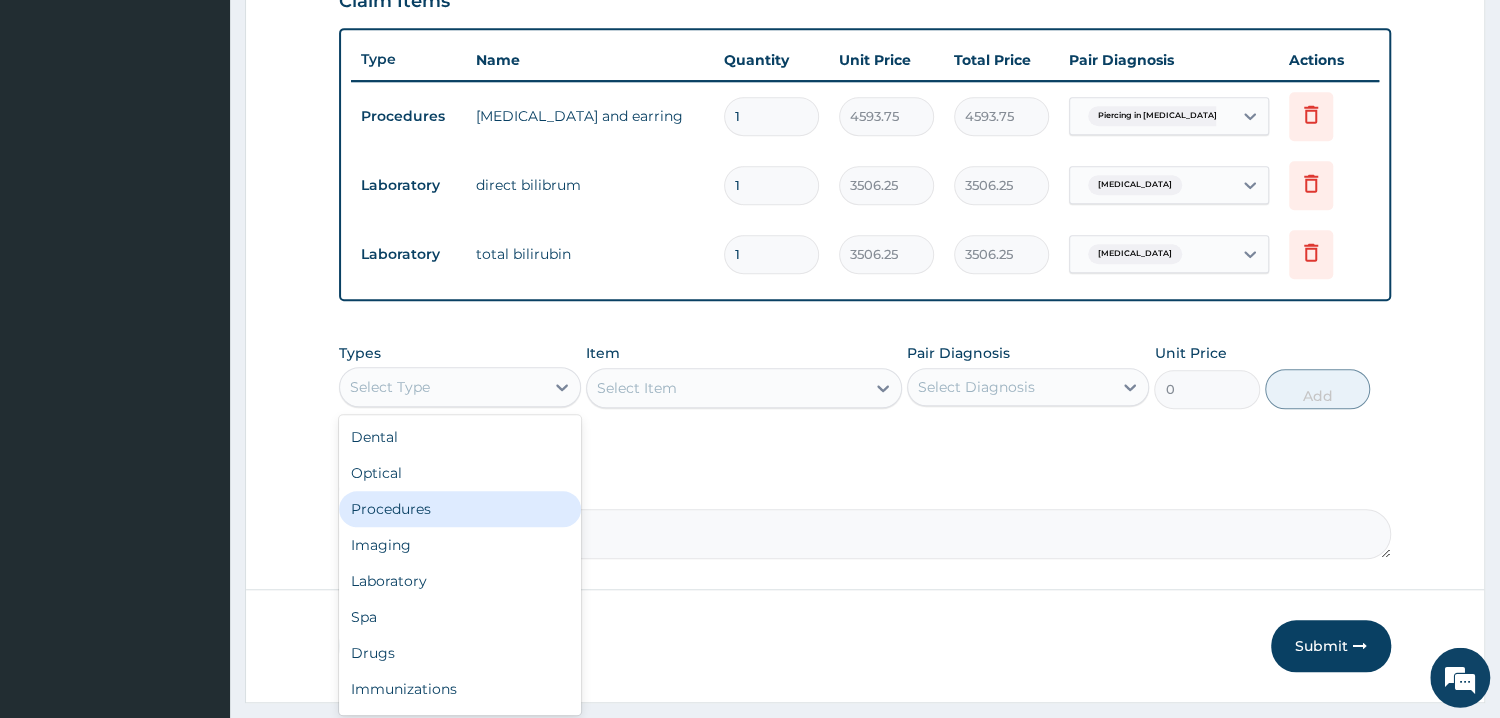 click on "Procedures" at bounding box center (460, 509) 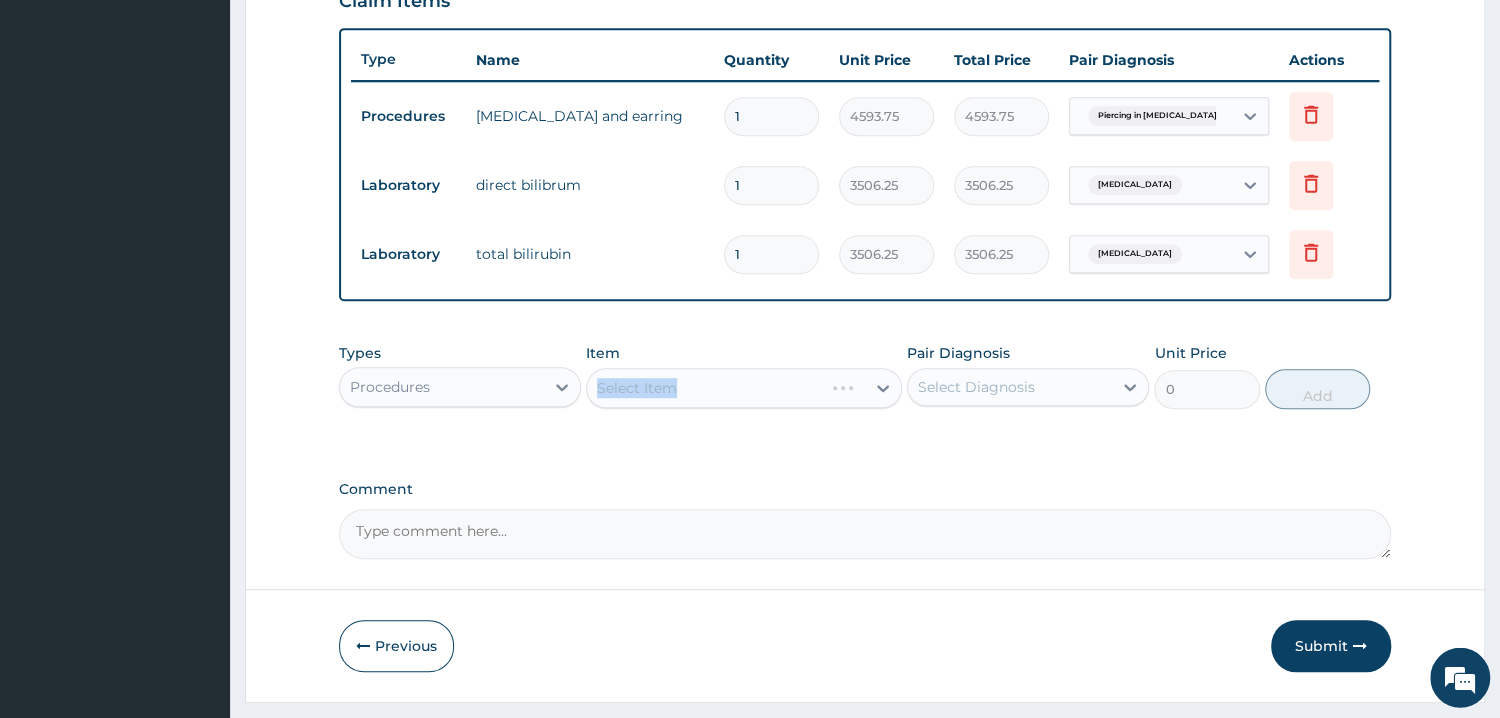 click on "Select Item" at bounding box center (744, 388) 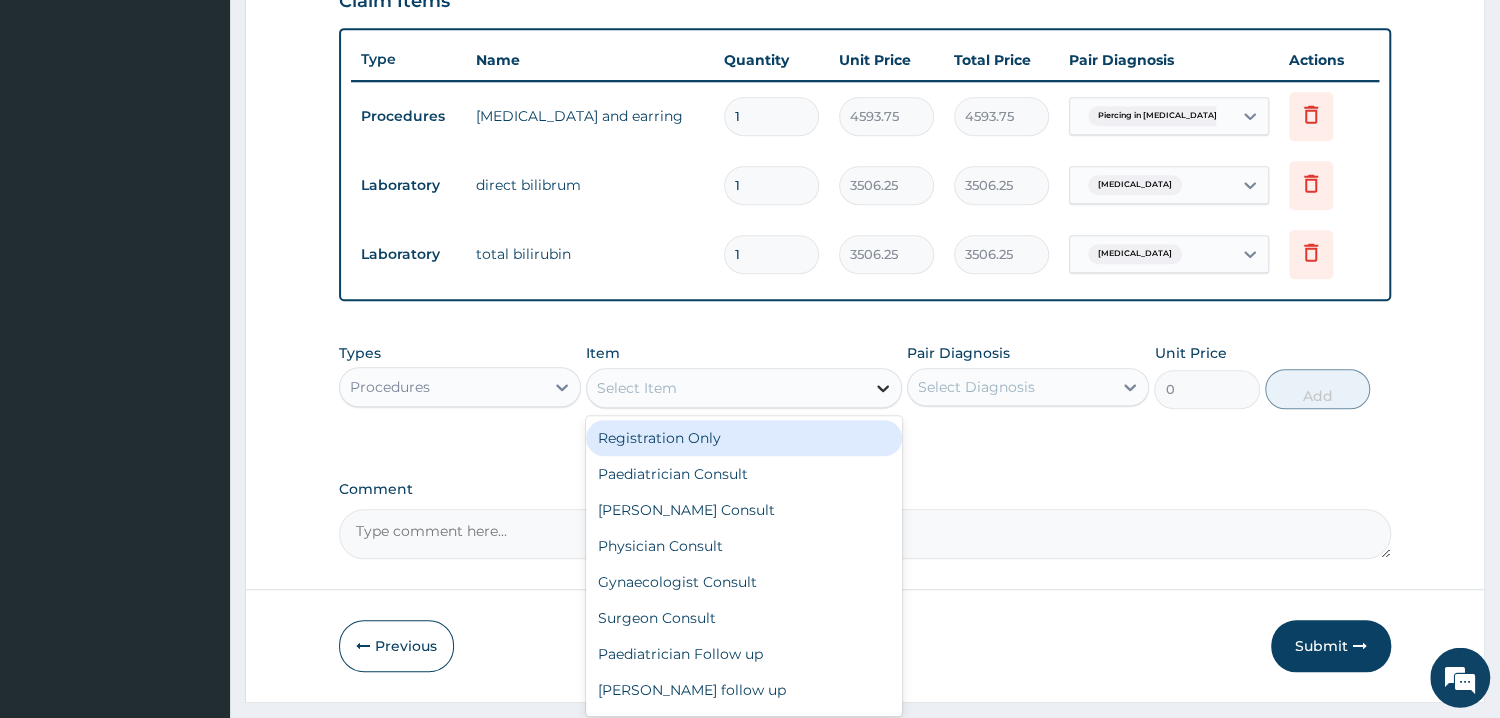 click at bounding box center (883, 388) 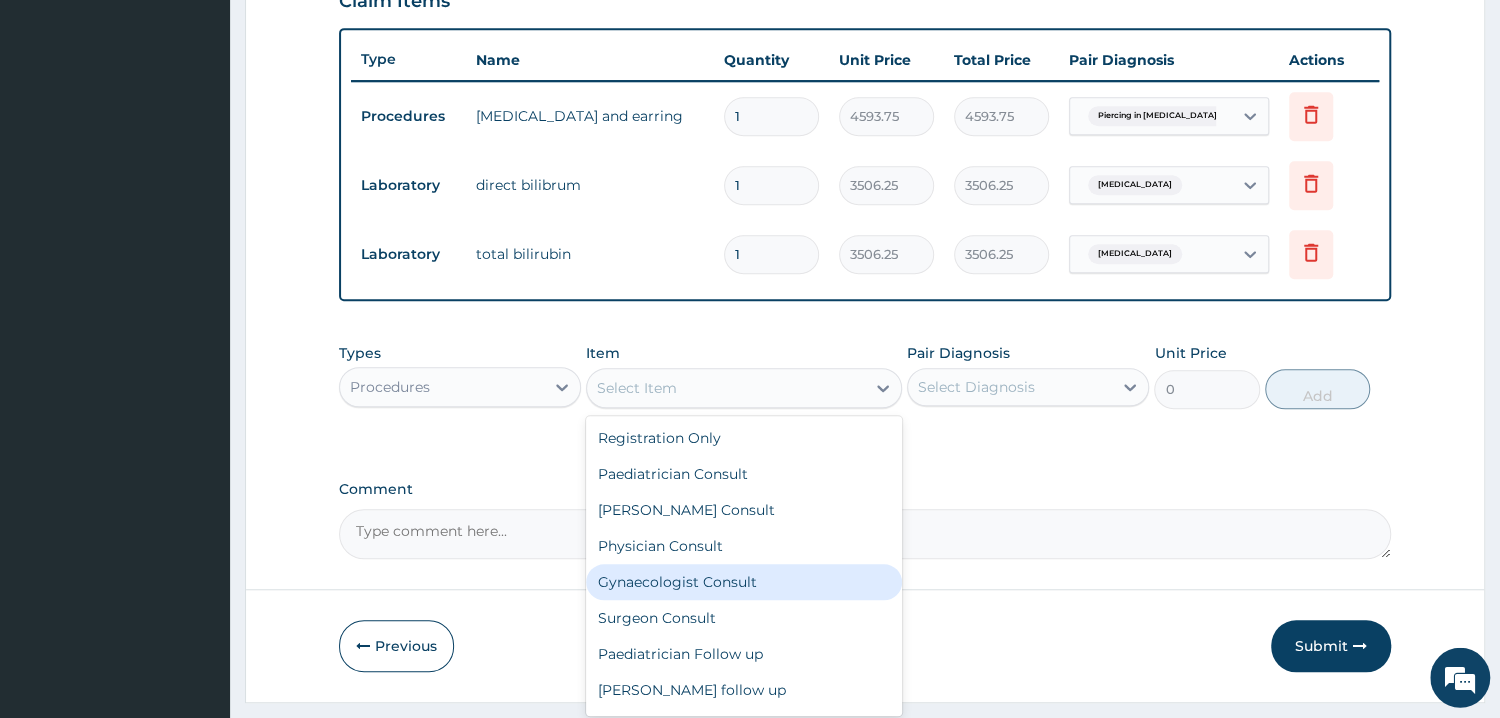 click on "Gynaecologist Consult" at bounding box center (744, 582) 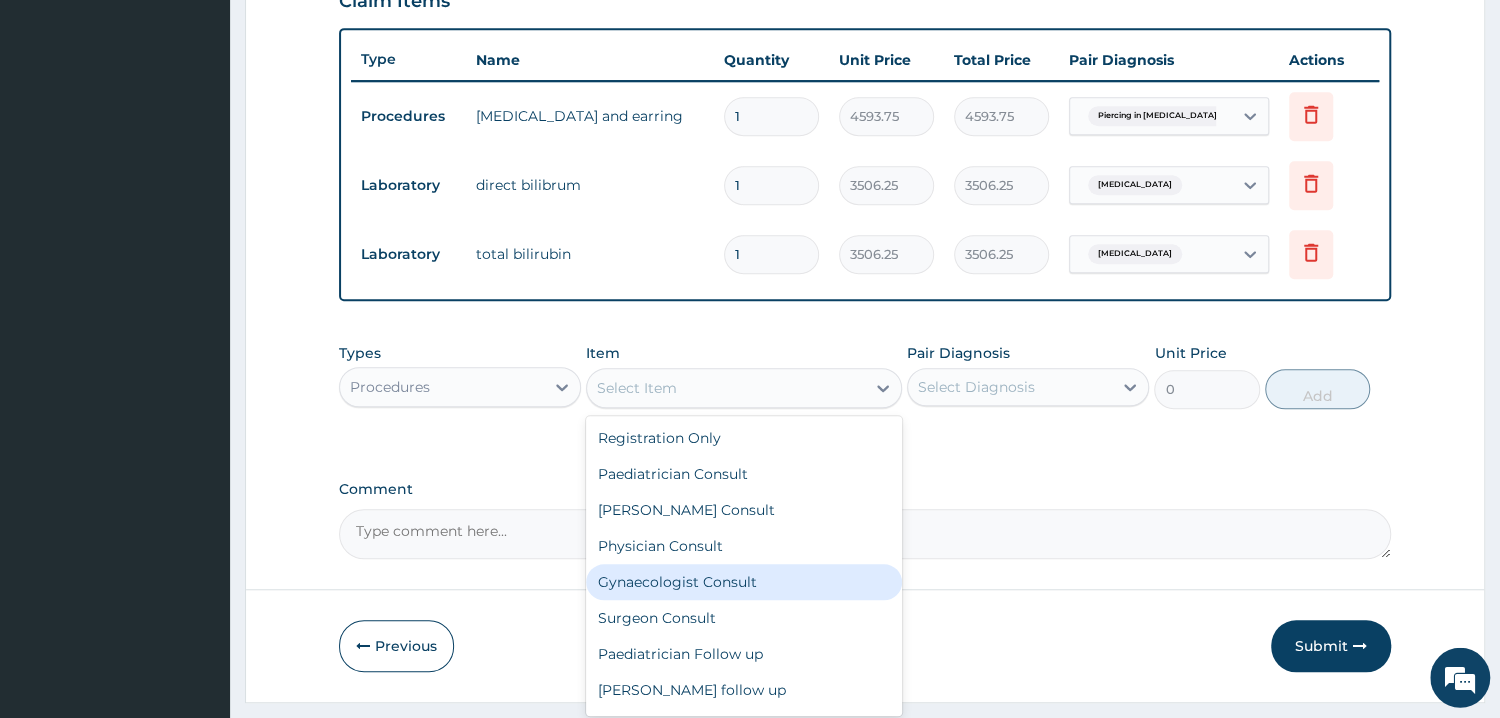 type on "20000" 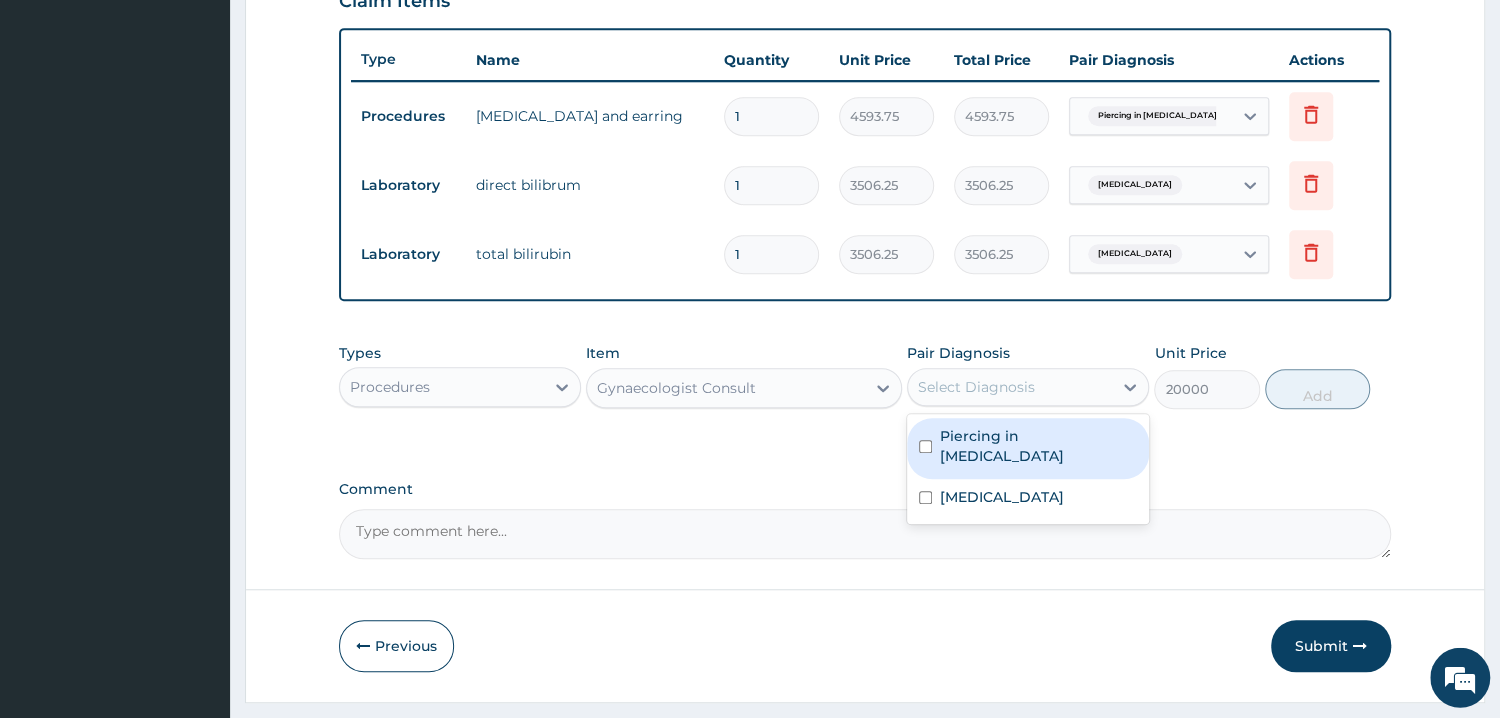 click on "Select Diagnosis" at bounding box center (976, 387) 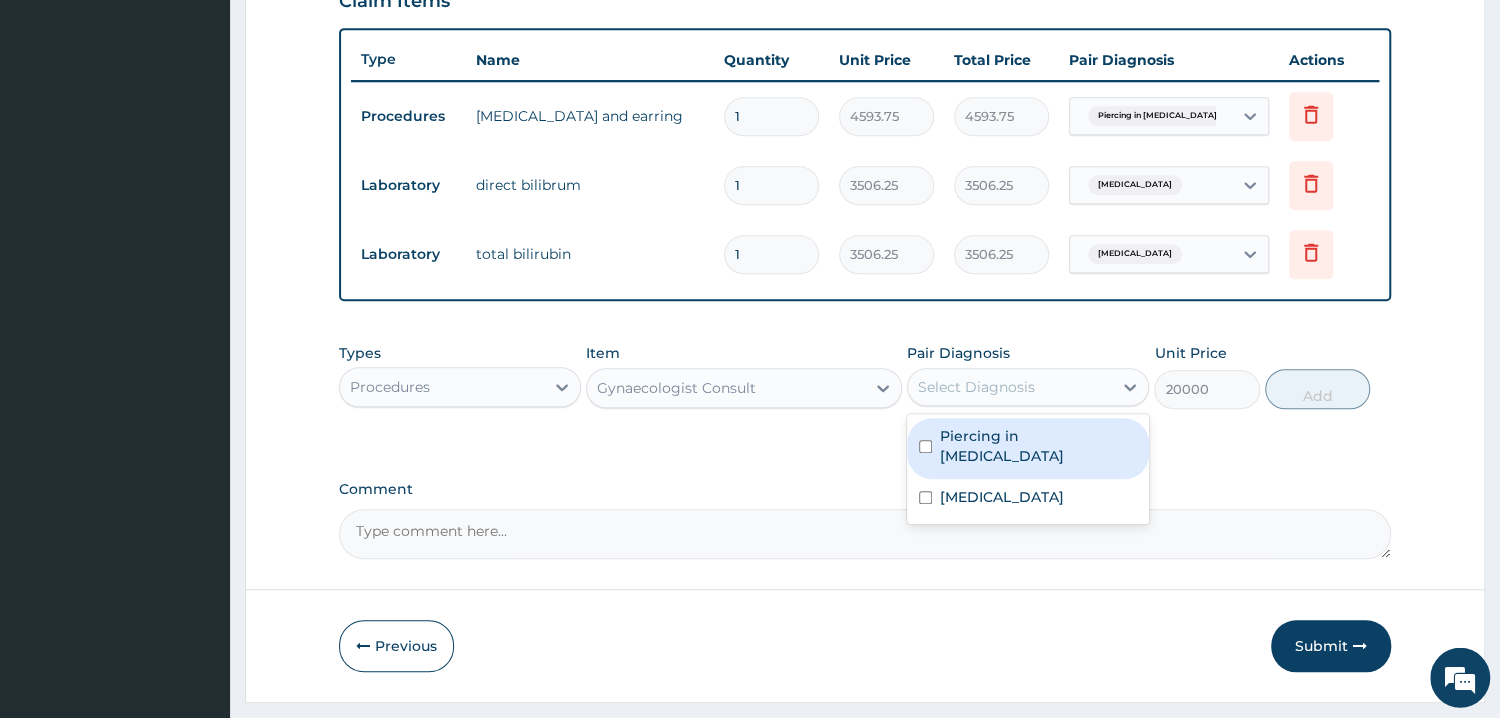 click at bounding box center [925, 446] 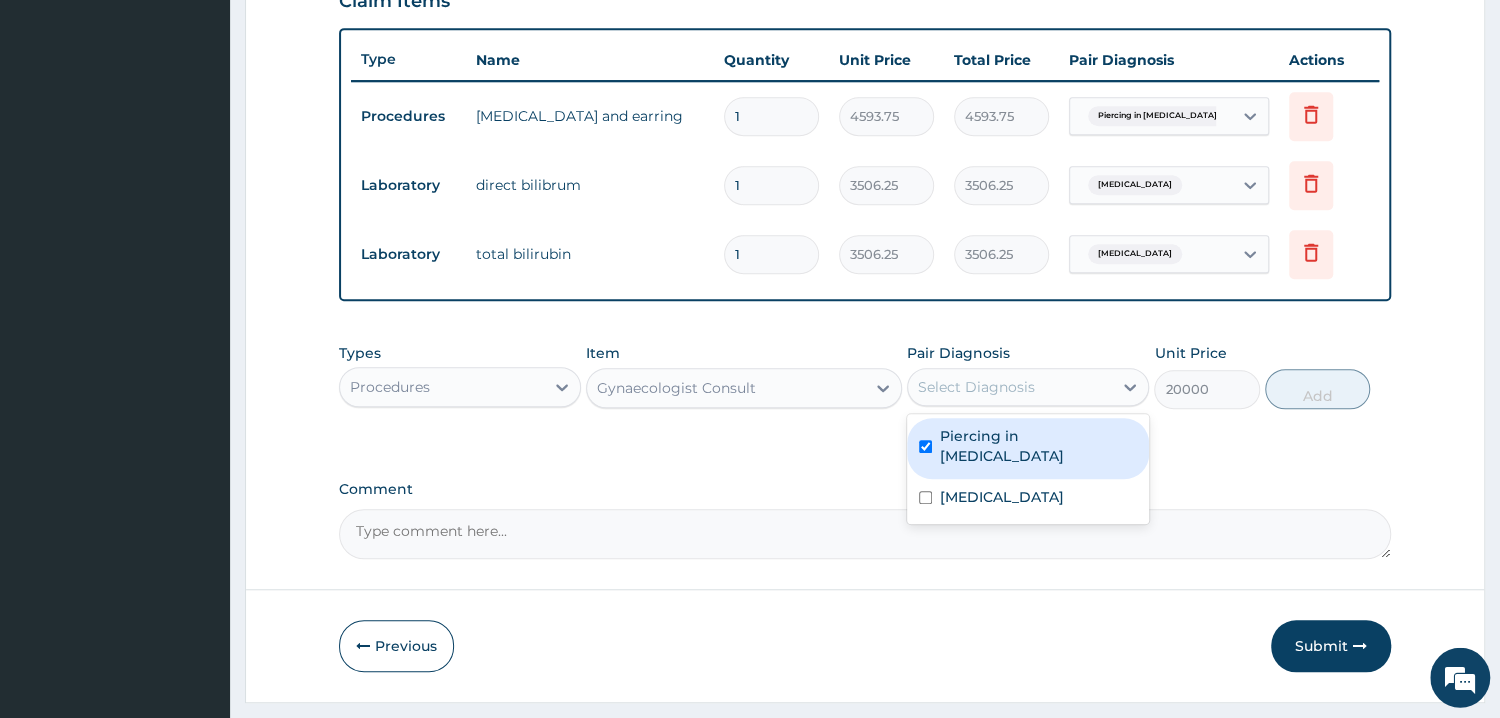 click at bounding box center (925, 446) 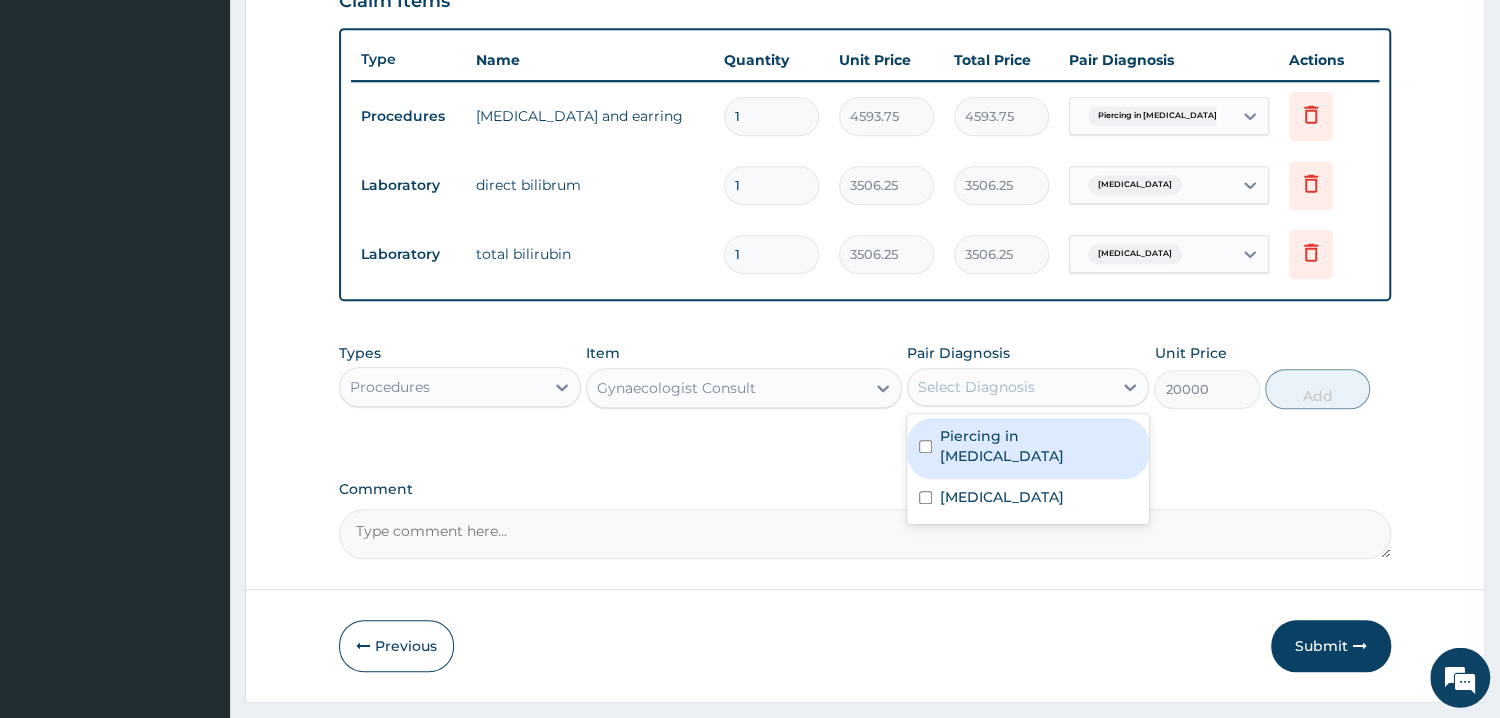 checkbox on "false" 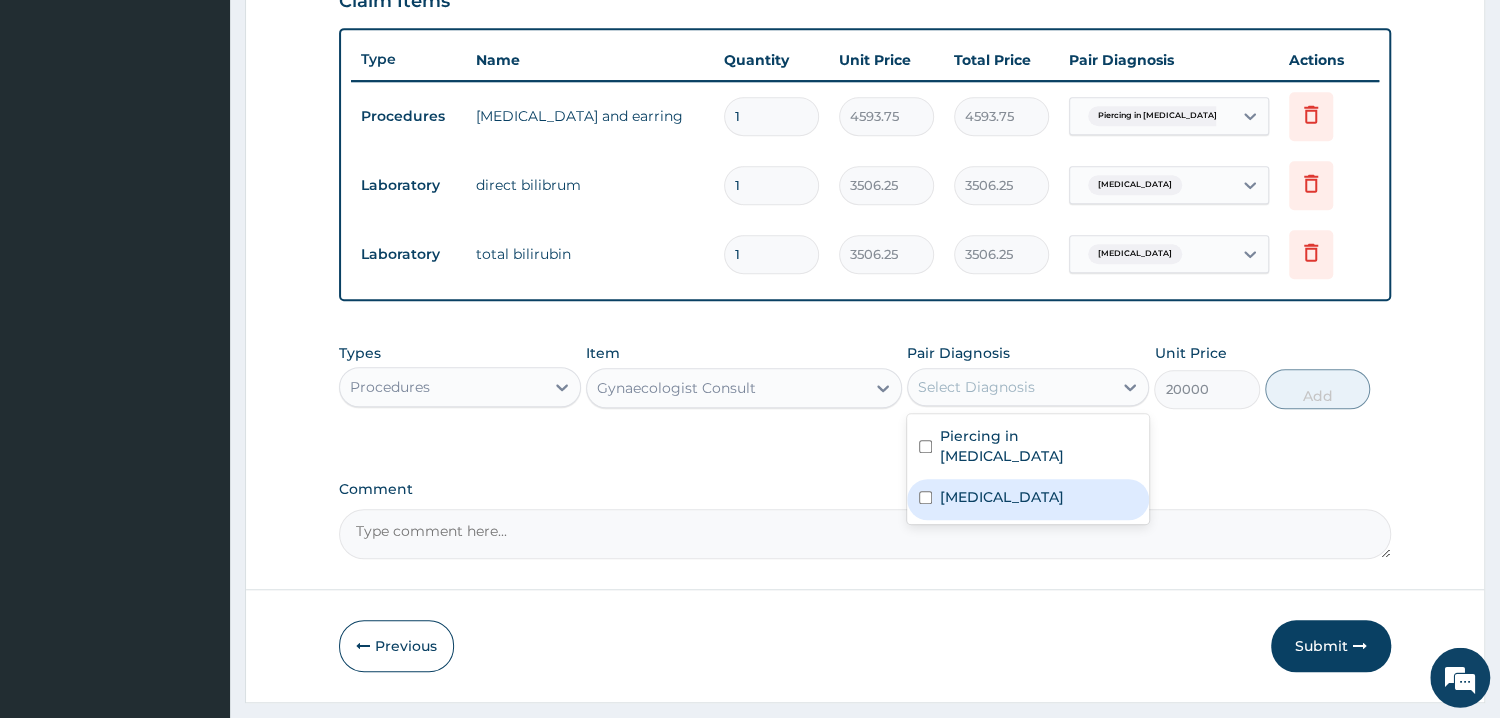click at bounding box center [925, 497] 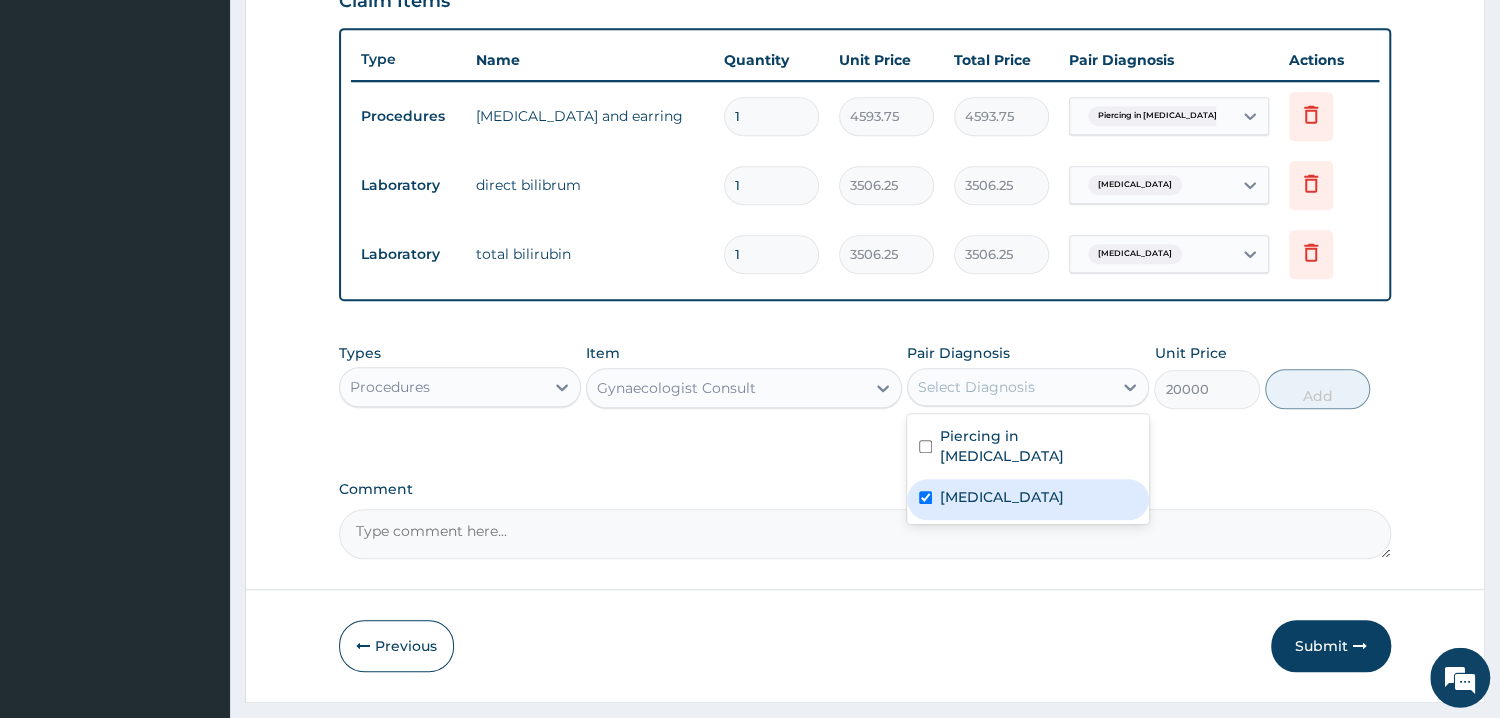 checkbox on "true" 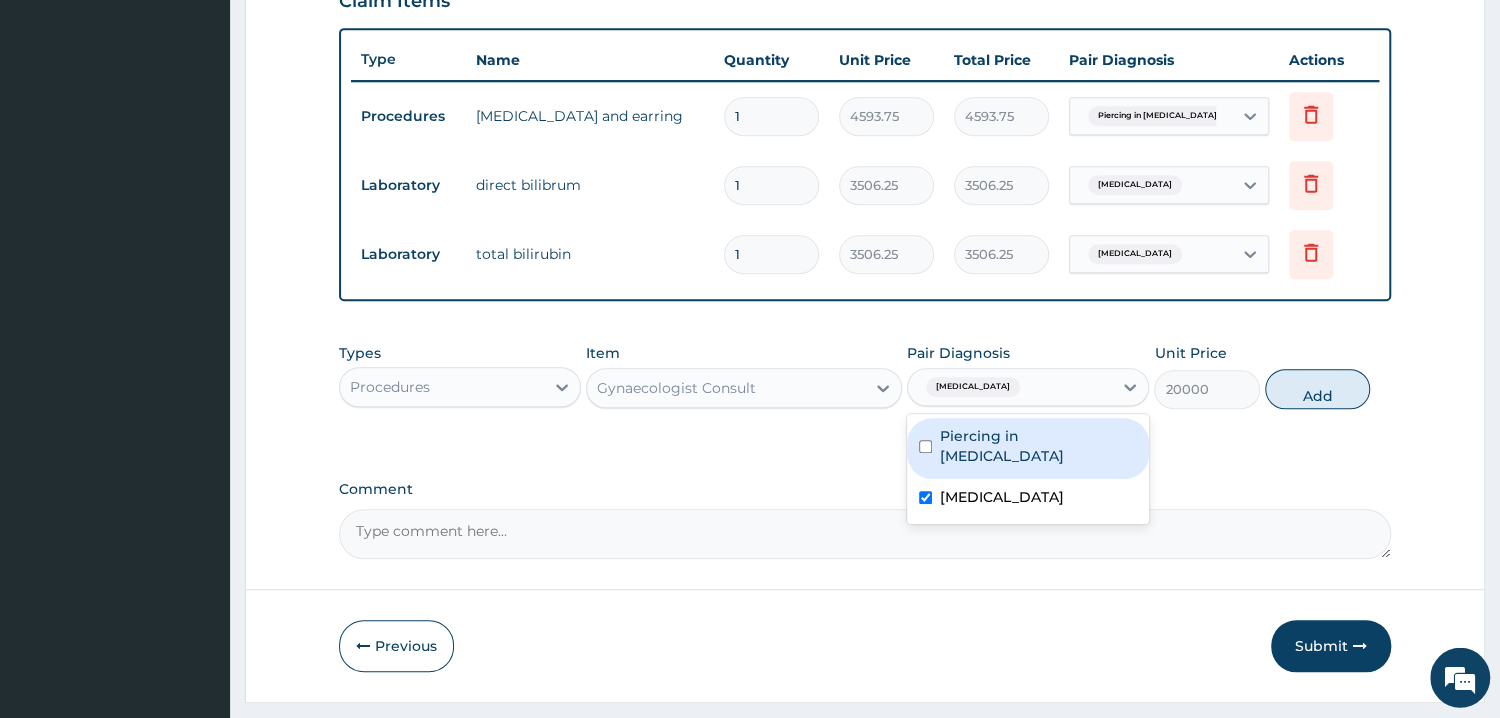 click at bounding box center [925, 446] 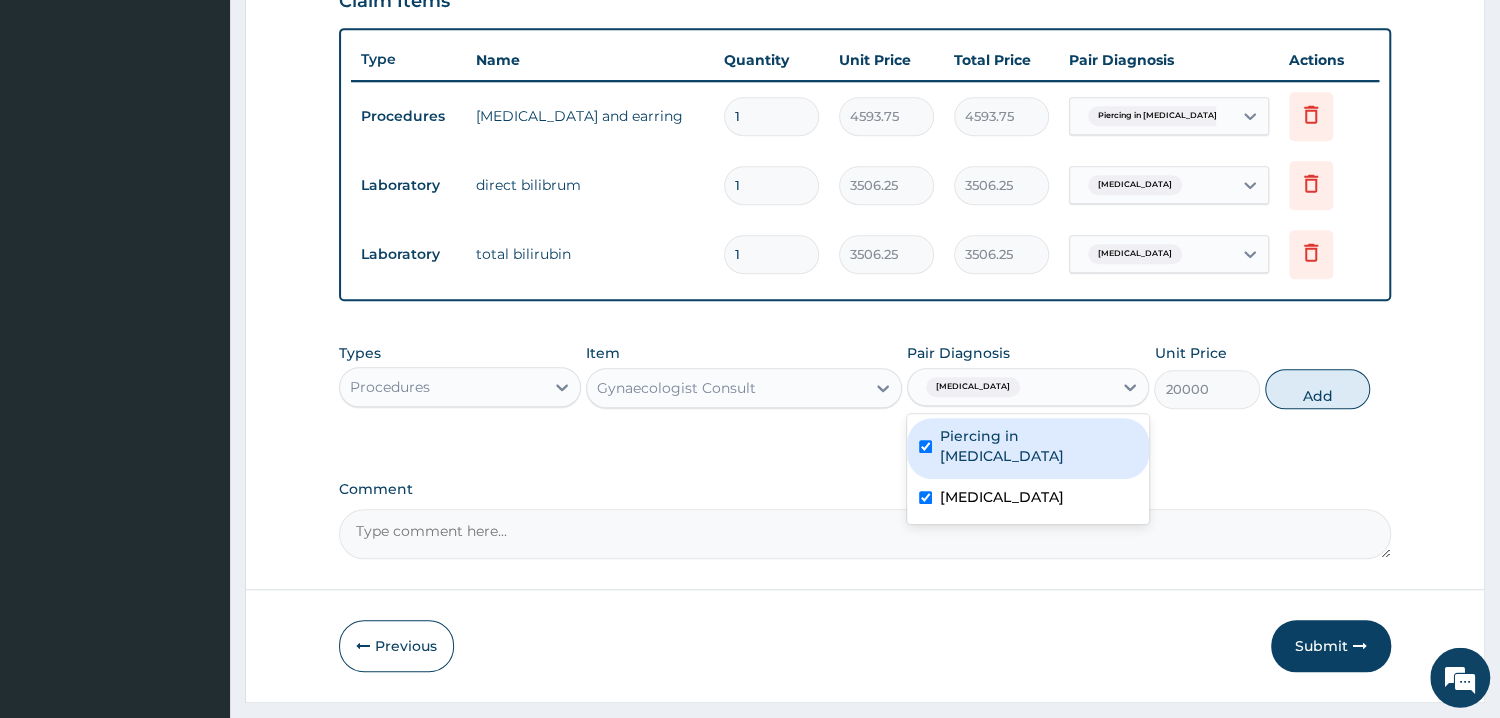 checkbox on "true" 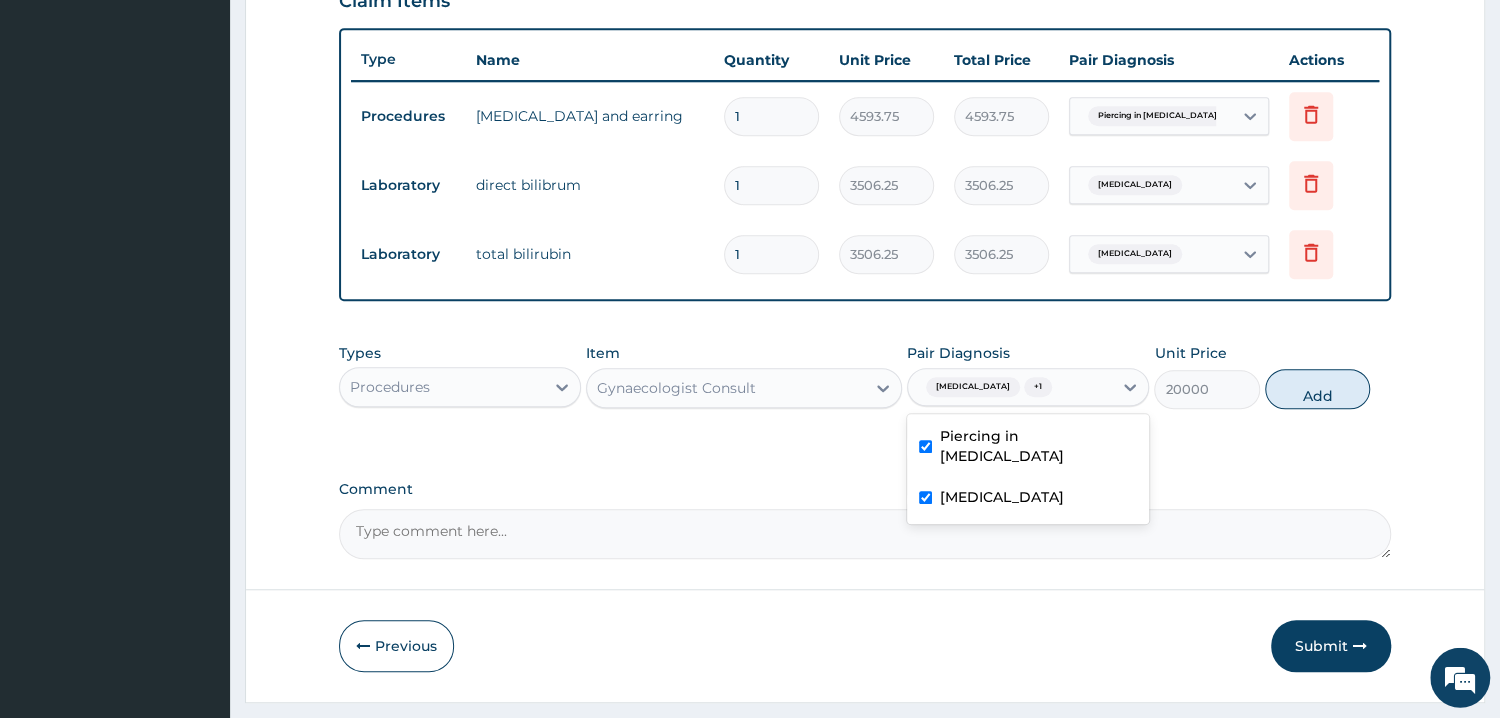 click on "Gynaecologist Consult" at bounding box center (676, 388) 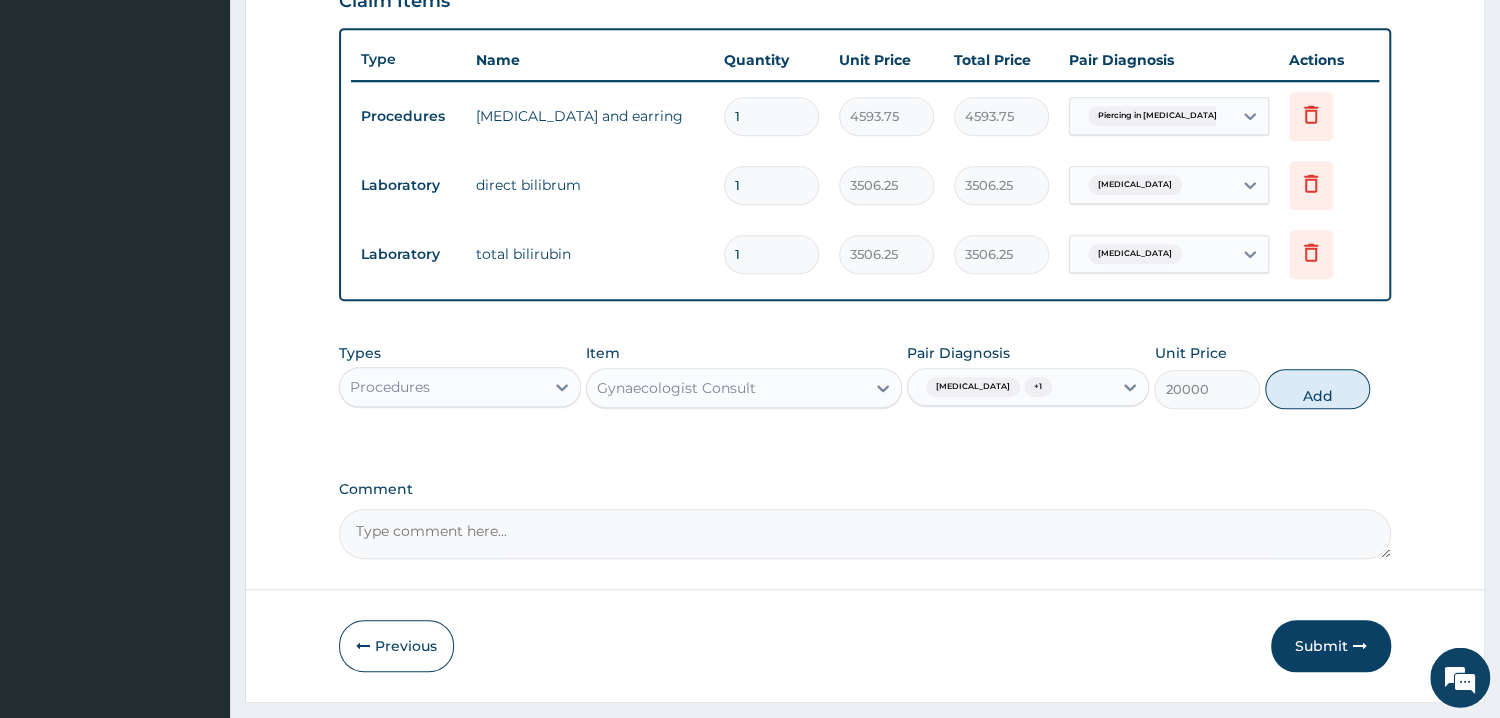 click on "Gynaecologist Consult" at bounding box center (676, 388) 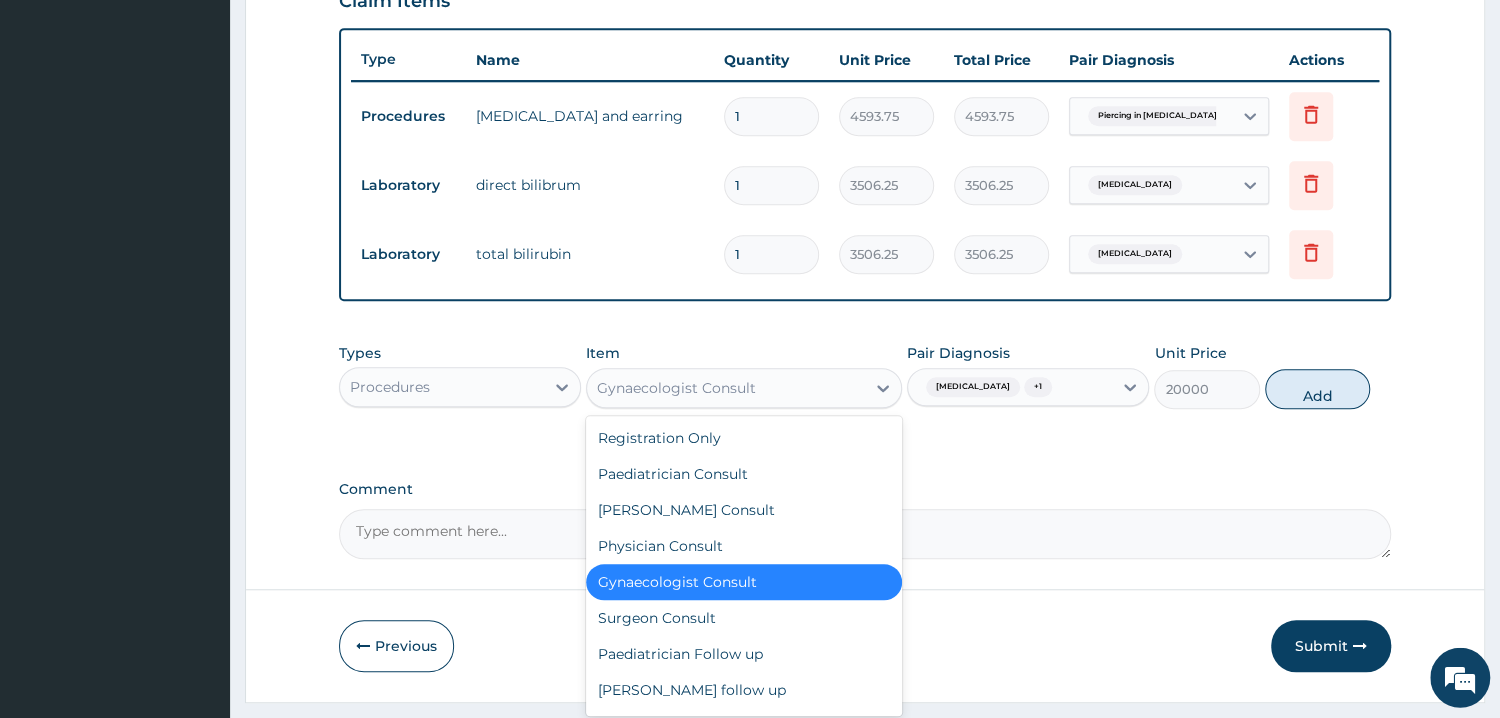 click on "Gynaecologist Consult" at bounding box center (676, 388) 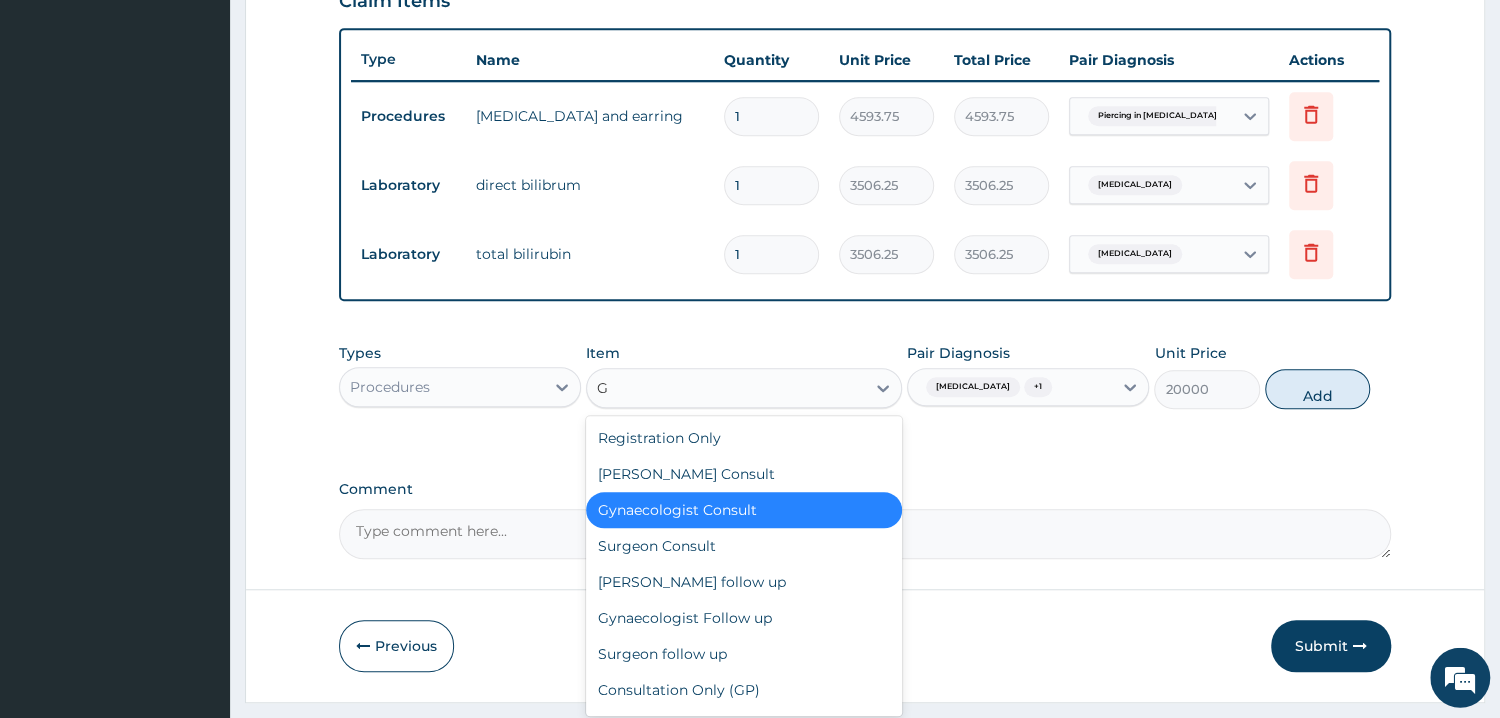 type on "GP" 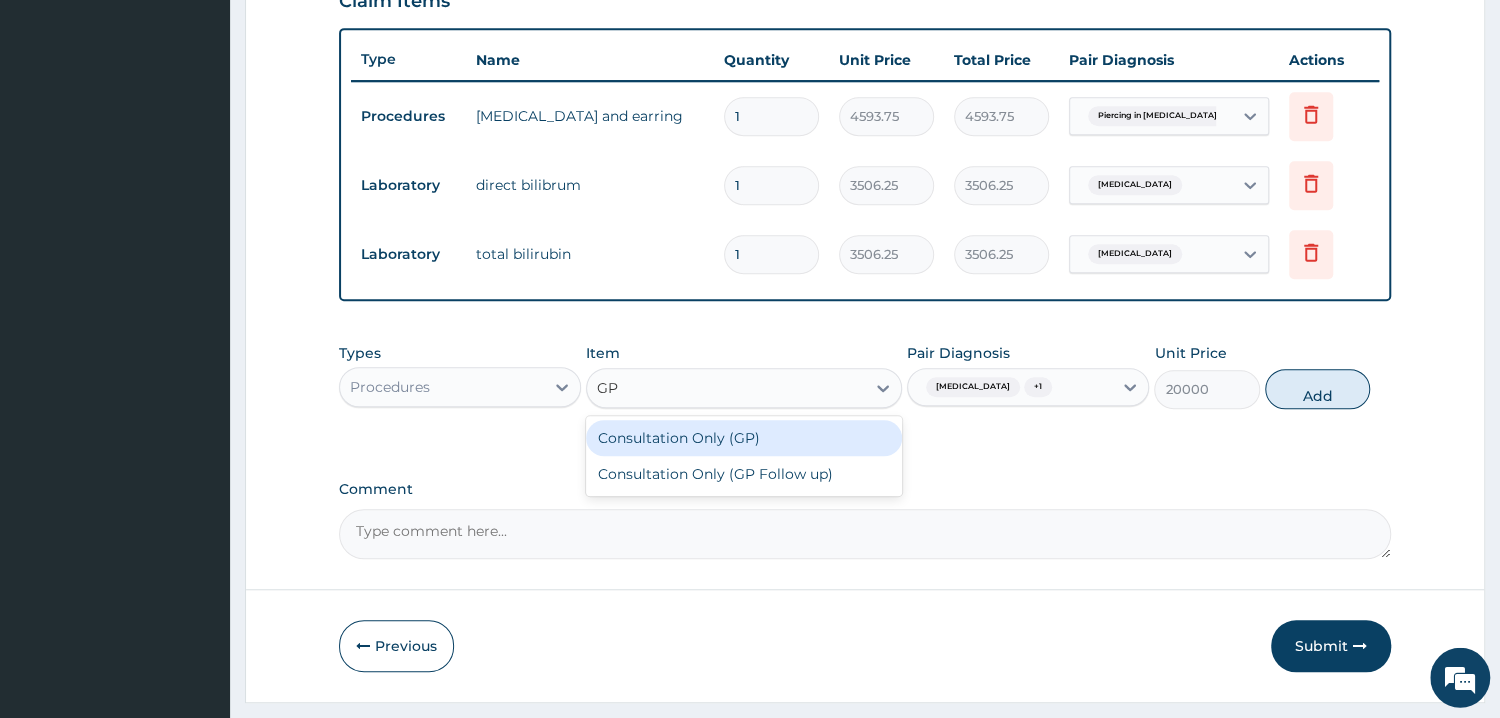 click on "Consultation Only (GP)" at bounding box center [744, 438] 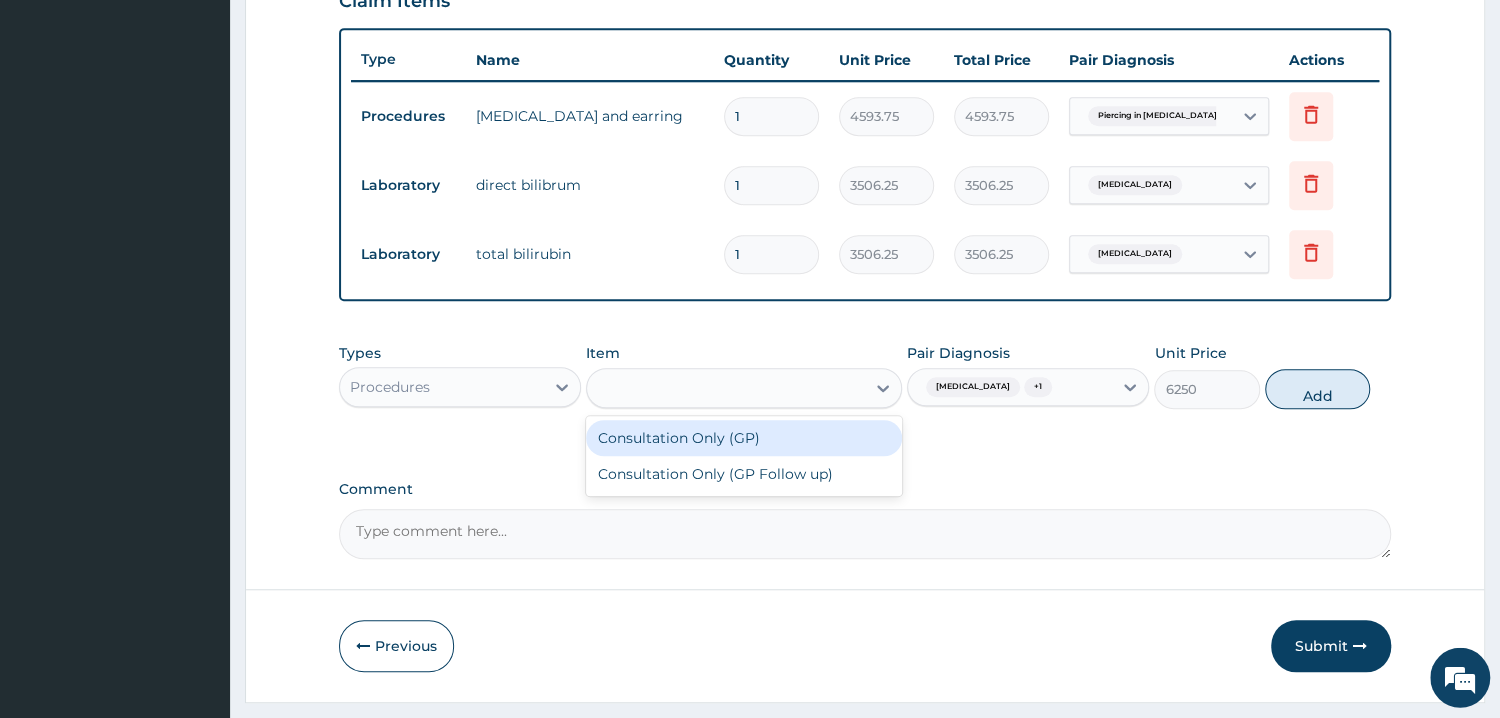 click on "Types Procedures Item option Gynaecologist Consult, selected. option Consultation Only (GP) focused, 12 of 229. 2 results available for search term GP. Use Up and Down to choose options, press Enter to select the currently focused option, press Escape to exit the menu, press Tab to select the option and exit the menu. GP Consultation Only (GP) Consultation Only (GP Follow up) Pair Diagnosis Neonatal jaundice  + 1 Unit Price 6250 Add" at bounding box center (865, 391) 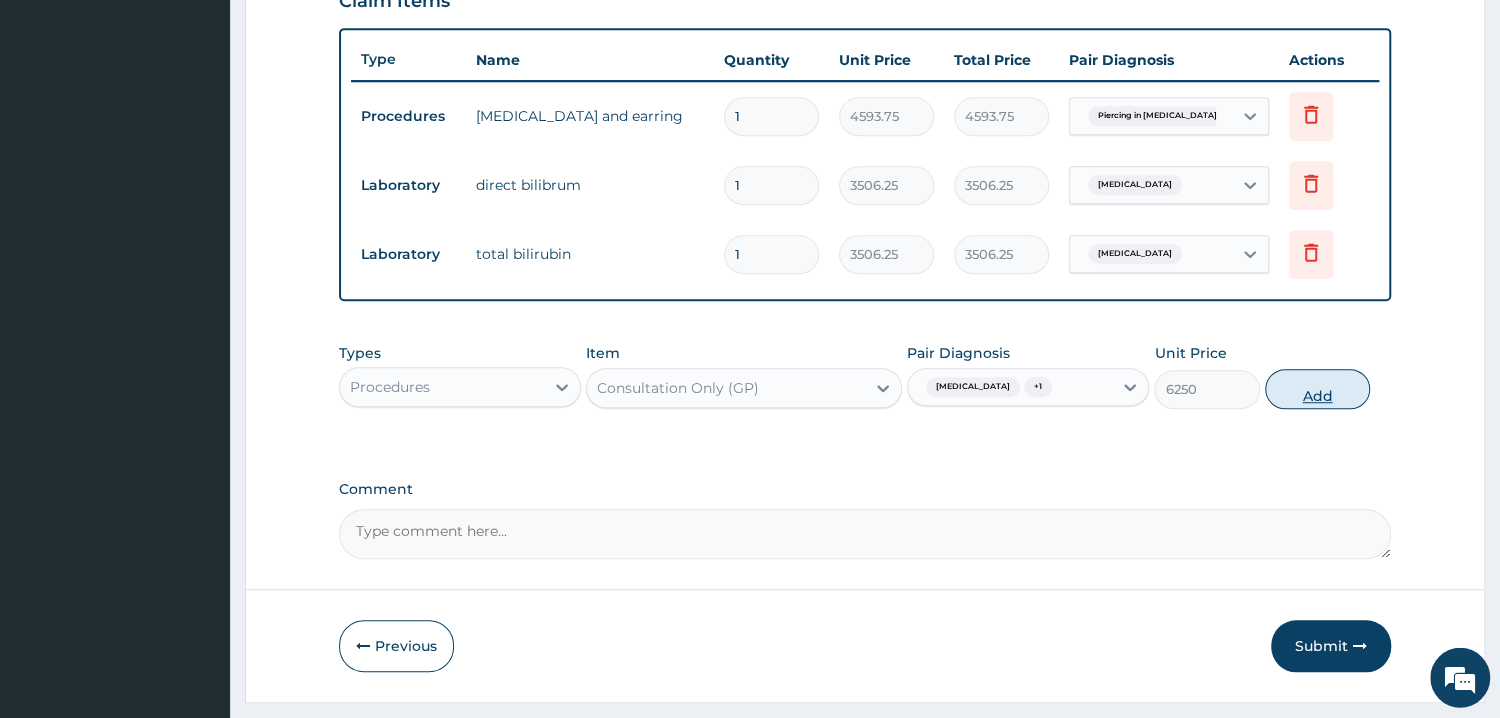 click on "Add" at bounding box center (1317, 389) 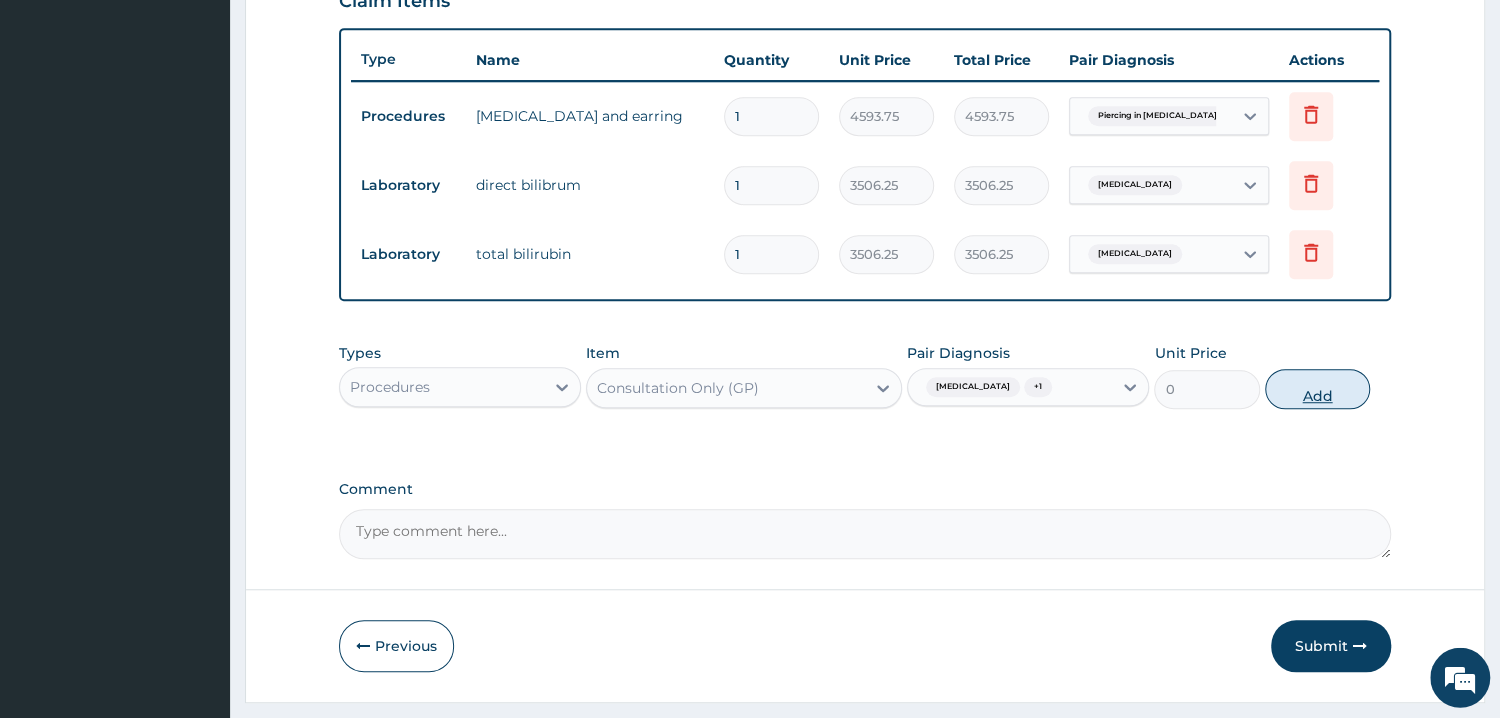 click on "PA Code / Prescription Code PA/DC3CD4 Encounter Date 13-07-2025 Important Notice Please enter PA codes before entering items that are not attached to a PA code   All diagnoses entered must be linked to a claim item. Diagnosis & Claim Items that are visible but inactive cannot be edited because they were imported from an already approved PA code. Diagnosis Piercing in external ear confirmed Neonatal jaundice confirmed NB: All diagnosis must be linked to a claim item Claim Items Type Name Quantity Unit Price Total Price Pair Diagnosis Actions Procedures ear piercing and earring 1 4593.75 4593.75 Piercing in external ear Delete Laboratory direct bilibrum 1 3506.25 3506.25 Neonatal jaundice Delete Laboratory total bilirubin 1 3506.25 3506.25 Neonatal jaundice Delete Types Procedures Item Consultation Only (GP) Pair Diagnosis Neonatal jaundice  + 1 Unit Price 0 Add Comment" at bounding box center (865, 17) 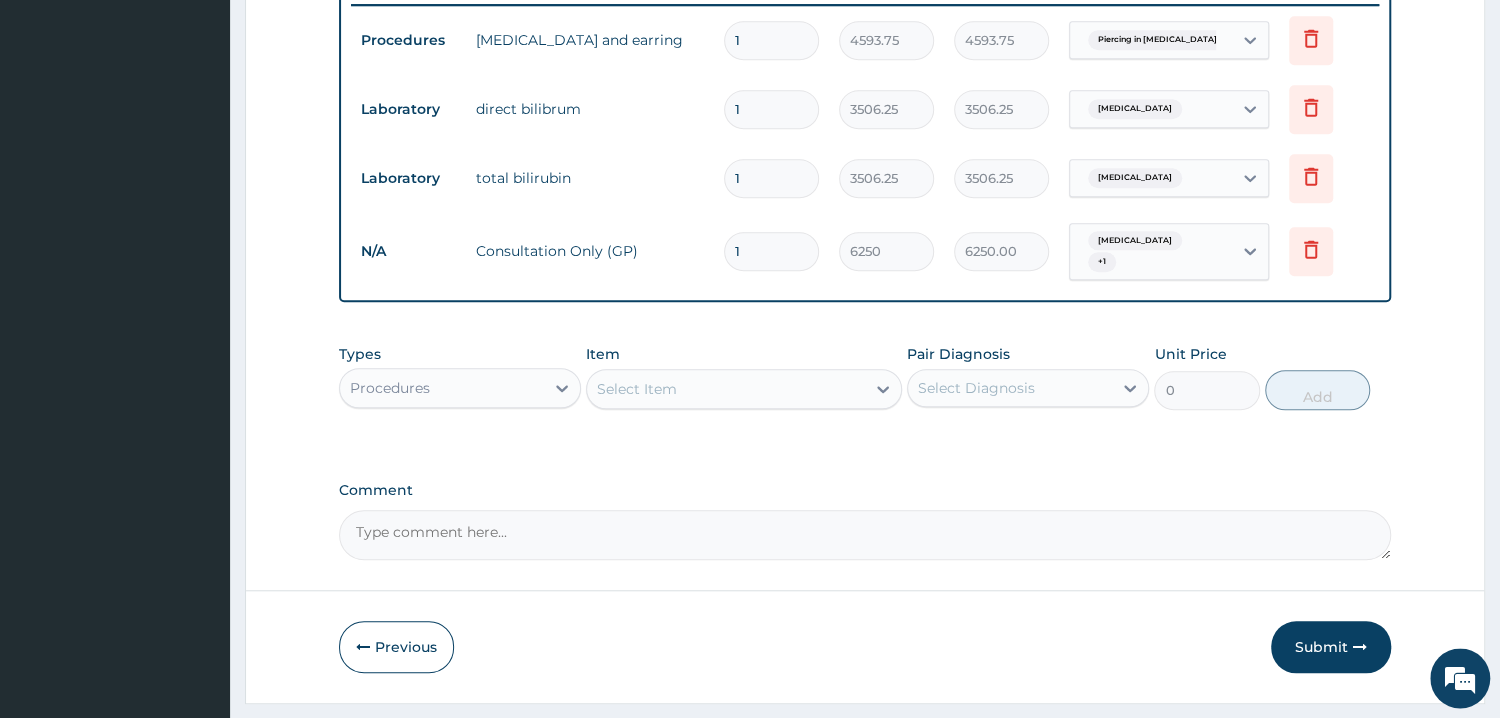 scroll, scrollTop: 843, scrollLeft: 0, axis: vertical 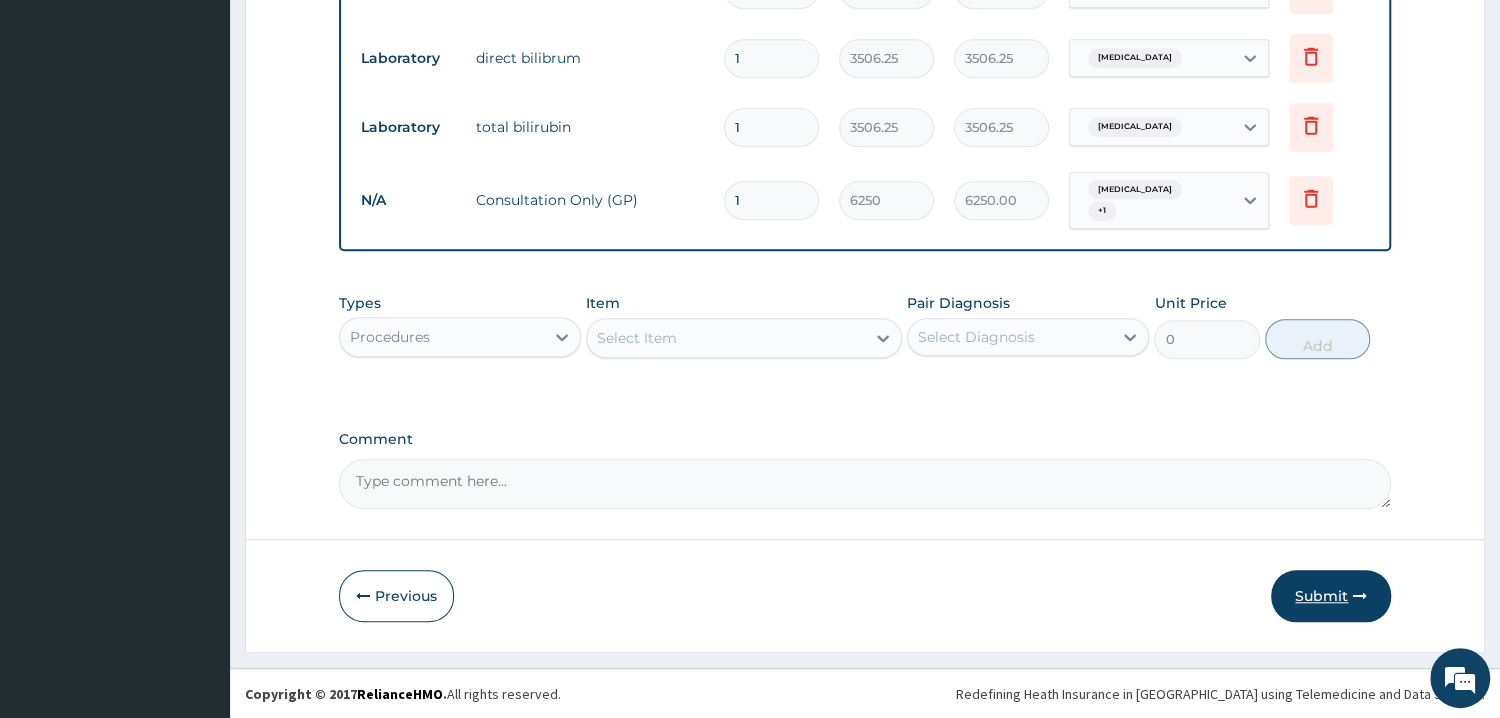 click on "Submit" at bounding box center (1331, 596) 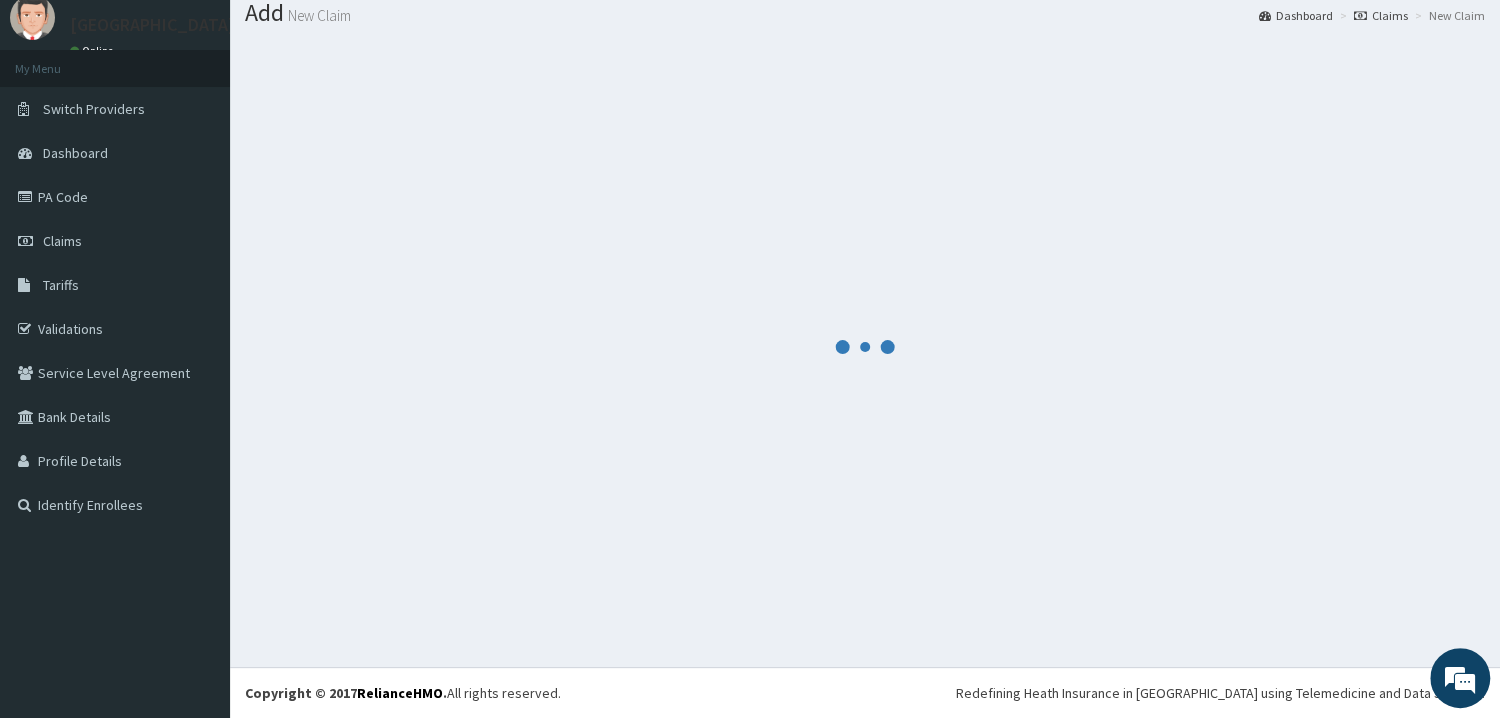 scroll, scrollTop: 64, scrollLeft: 0, axis: vertical 